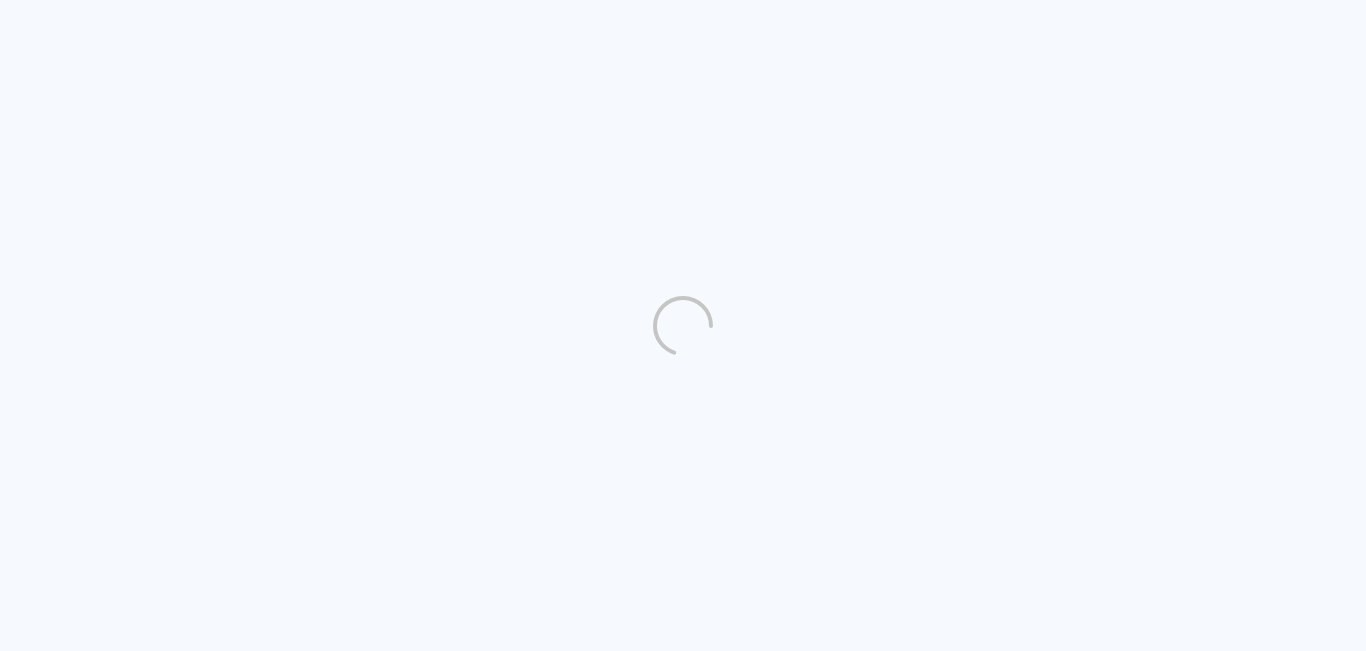 scroll, scrollTop: 0, scrollLeft: 0, axis: both 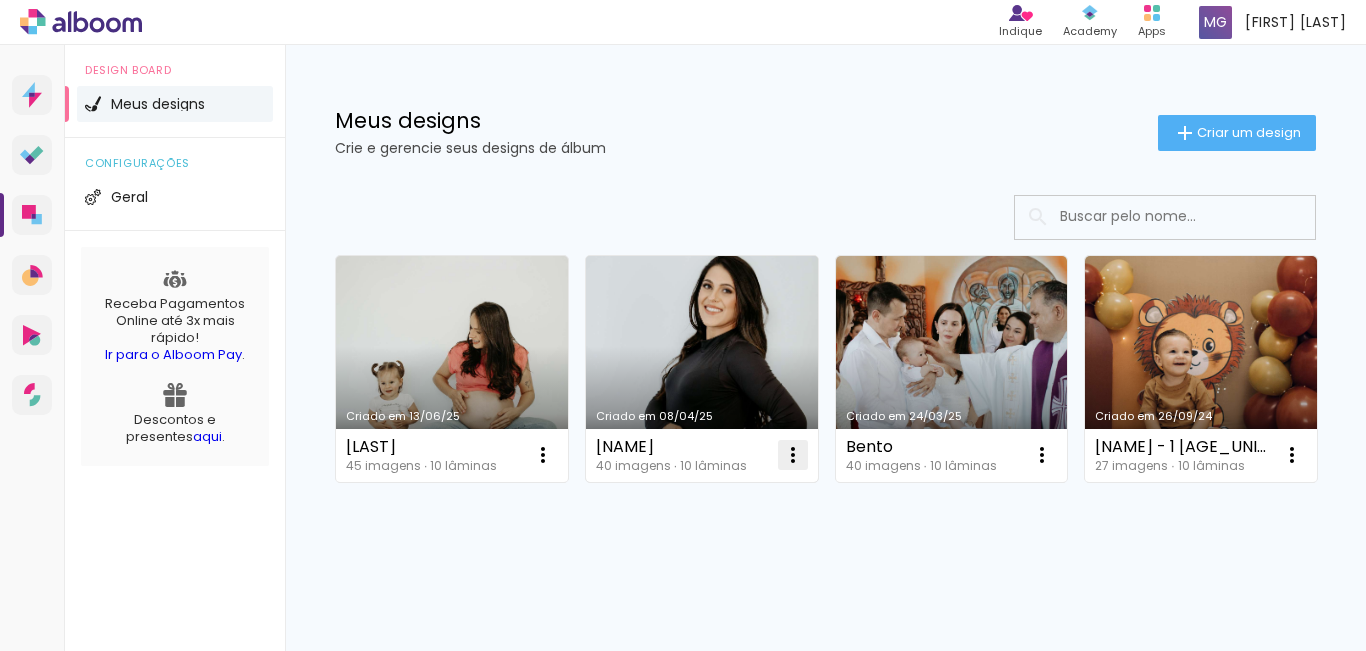 click at bounding box center [543, 455] 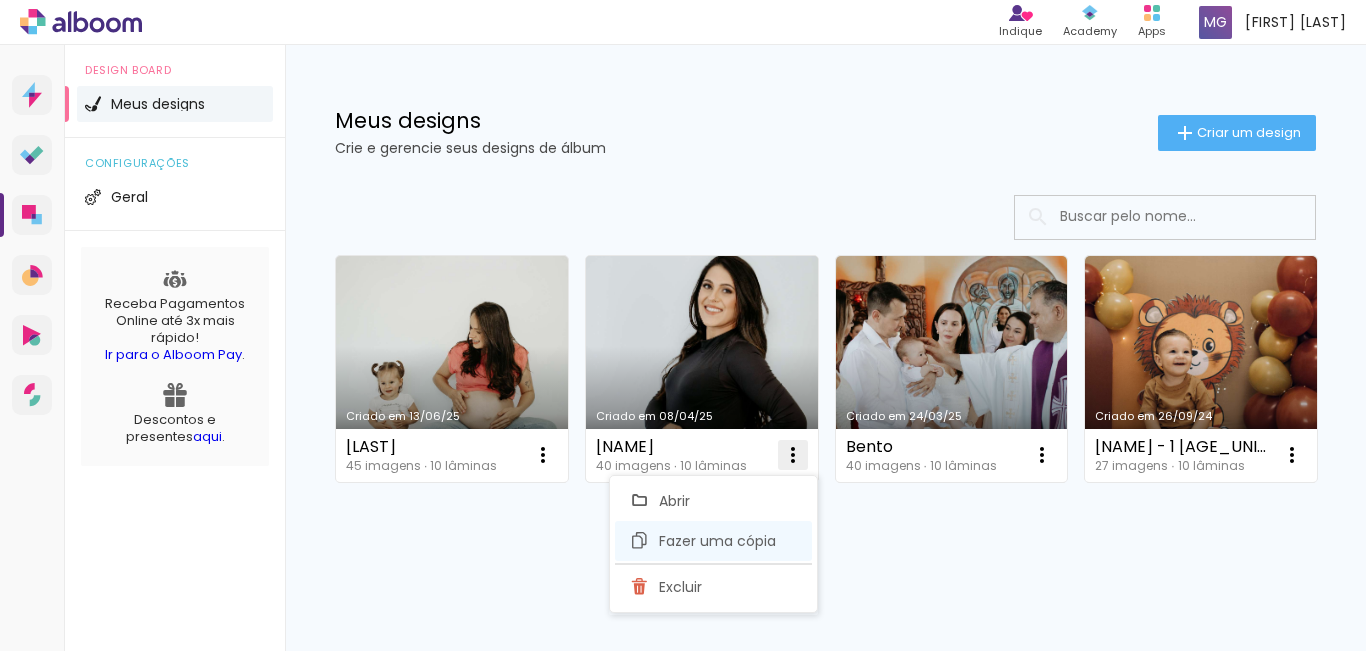 click on "Excluir" 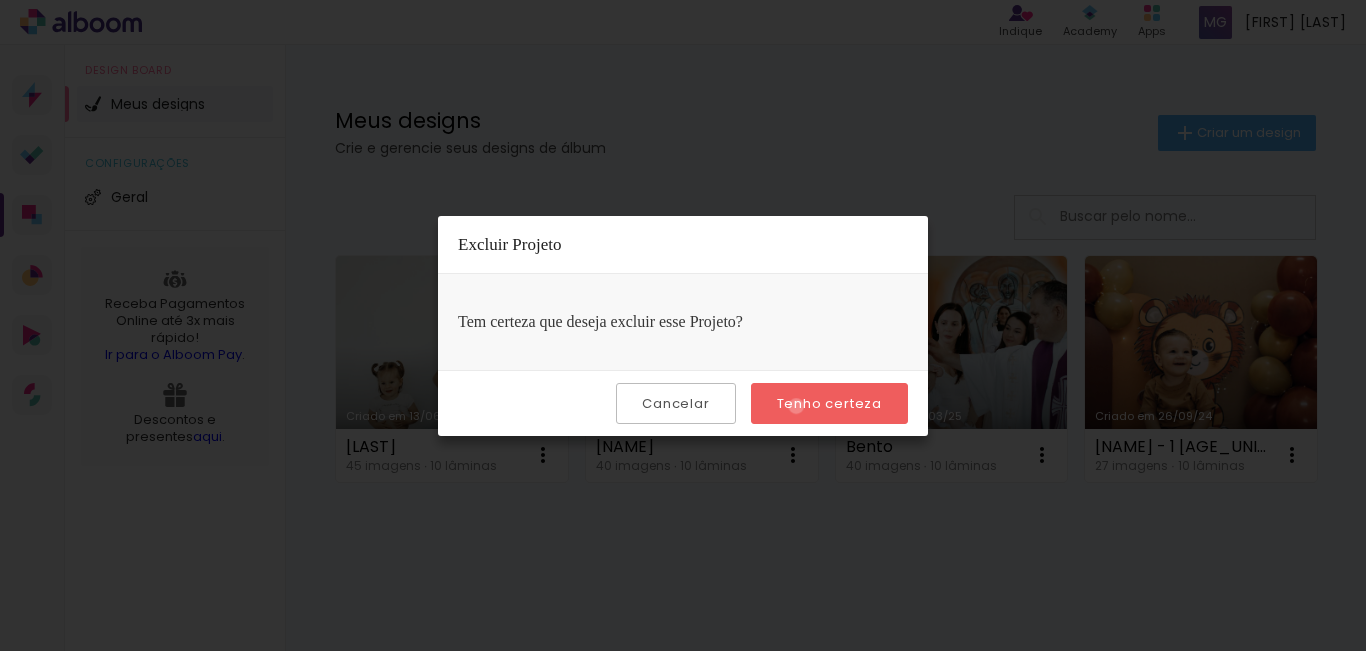 click on "Tenho certeza" at bounding box center (0, 0) 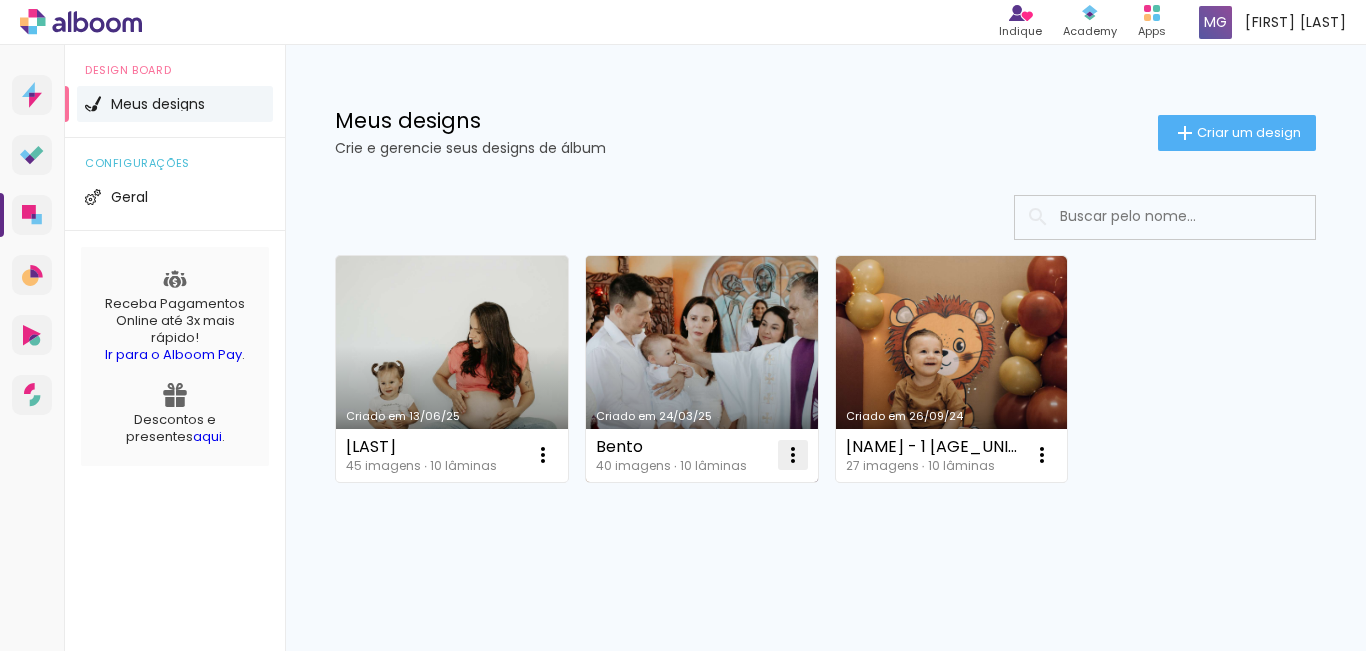 click at bounding box center [543, 455] 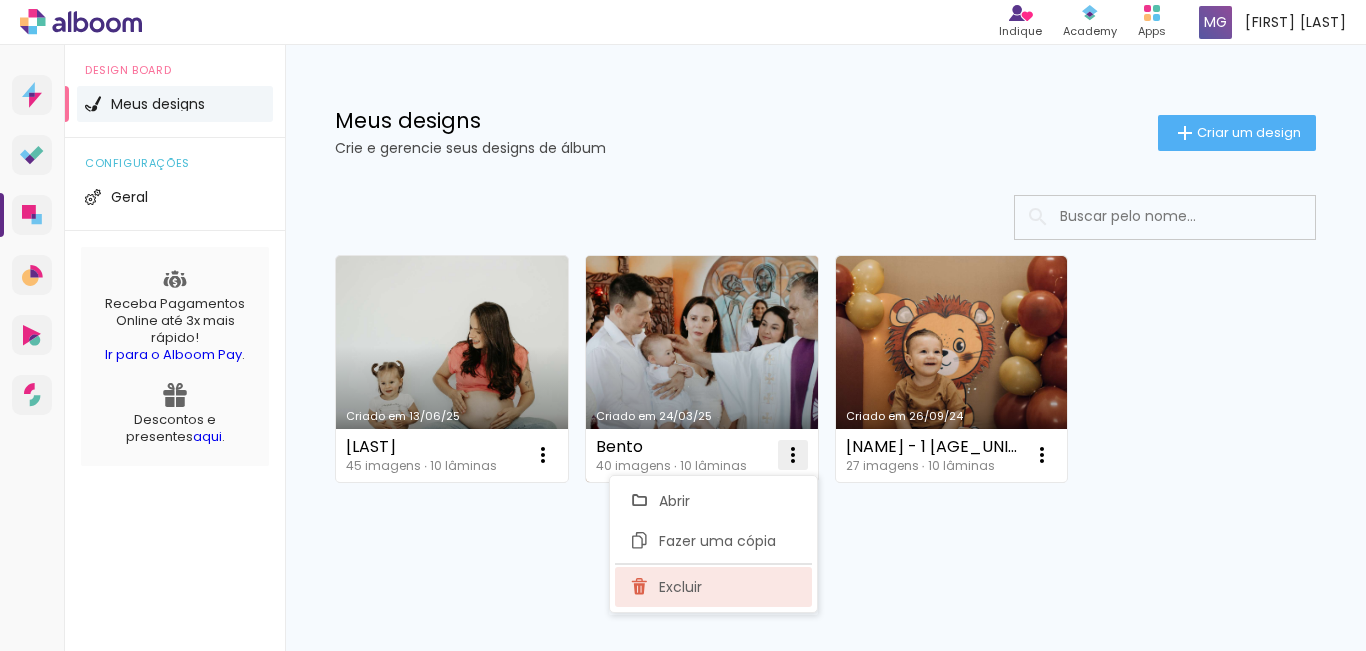 click on "Excluir" 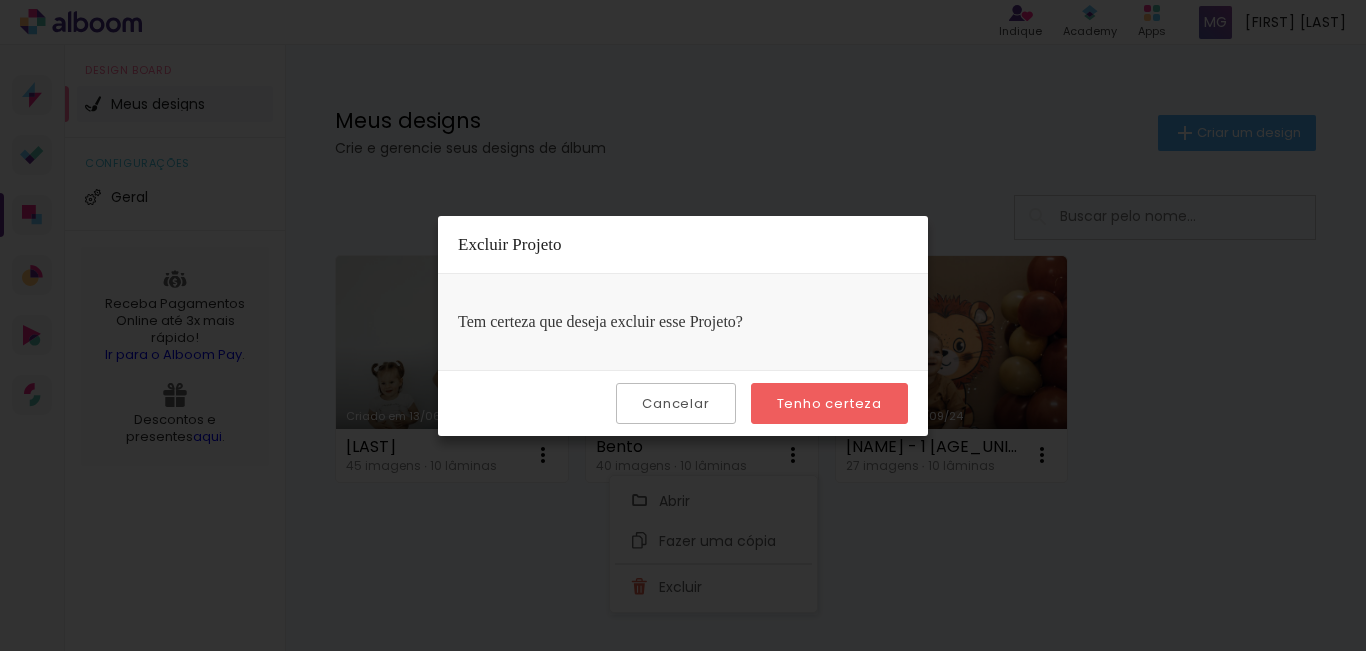 click on "Tenho certeza" at bounding box center (829, 403) 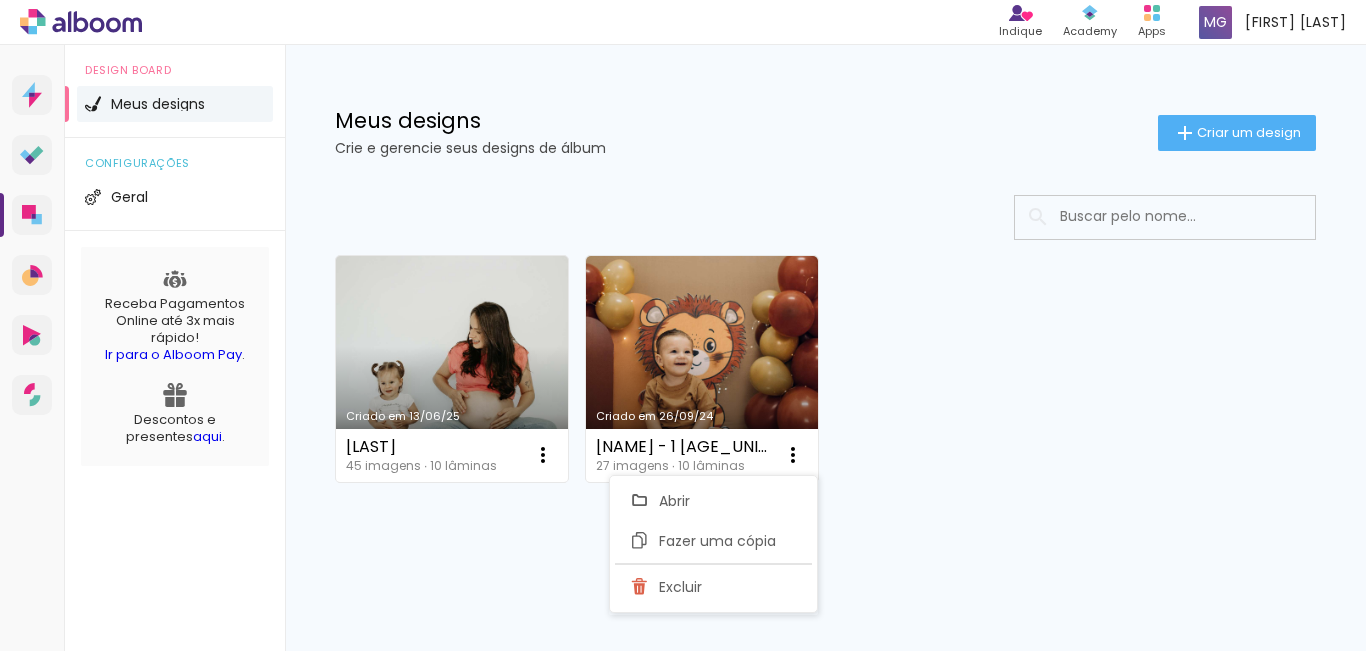 click on "Criar um design" 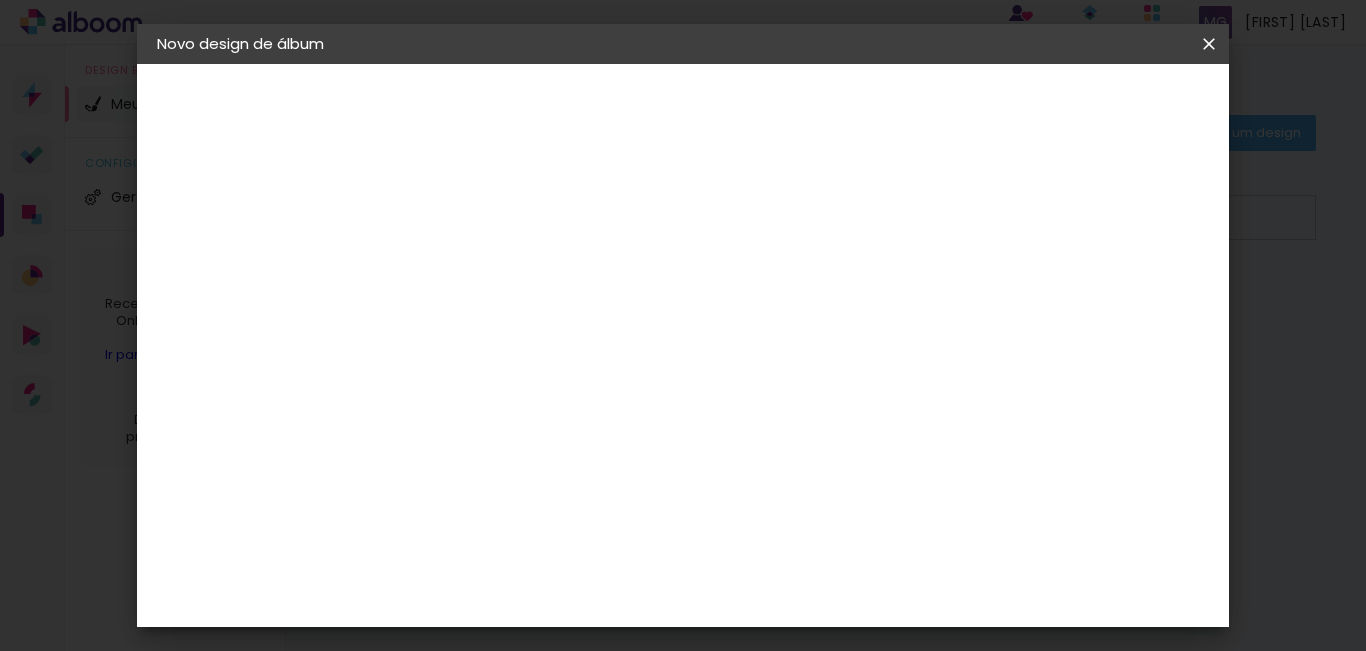 click at bounding box center [484, 268] 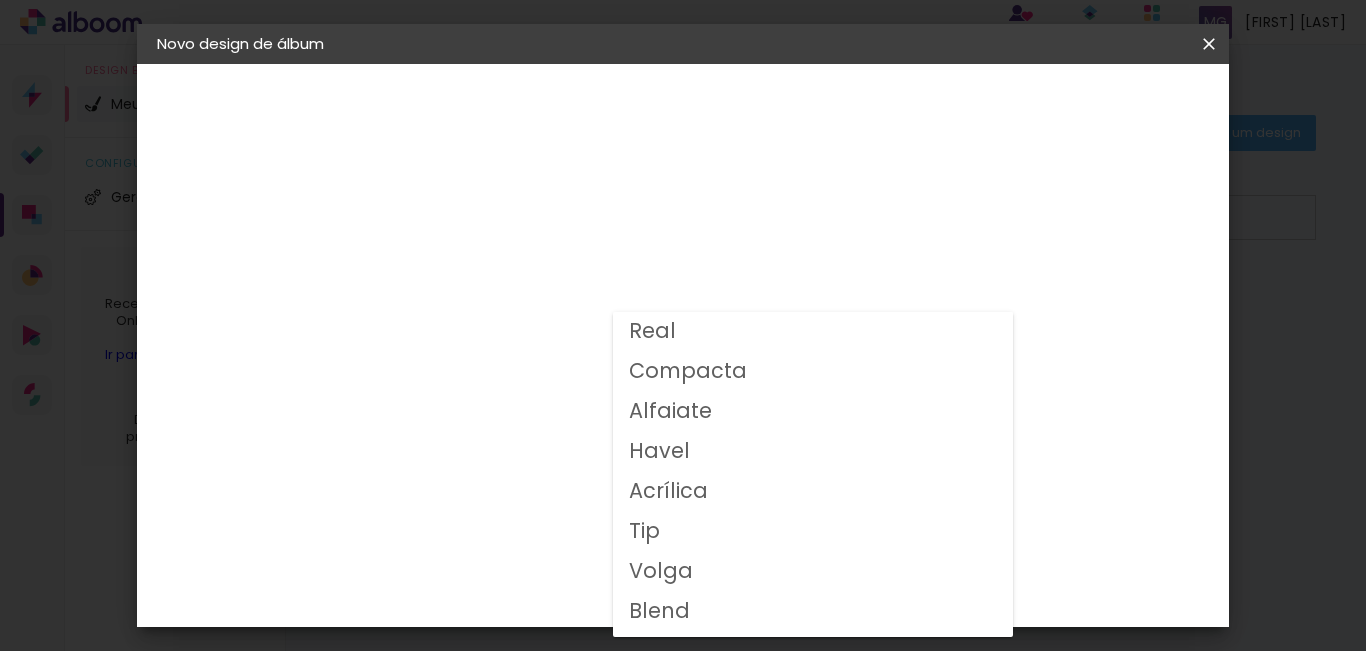 click on "Volga" at bounding box center [813, 572] 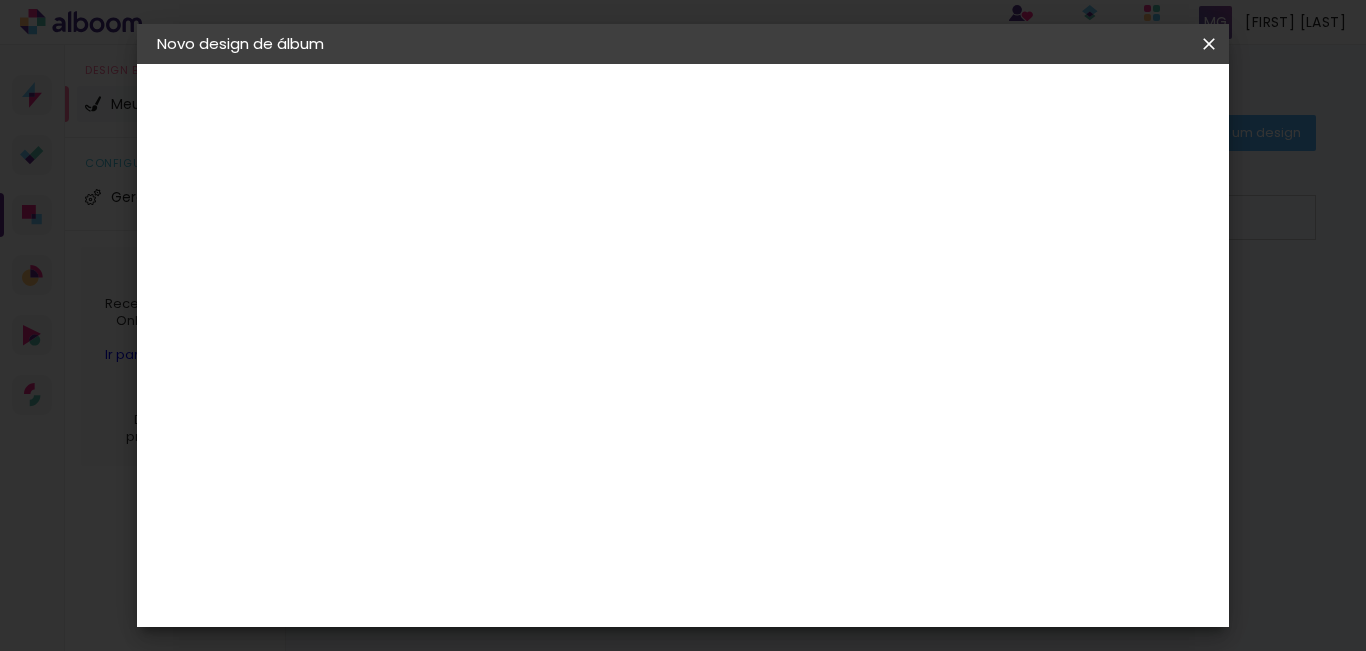 scroll, scrollTop: 200, scrollLeft: 0, axis: vertical 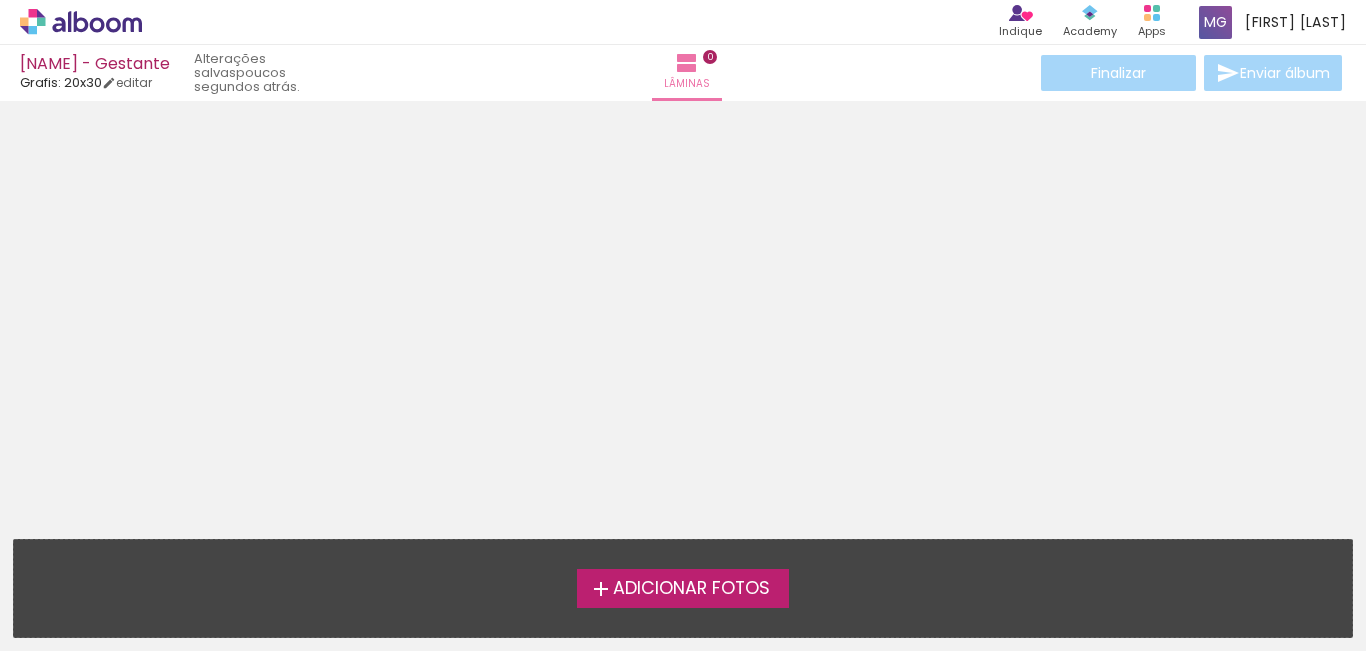 click on "Adicionar Fotos" at bounding box center (691, 589) 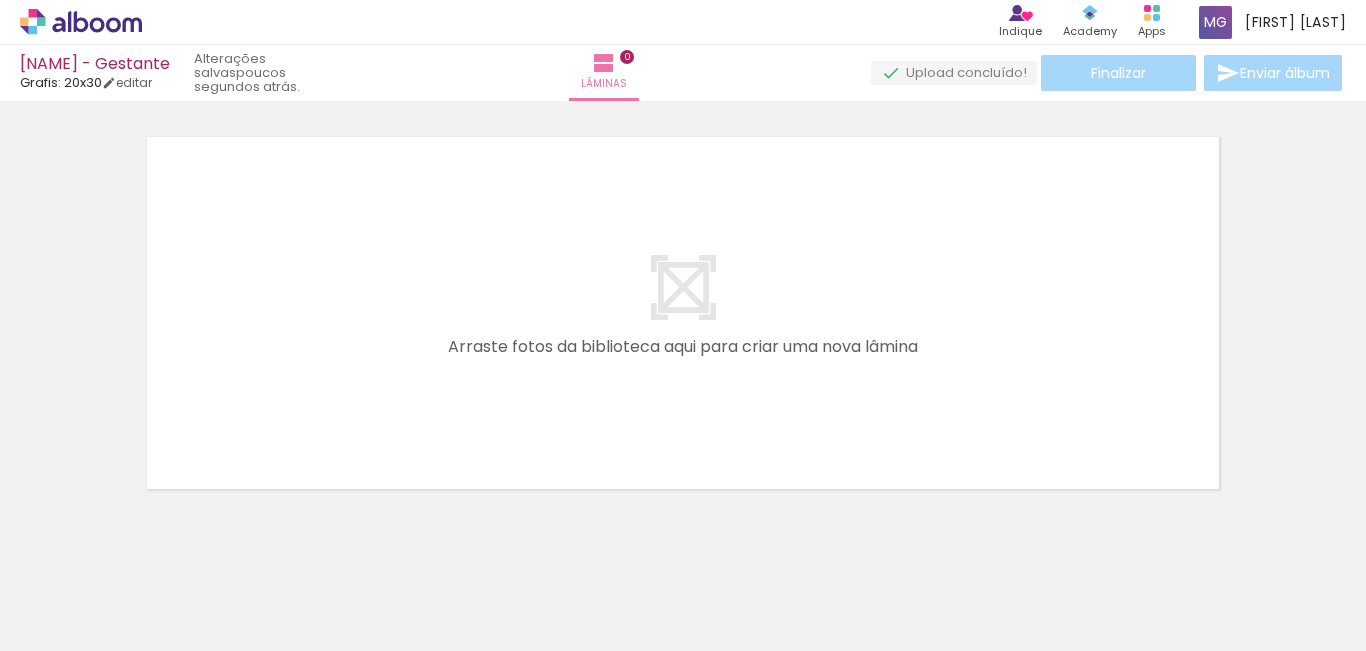 scroll, scrollTop: 26, scrollLeft: 0, axis: vertical 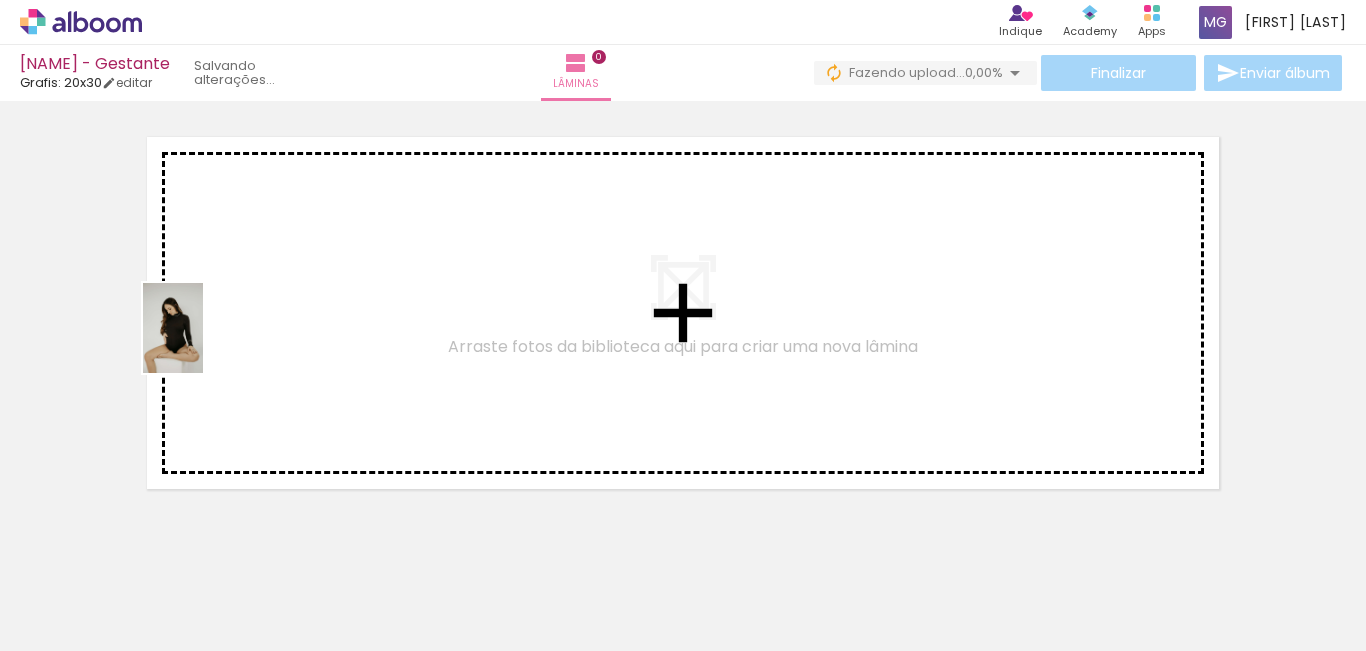 drag, startPoint x: 200, startPoint y: 576, endPoint x: 203, endPoint y: 343, distance: 233.01932 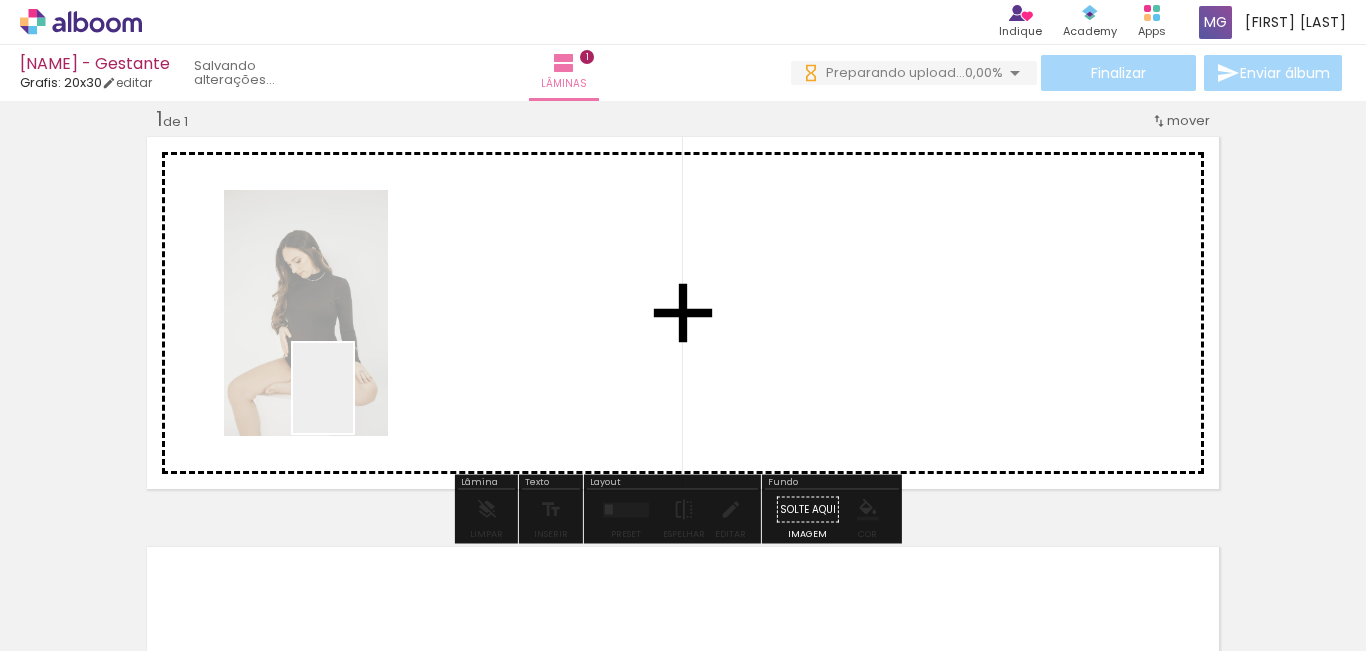 scroll, scrollTop: 26, scrollLeft: 0, axis: vertical 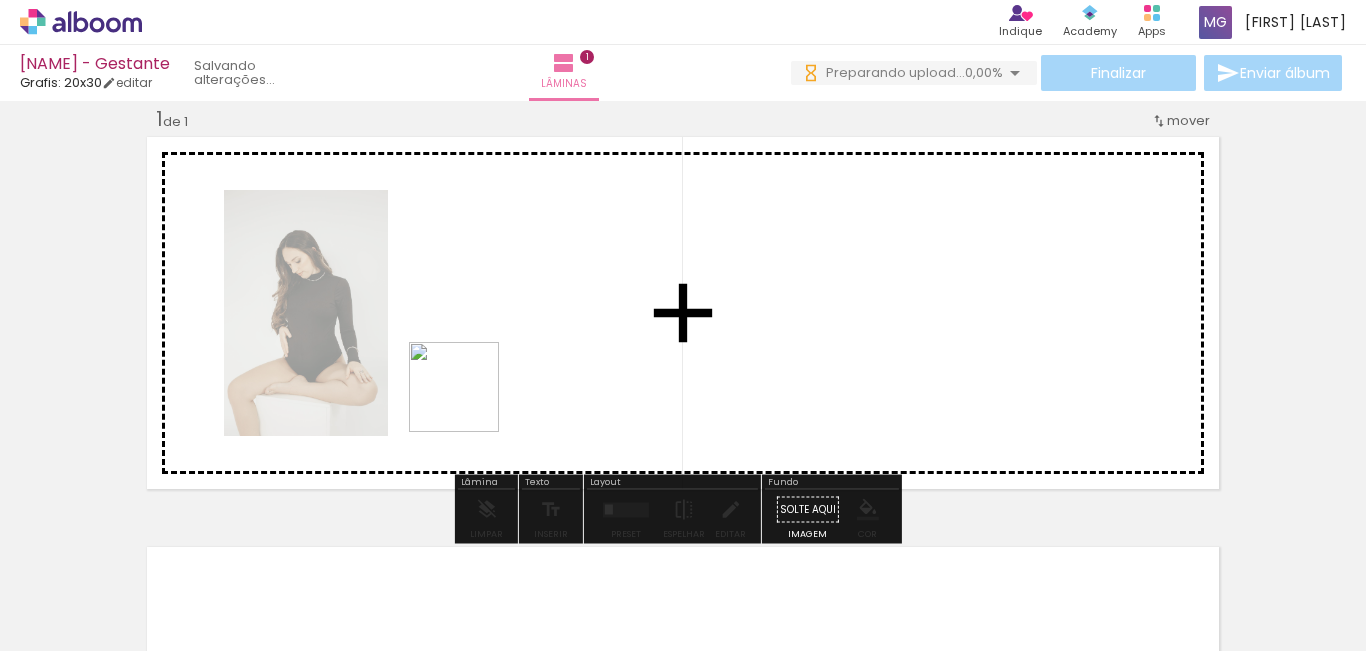 drag, startPoint x: 328, startPoint y: 545, endPoint x: 469, endPoint y: 402, distance: 200.8233 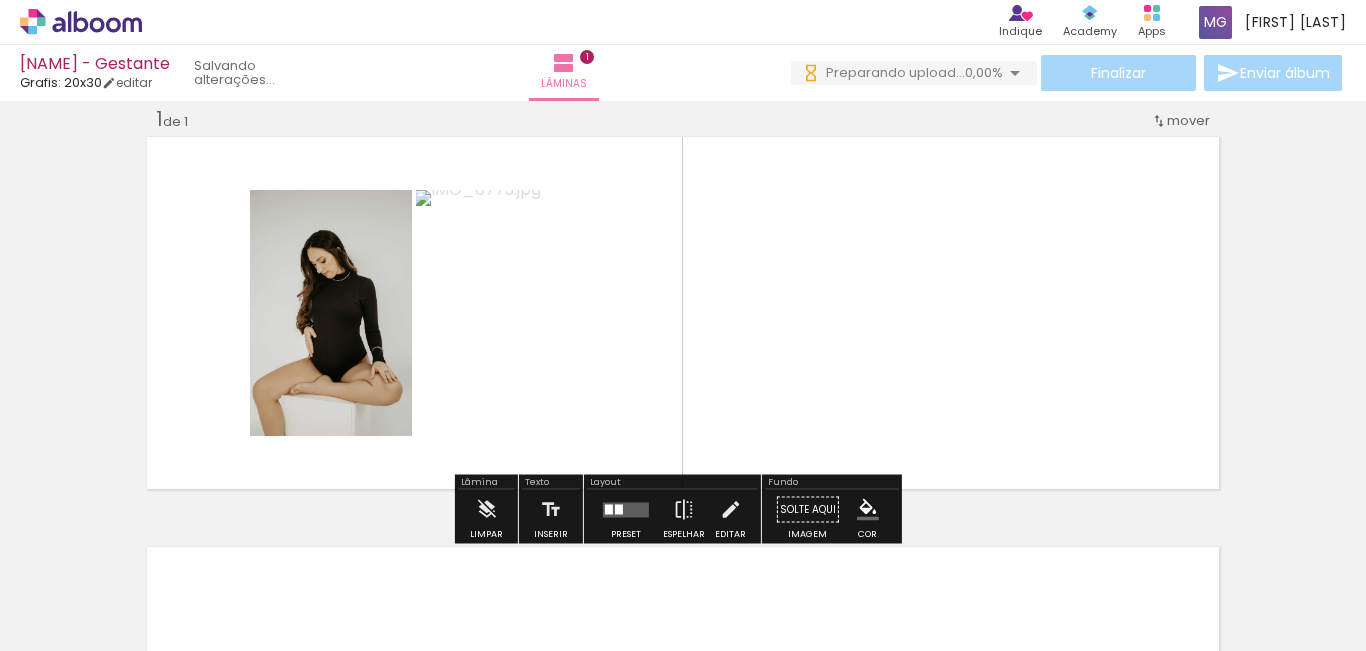 scroll, scrollTop: 0, scrollLeft: 0, axis: both 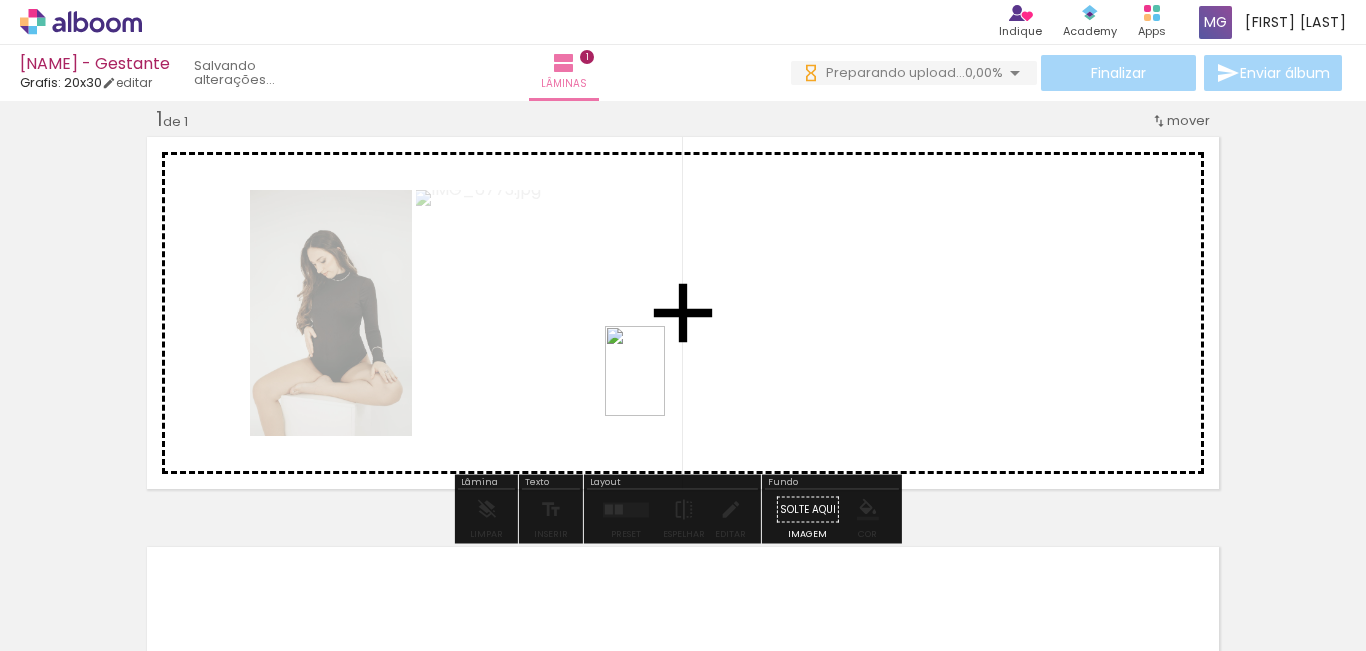 drag, startPoint x: 448, startPoint y: 605, endPoint x: 670, endPoint y: 383, distance: 313.9554 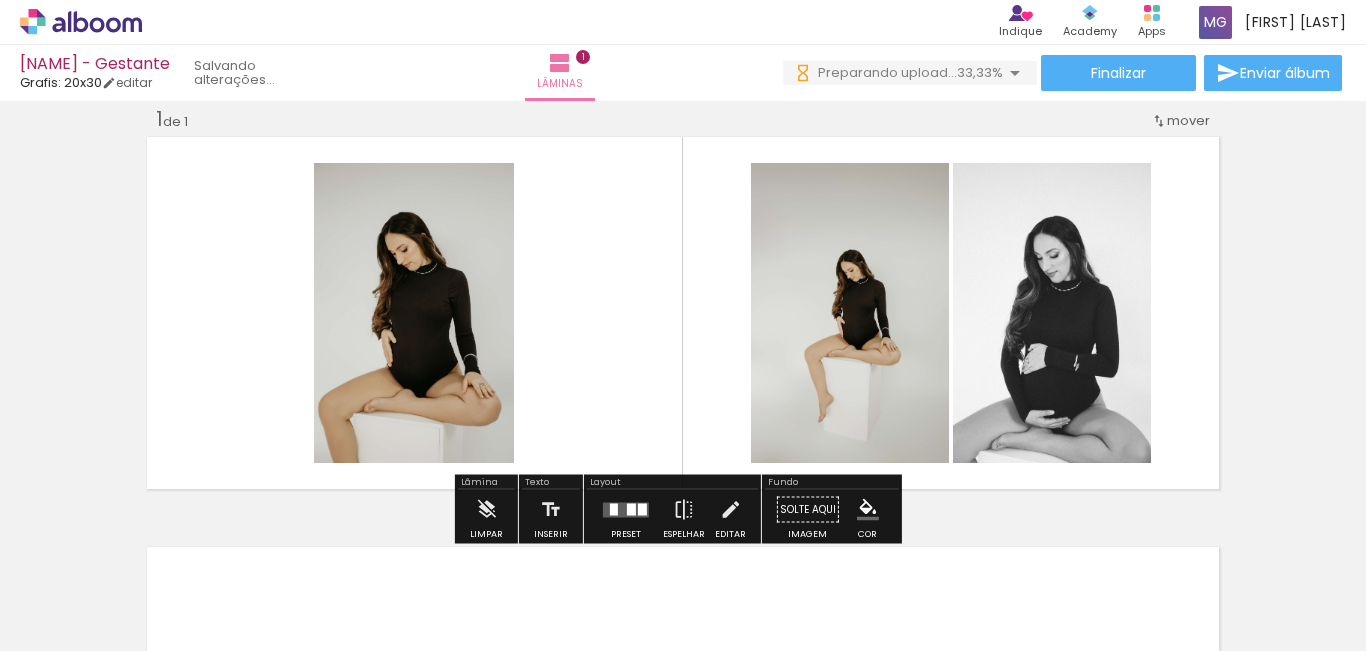 scroll, scrollTop: 0, scrollLeft: 0, axis: both 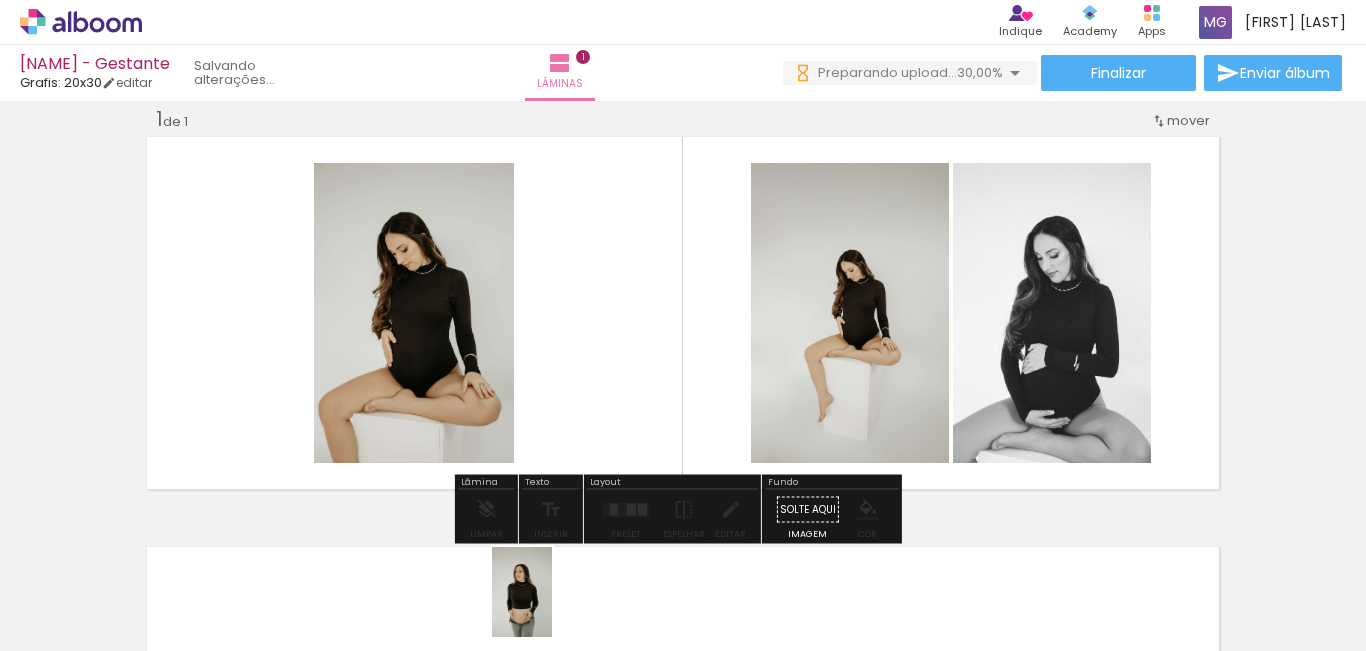 drag, startPoint x: 607, startPoint y: 380, endPoint x: 552, endPoint y: 607, distance: 233.56798 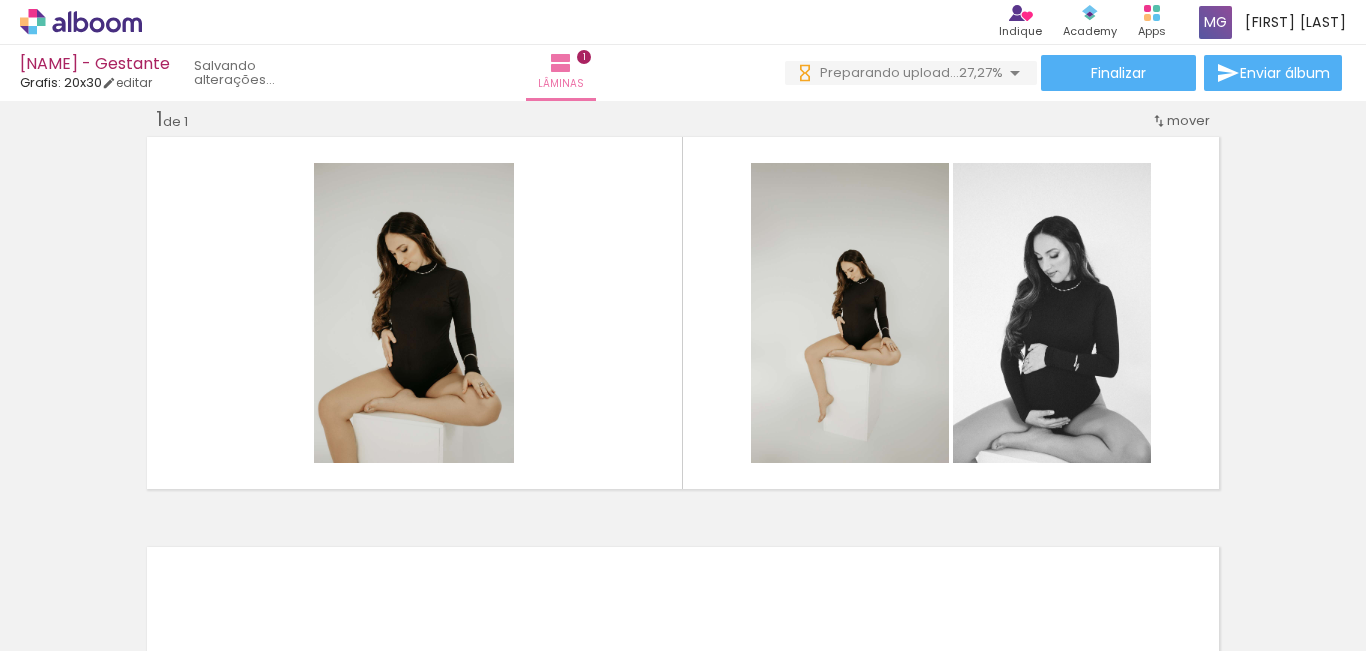 scroll, scrollTop: 0, scrollLeft: 0, axis: both 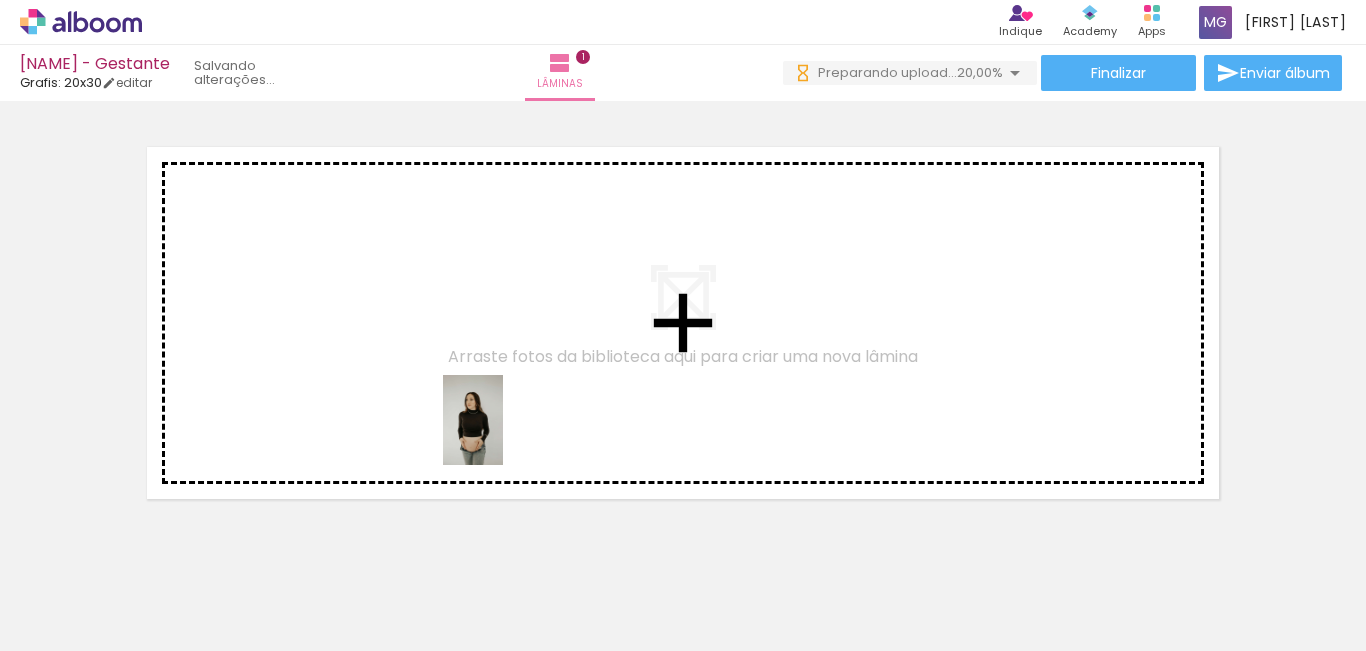 drag, startPoint x: 534, startPoint y: 581, endPoint x: 503, endPoint y: 435, distance: 149.25482 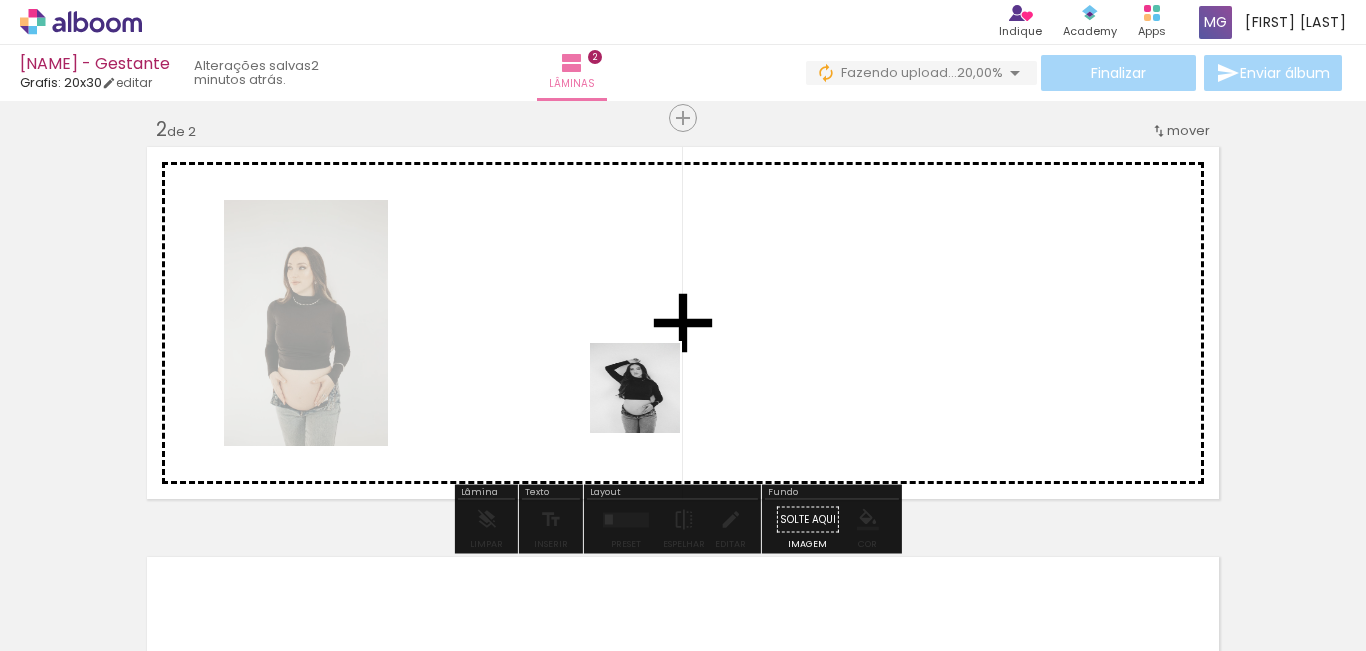 scroll, scrollTop: 436, scrollLeft: 0, axis: vertical 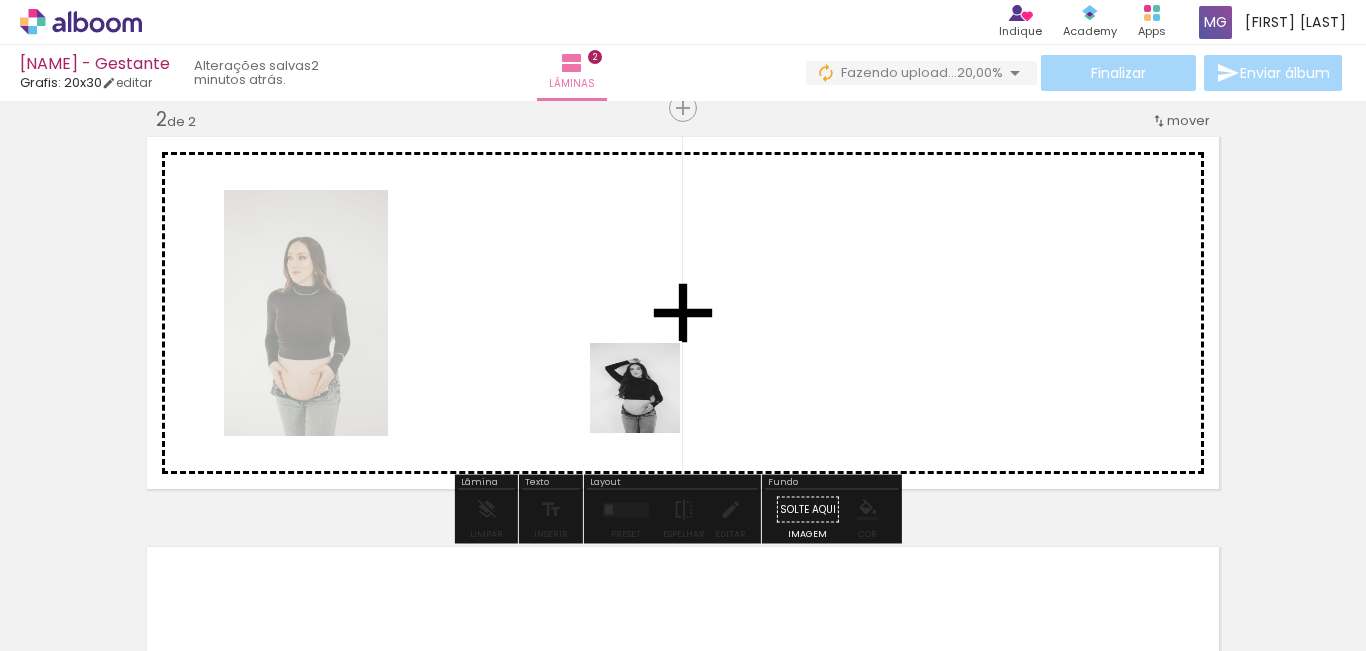 drag, startPoint x: 657, startPoint y: 598, endPoint x: 650, endPoint y: 403, distance: 195.1256 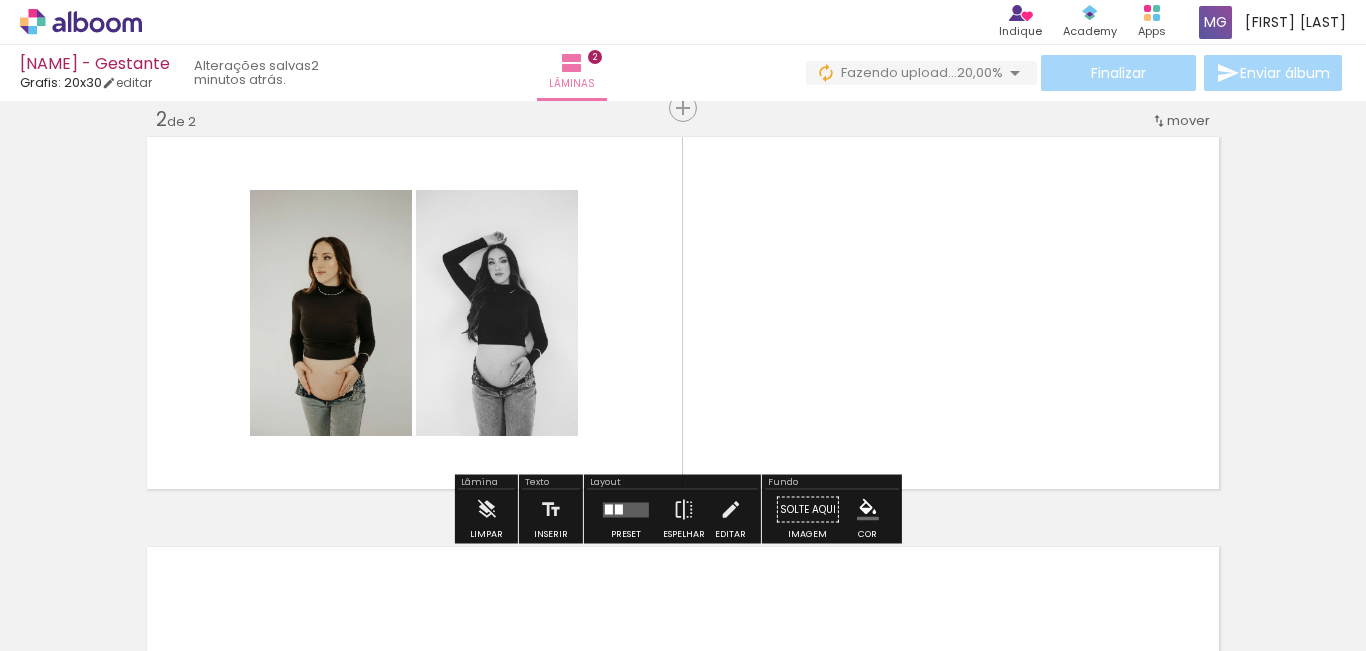 scroll, scrollTop: 0, scrollLeft: 0, axis: both 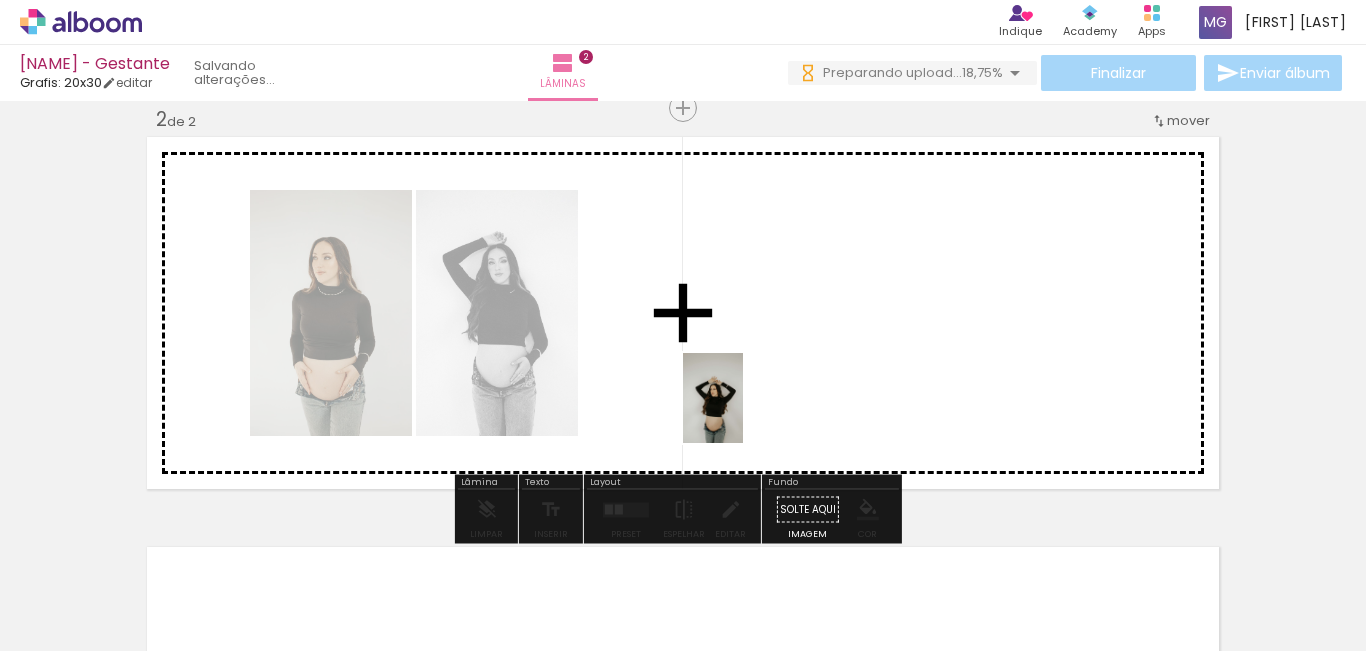 drag, startPoint x: 765, startPoint y: 599, endPoint x: 743, endPoint y: 413, distance: 187.29655 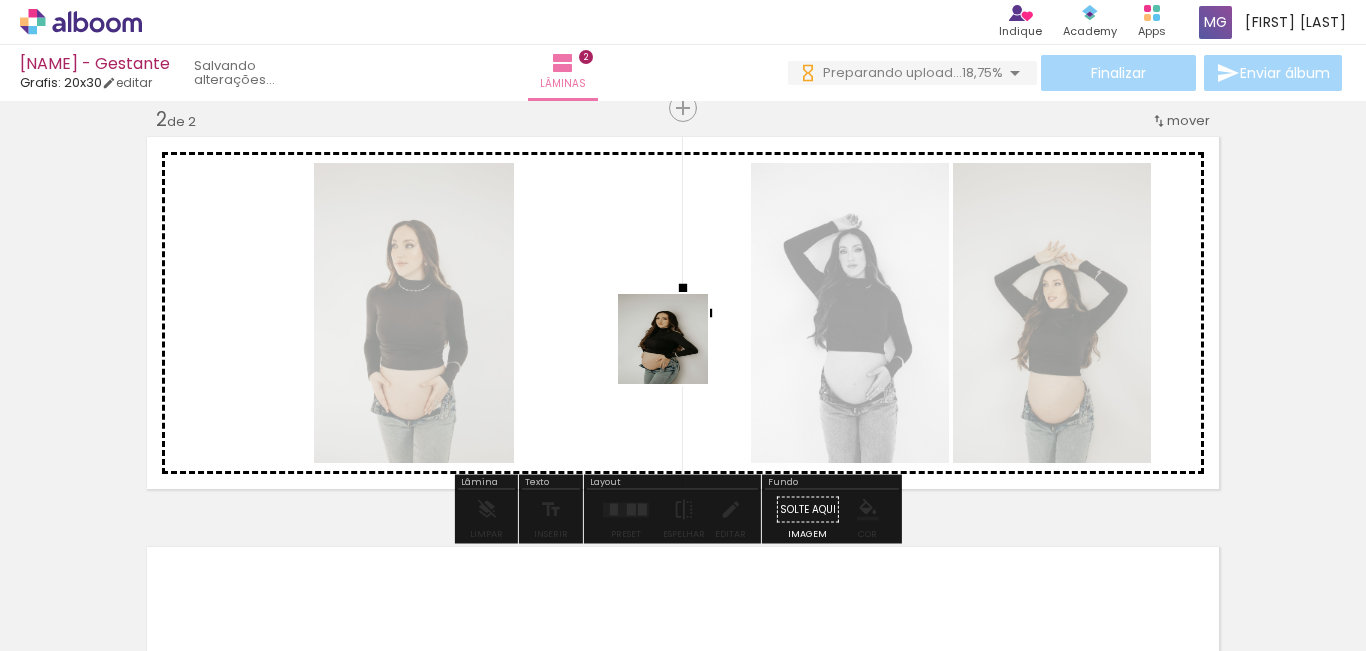 drag, startPoint x: 812, startPoint y: 420, endPoint x: 678, endPoint y: 354, distance: 149.37202 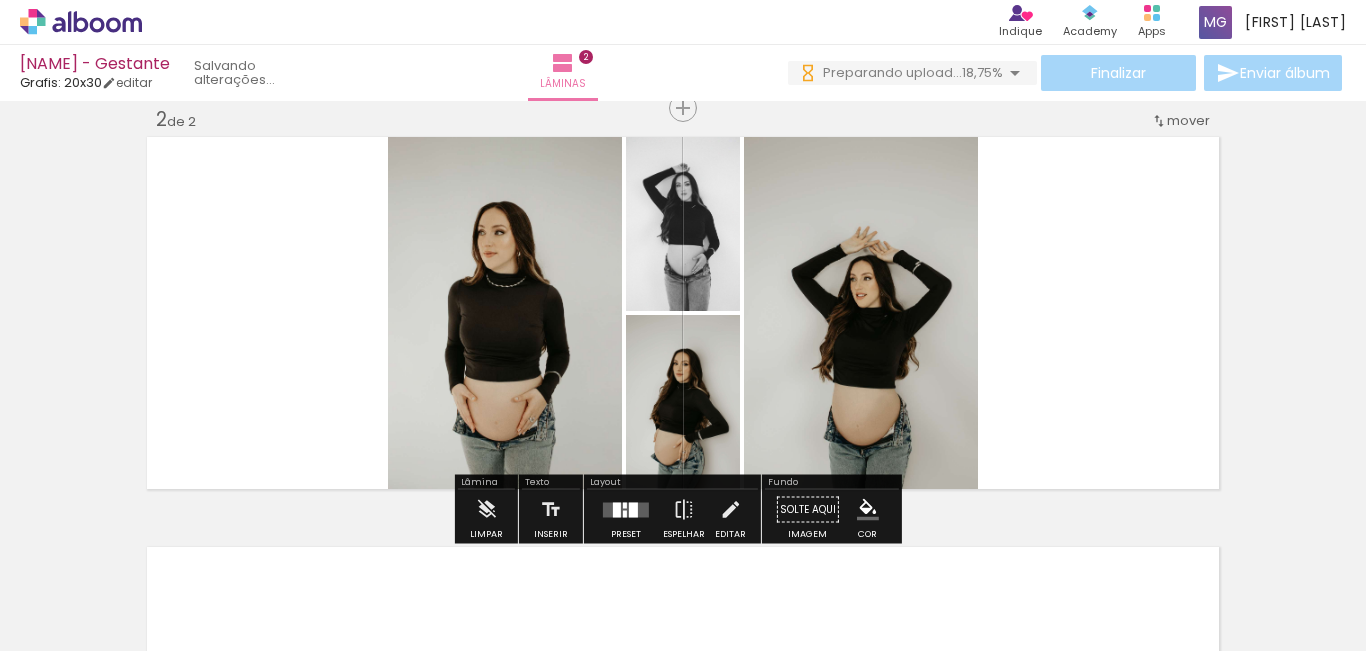 scroll, scrollTop: 0, scrollLeft: 0, axis: both 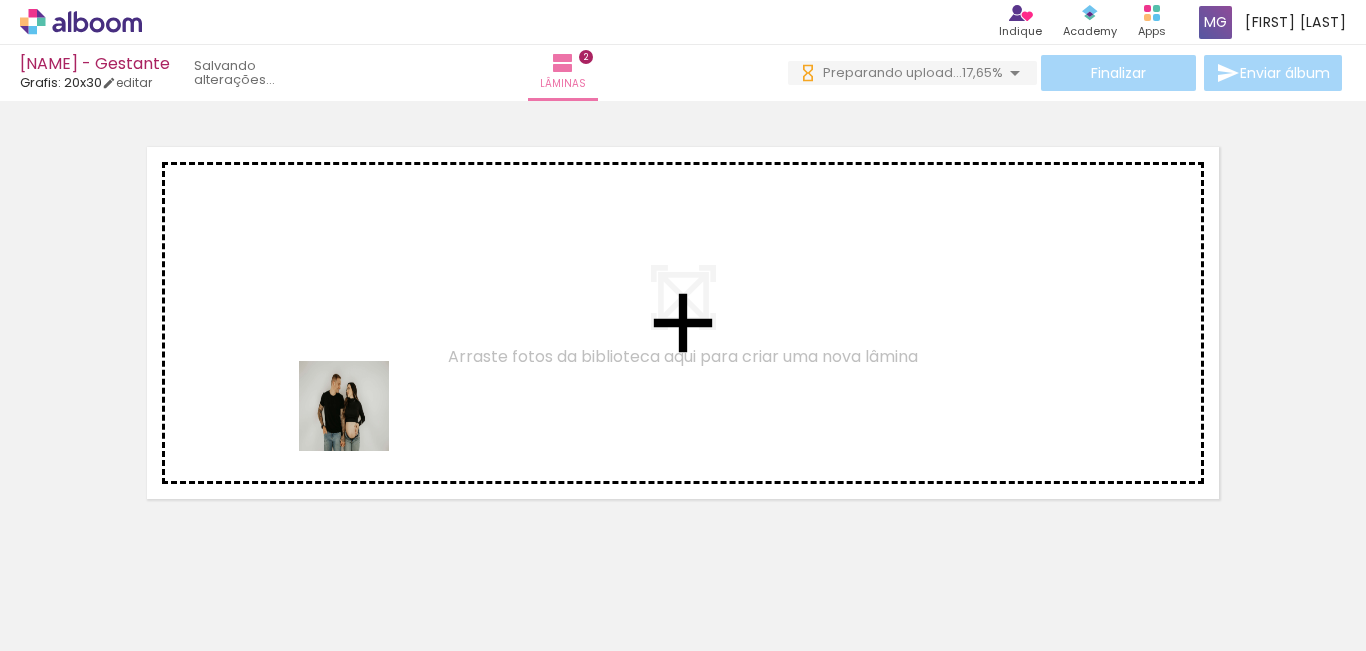 drag, startPoint x: 290, startPoint y: 590, endPoint x: 359, endPoint y: 421, distance: 182.54315 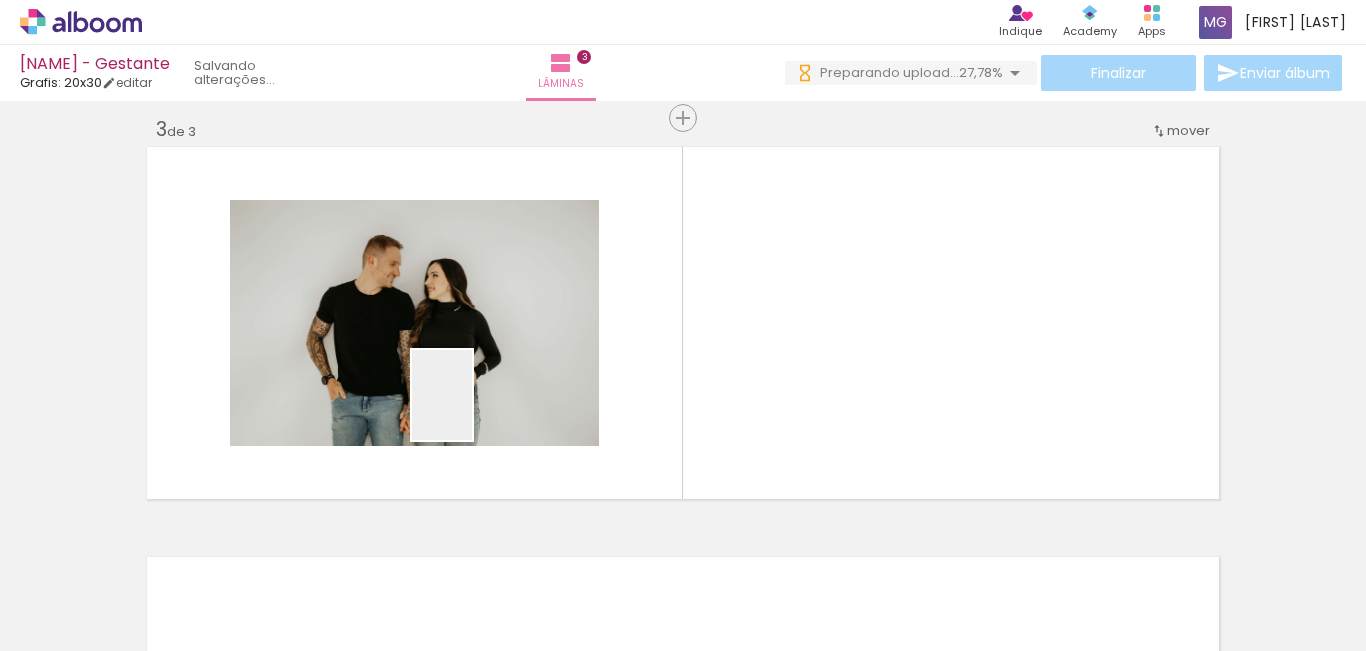 scroll, scrollTop: 846, scrollLeft: 0, axis: vertical 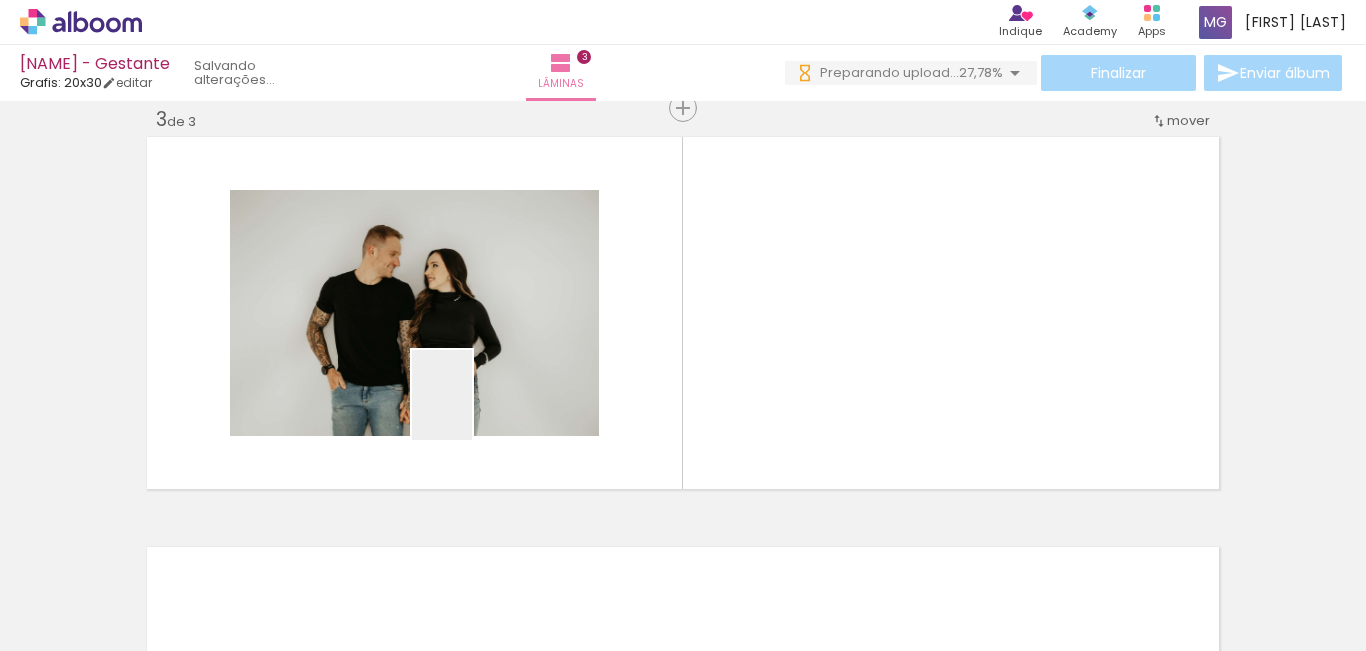 drag, startPoint x: 472, startPoint y: 410, endPoint x: 646, endPoint y: 415, distance: 174.07182 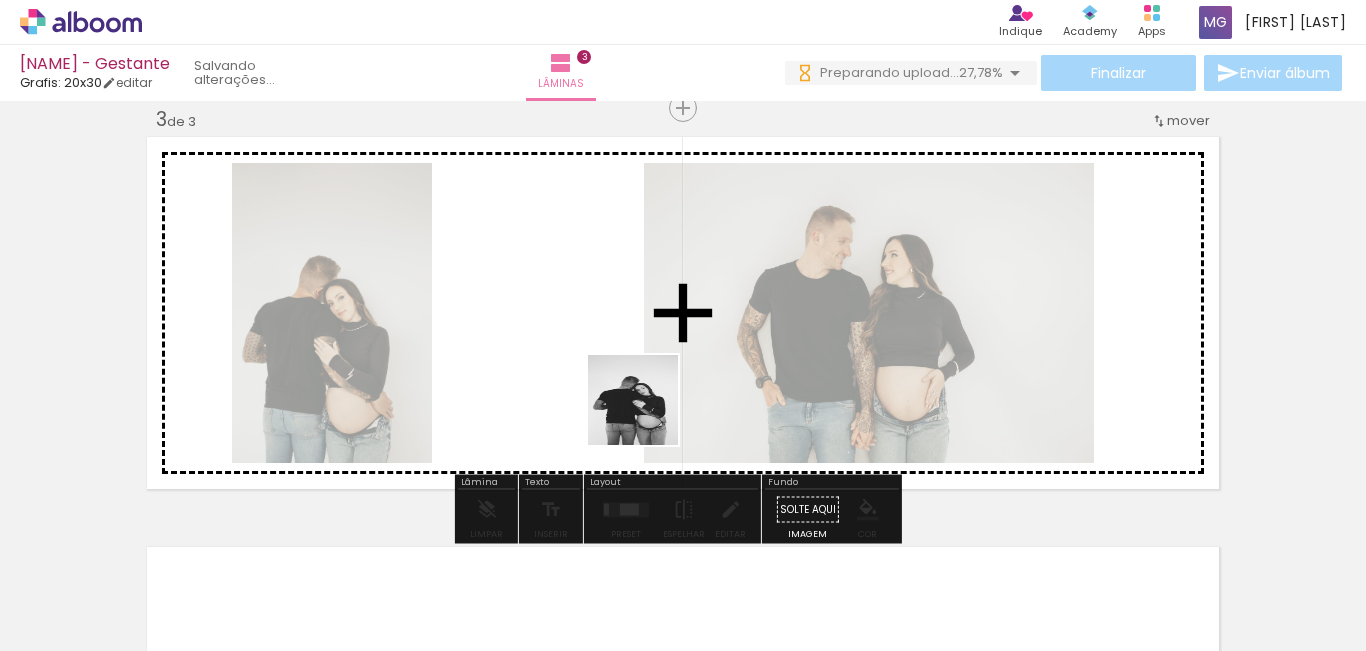 scroll, scrollTop: 0, scrollLeft: 0, axis: both 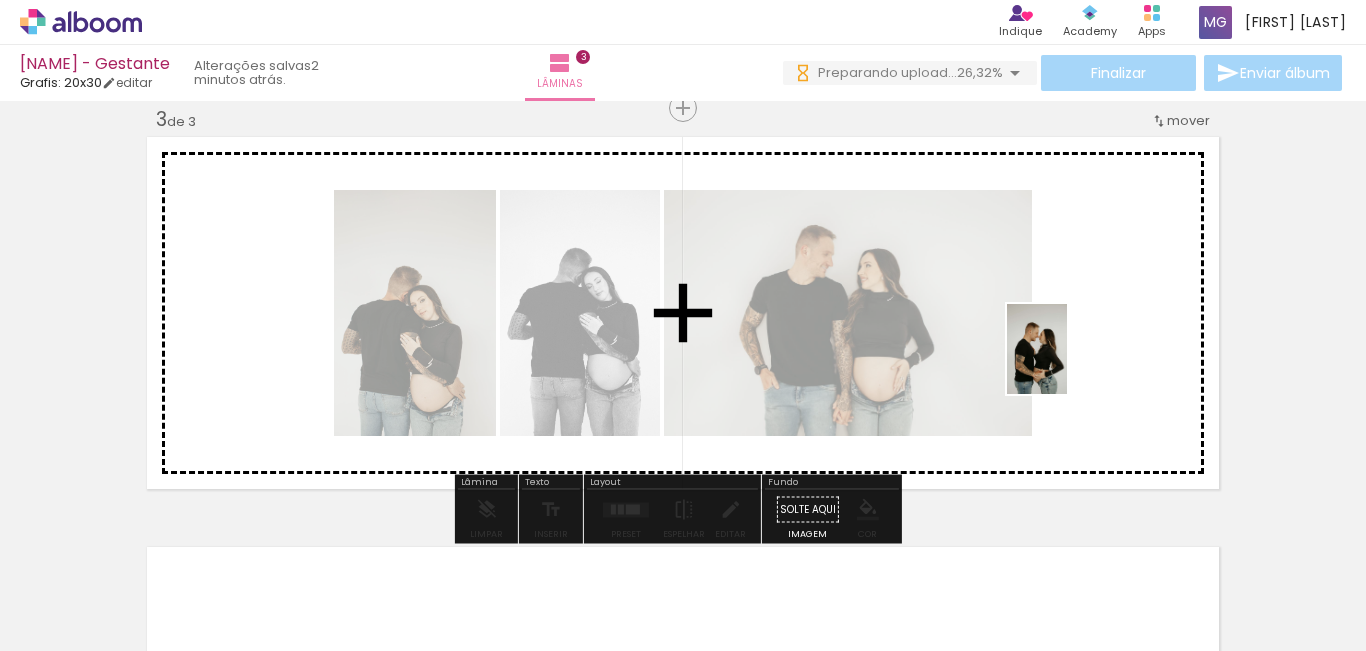 drag, startPoint x: 619, startPoint y: 547, endPoint x: 1068, endPoint y: 364, distance: 484.8608 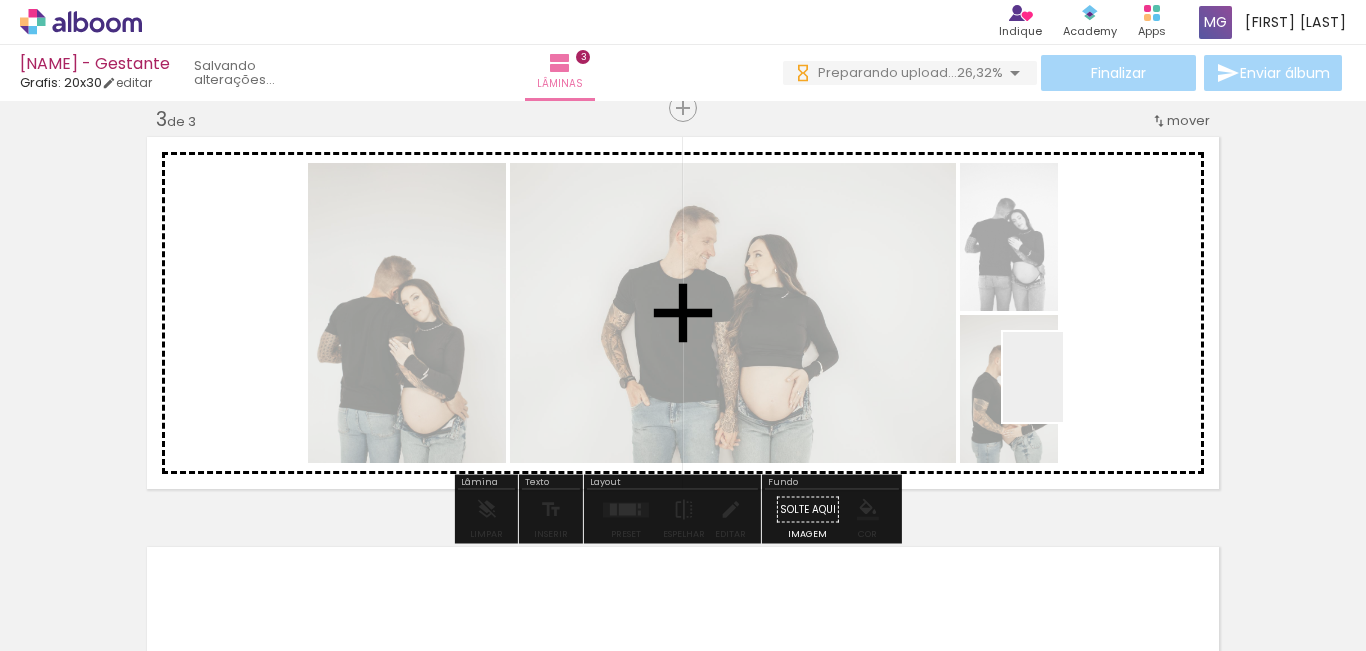 scroll, scrollTop: 0, scrollLeft: 0, axis: both 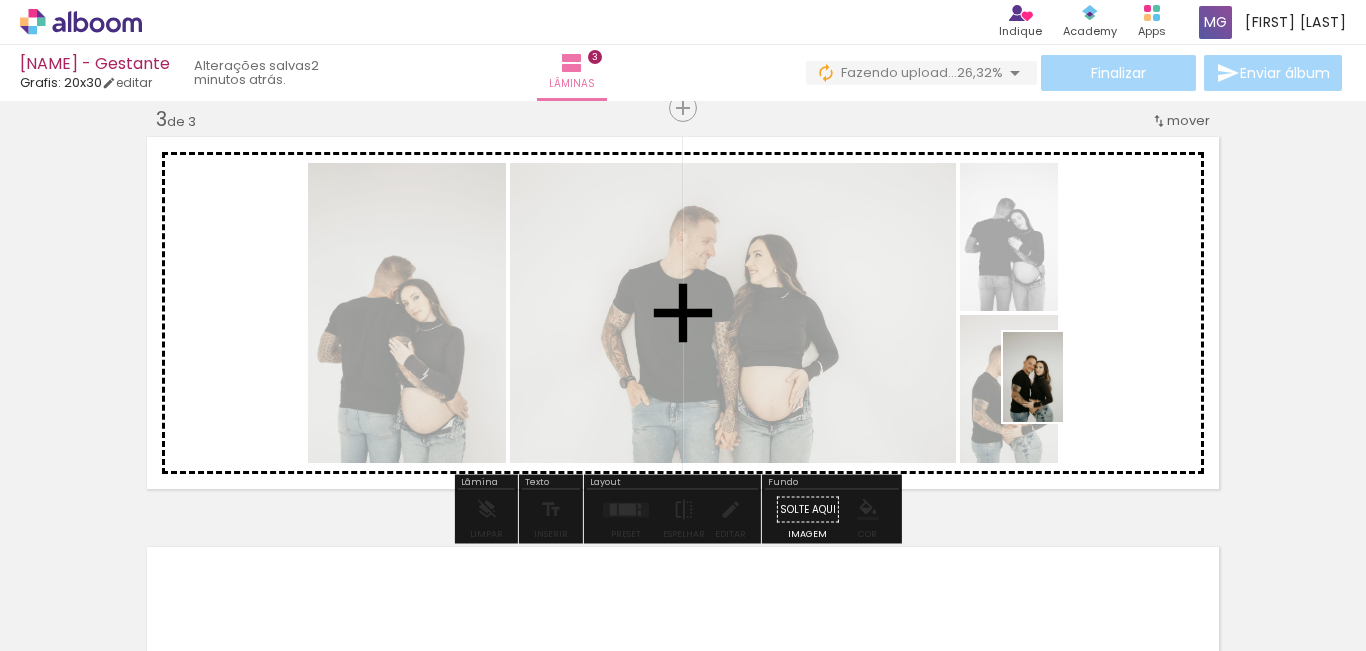 click at bounding box center [683, 325] 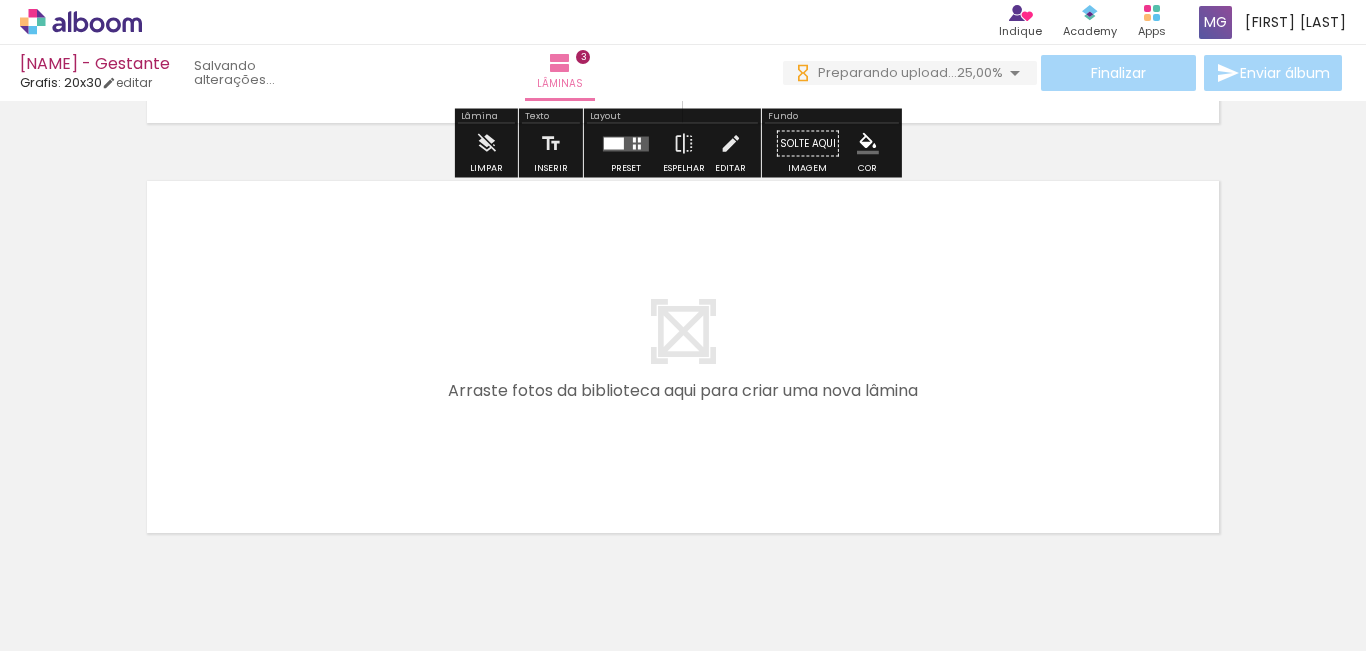 scroll, scrollTop: 1246, scrollLeft: 0, axis: vertical 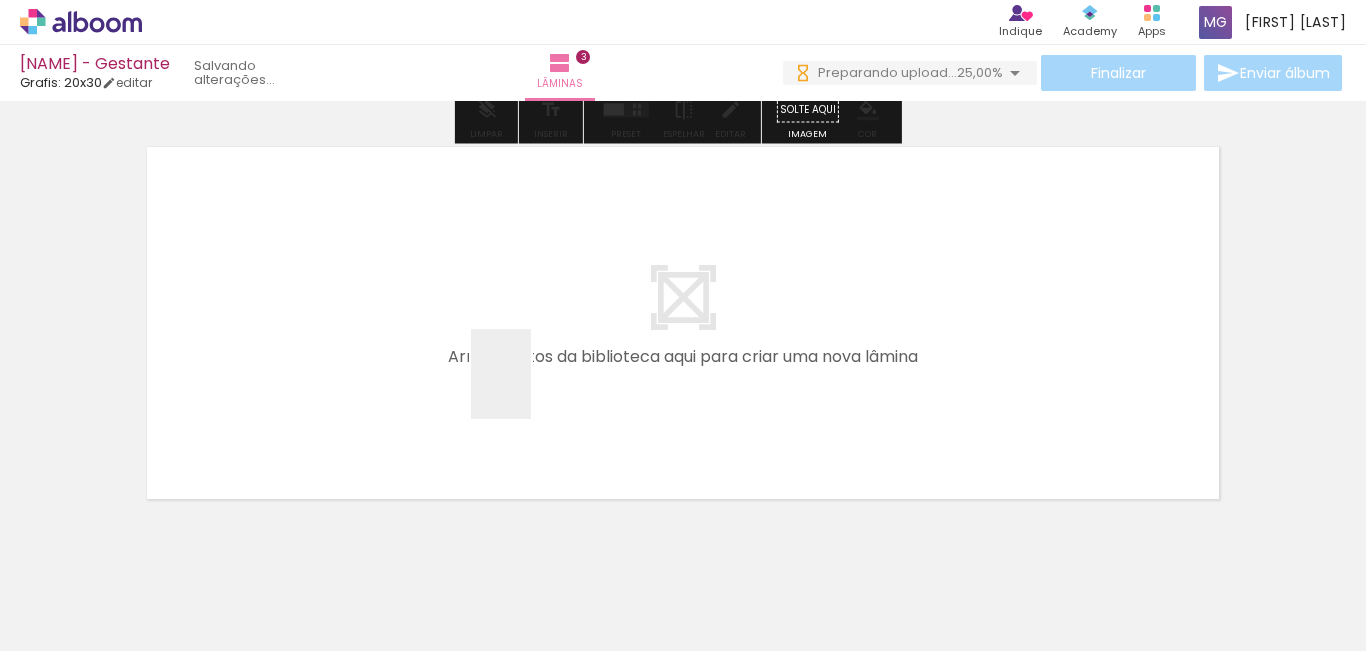 click at bounding box center [683, 325] 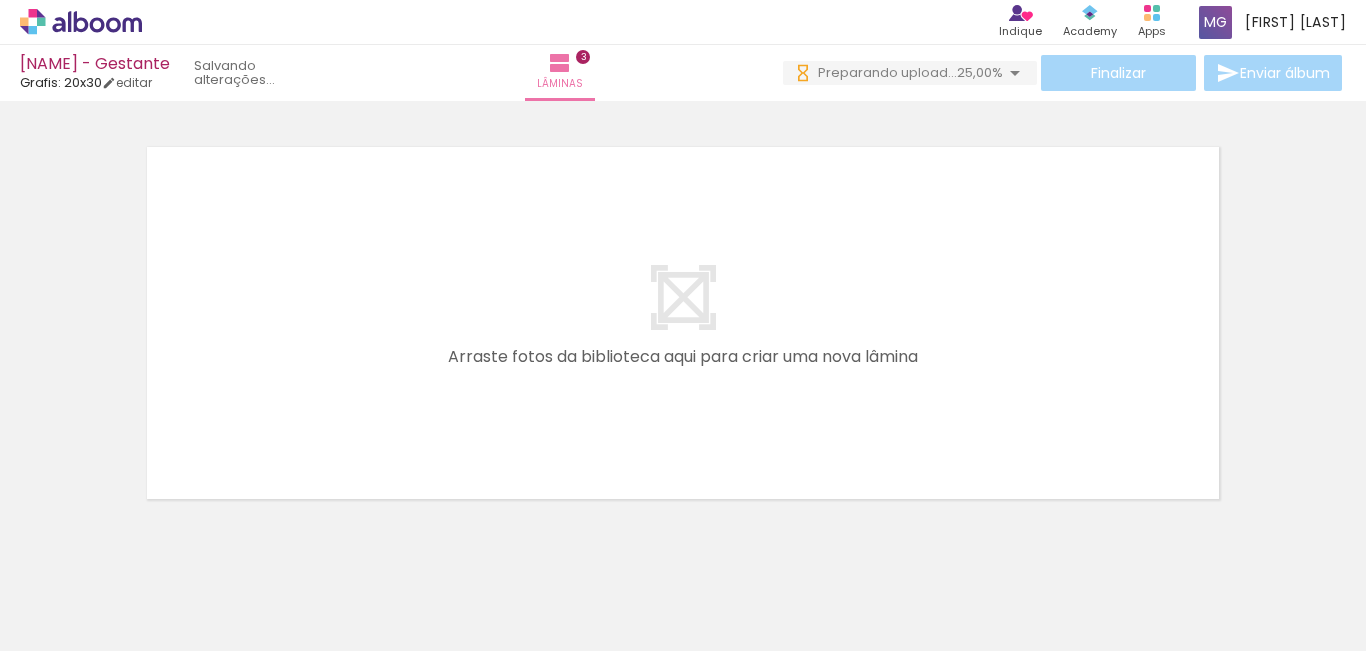 scroll, scrollTop: 0, scrollLeft: 0, axis: both 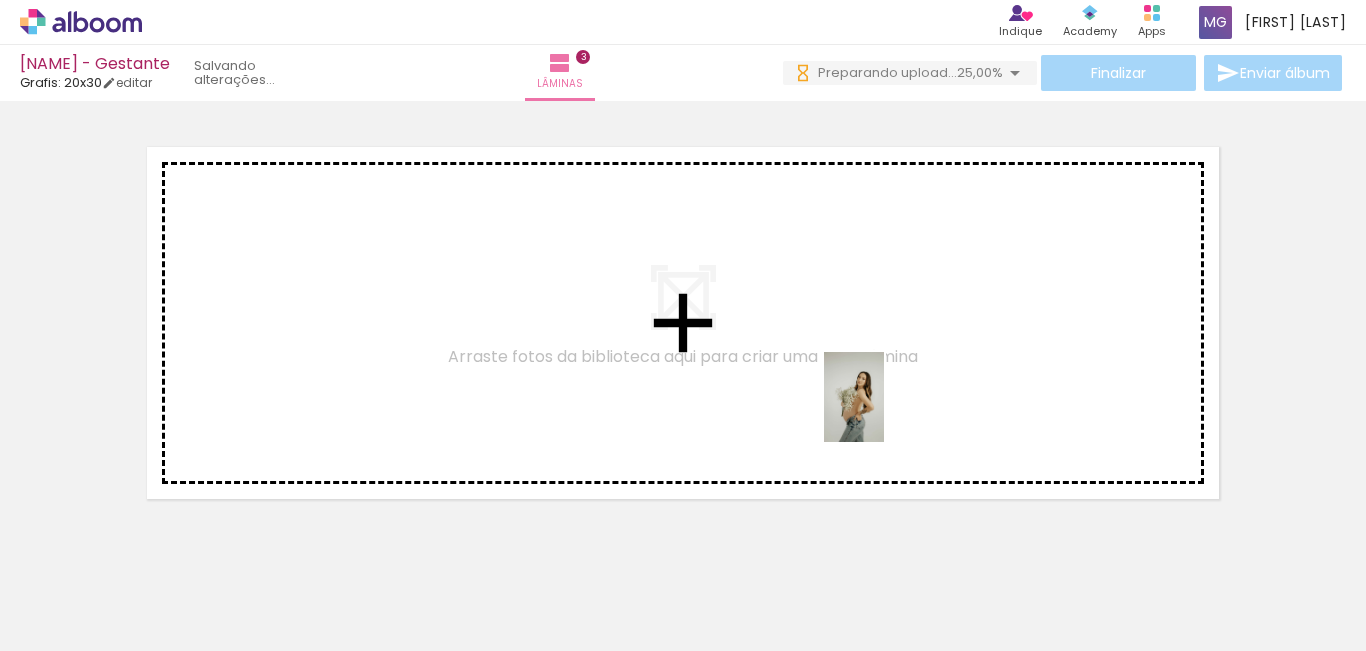 drag, startPoint x: 961, startPoint y: 591, endPoint x: 884, endPoint y: 412, distance: 194.85892 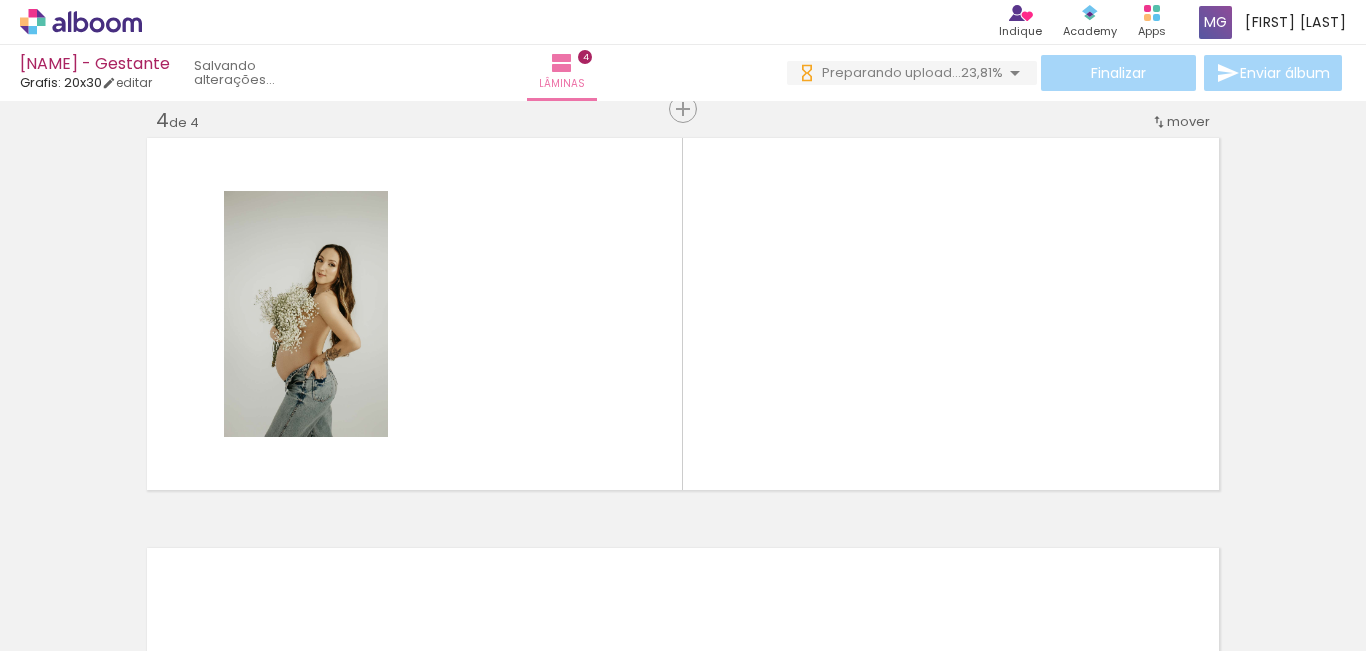 scroll, scrollTop: 1256, scrollLeft: 0, axis: vertical 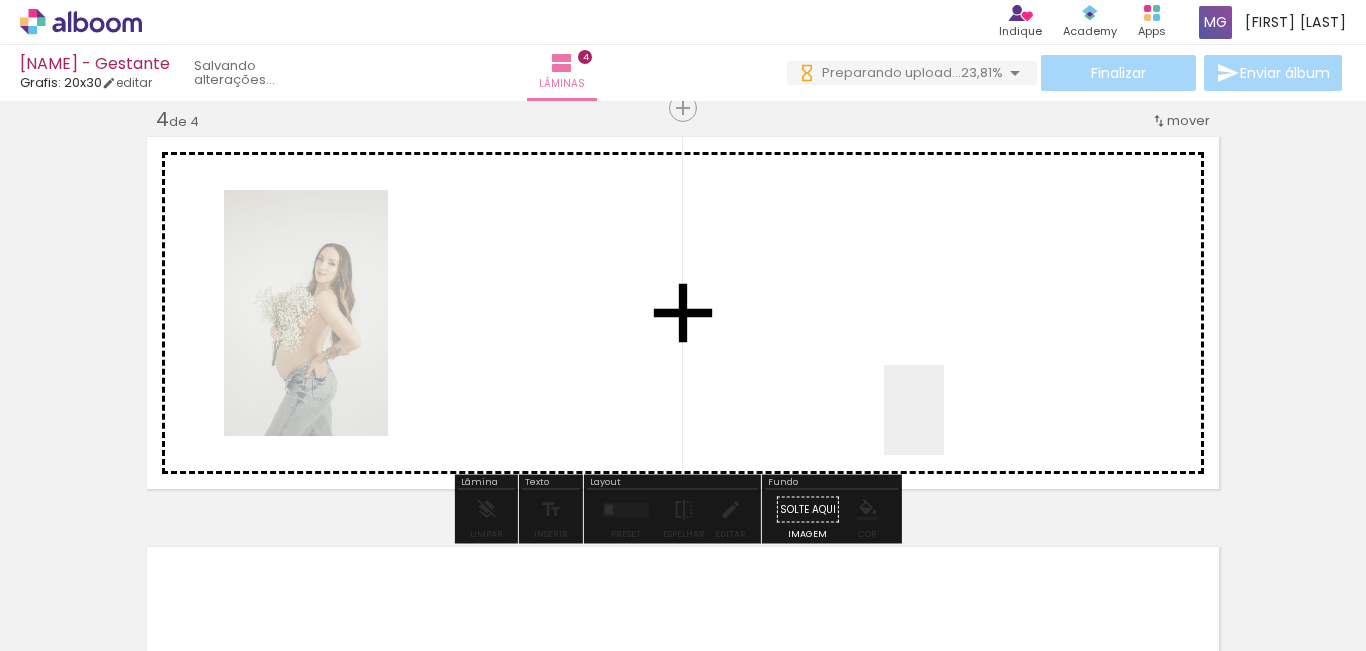 drag, startPoint x: 1052, startPoint y: 593, endPoint x: 845, endPoint y: 582, distance: 207.29207 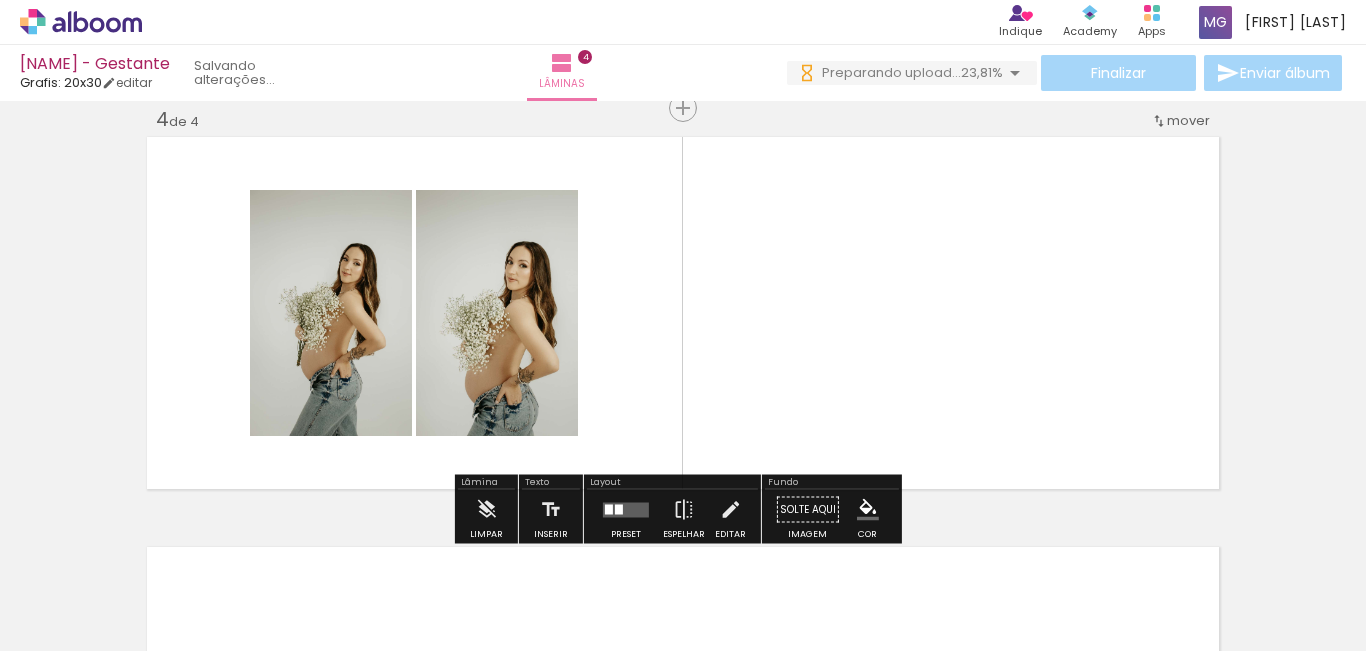 scroll, scrollTop: 0, scrollLeft: 0, axis: both 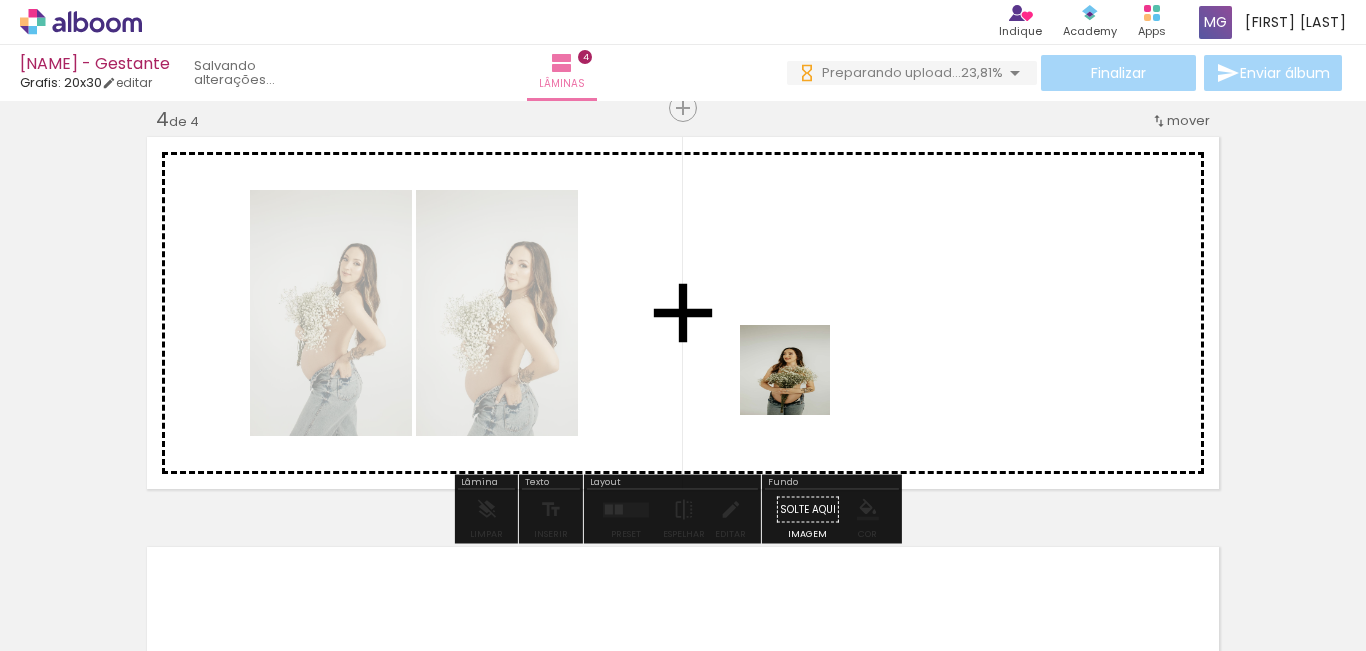 drag, startPoint x: 844, startPoint y: 601, endPoint x: 786, endPoint y: 379, distance: 229.45152 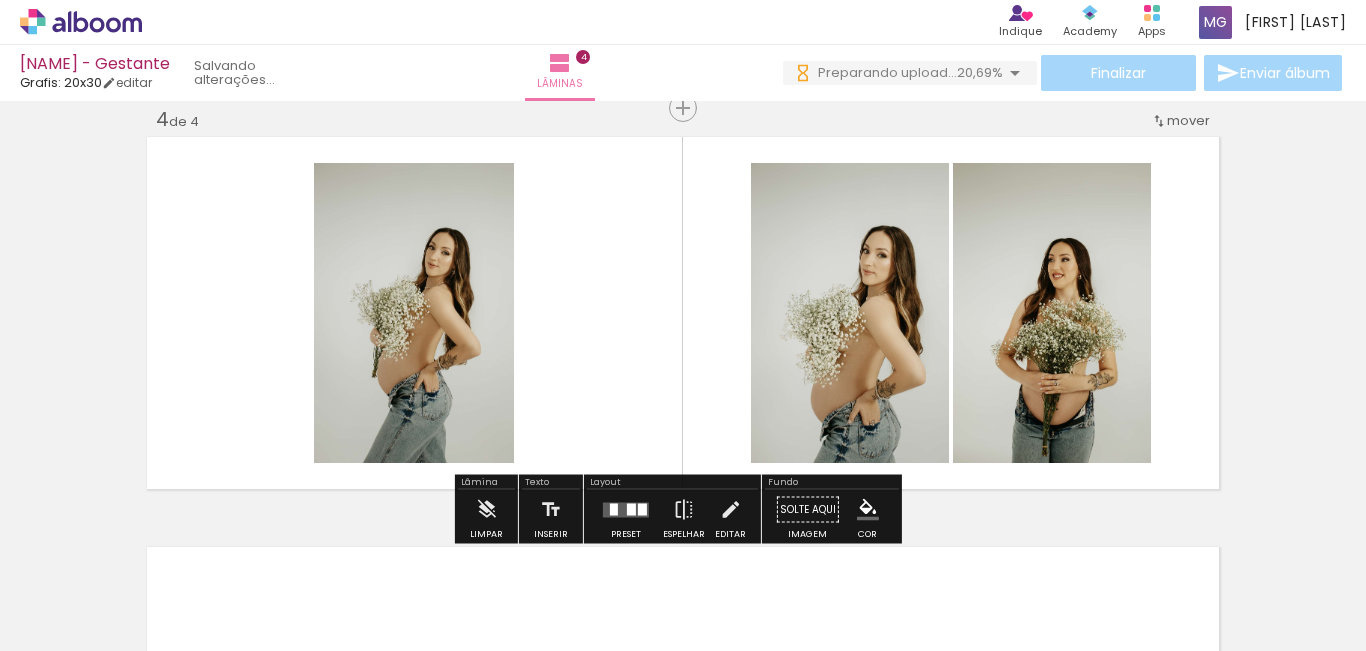 scroll, scrollTop: 0, scrollLeft: 0, axis: both 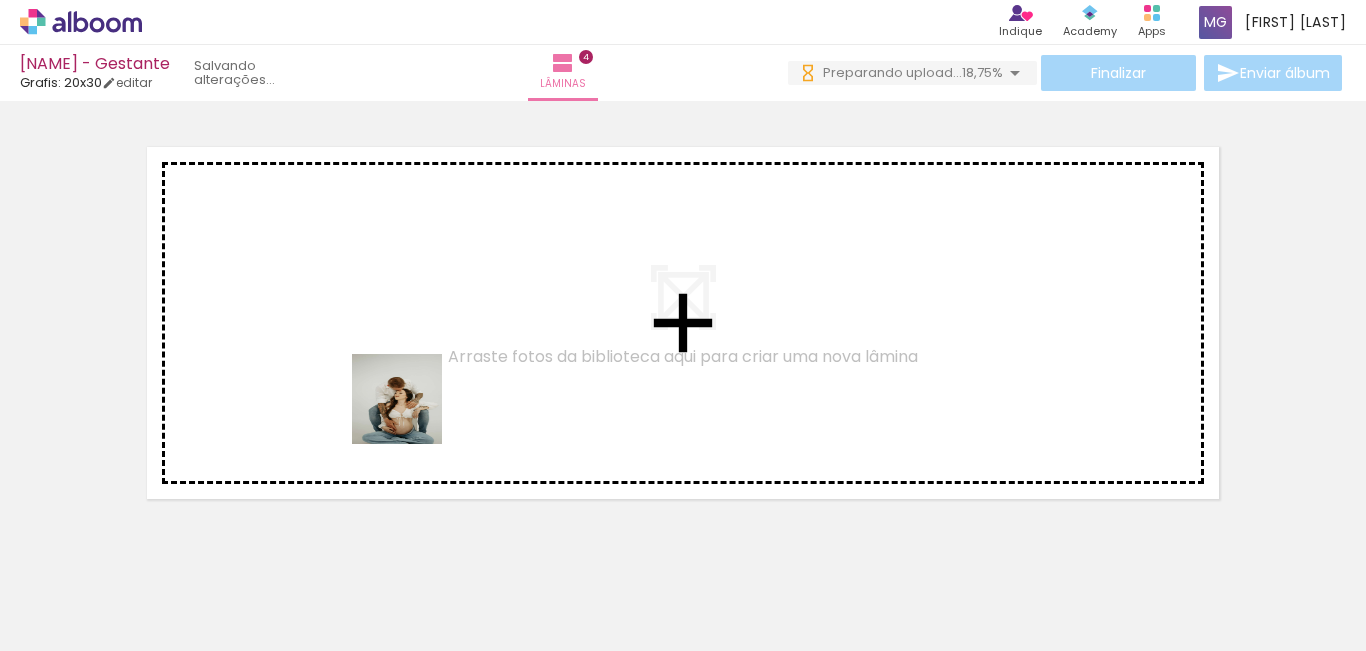 drag, startPoint x: 398, startPoint y: 602, endPoint x: 412, endPoint y: 414, distance: 188.52055 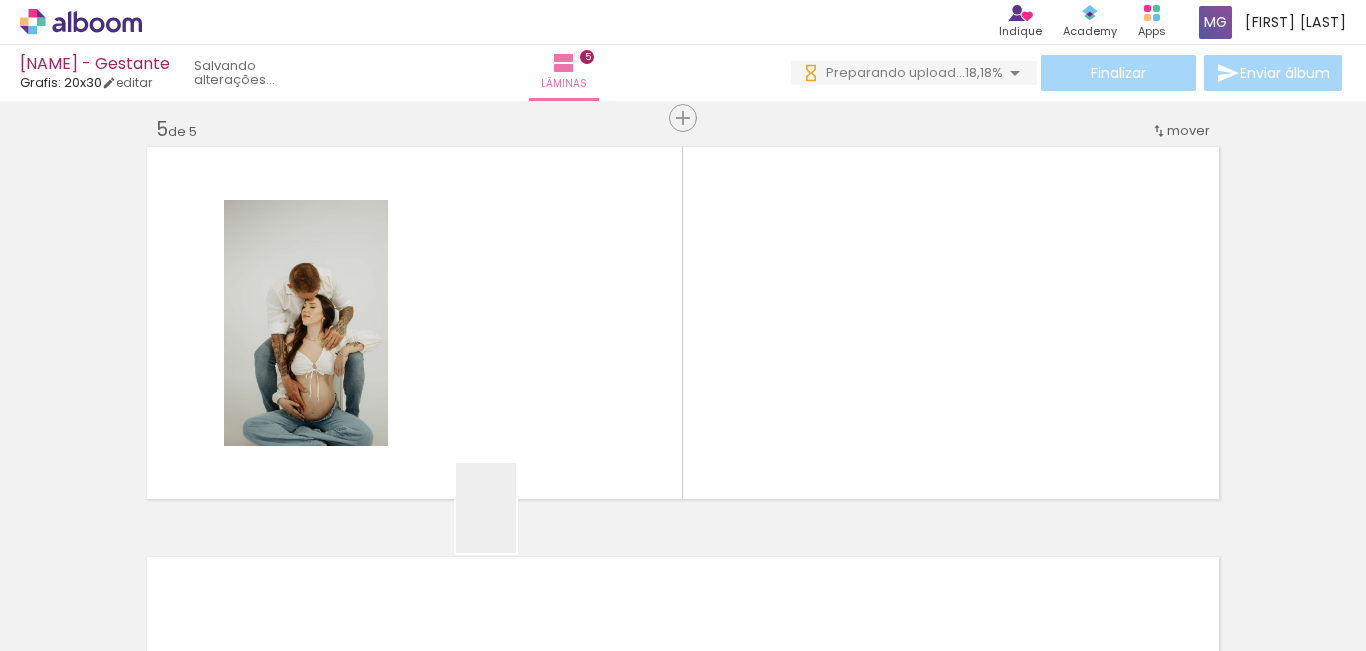 scroll, scrollTop: 1666, scrollLeft: 0, axis: vertical 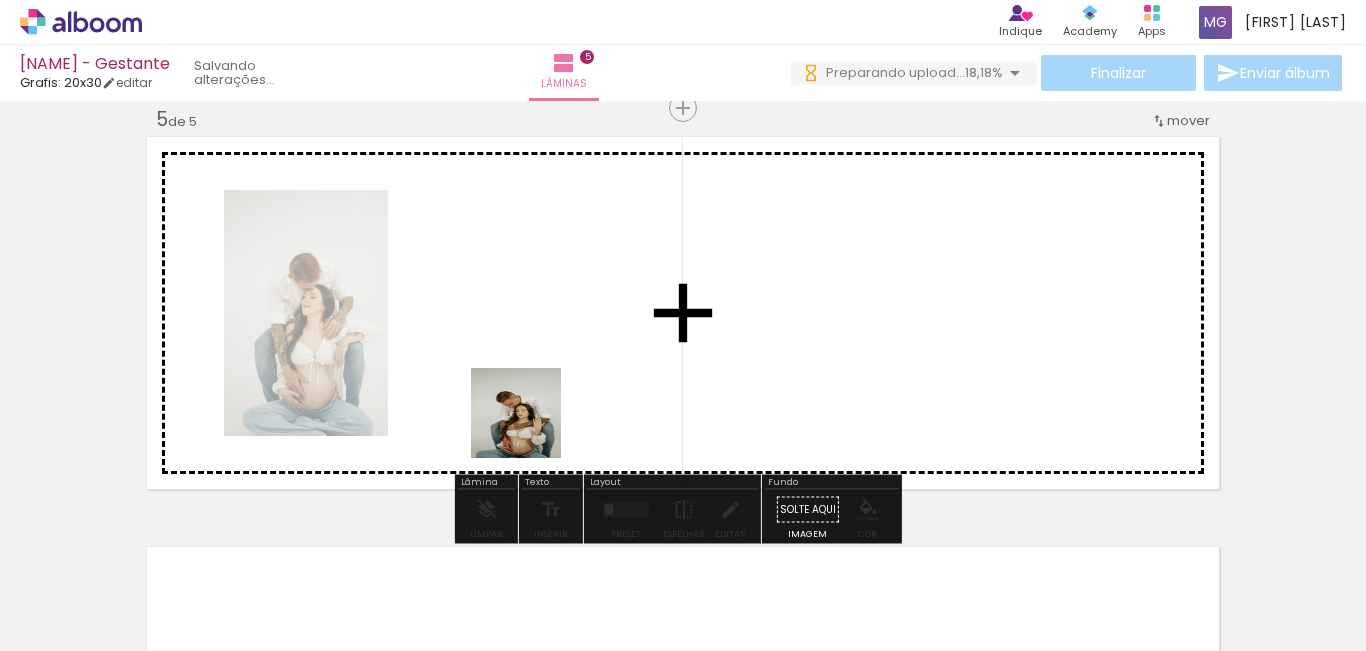 drag, startPoint x: 504, startPoint y: 589, endPoint x: 606, endPoint y: 589, distance: 102 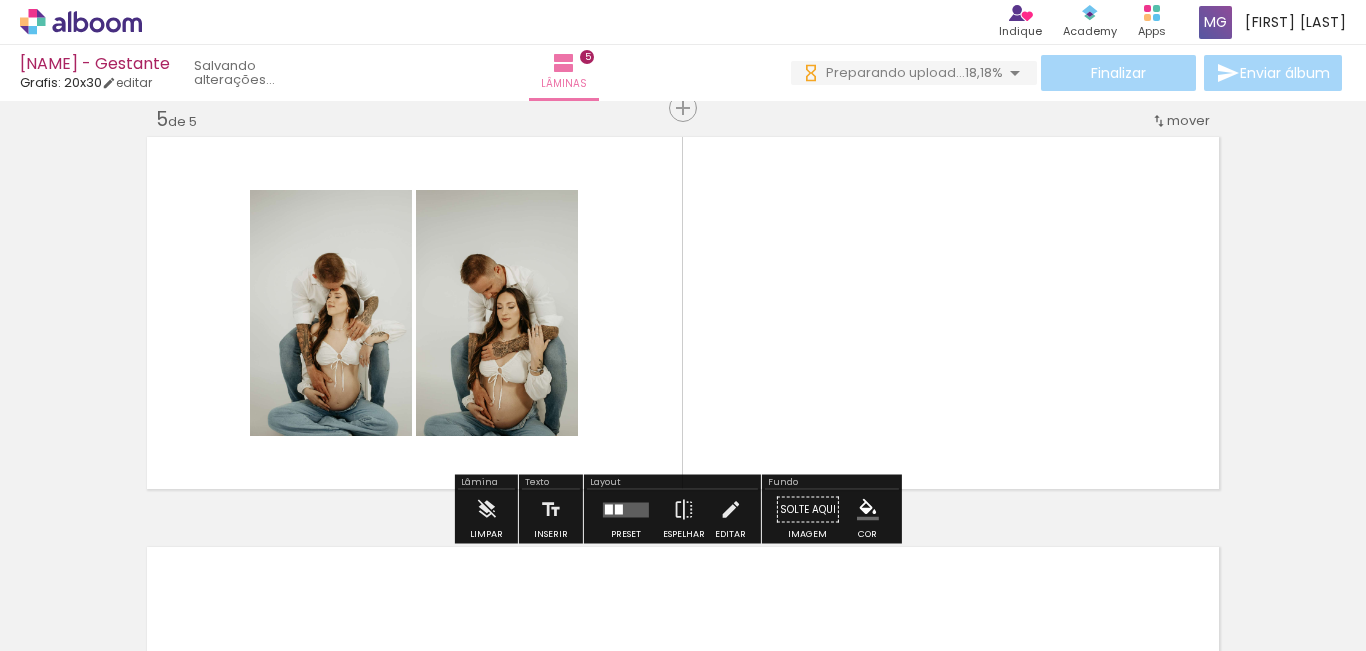 scroll, scrollTop: 0, scrollLeft: 0, axis: both 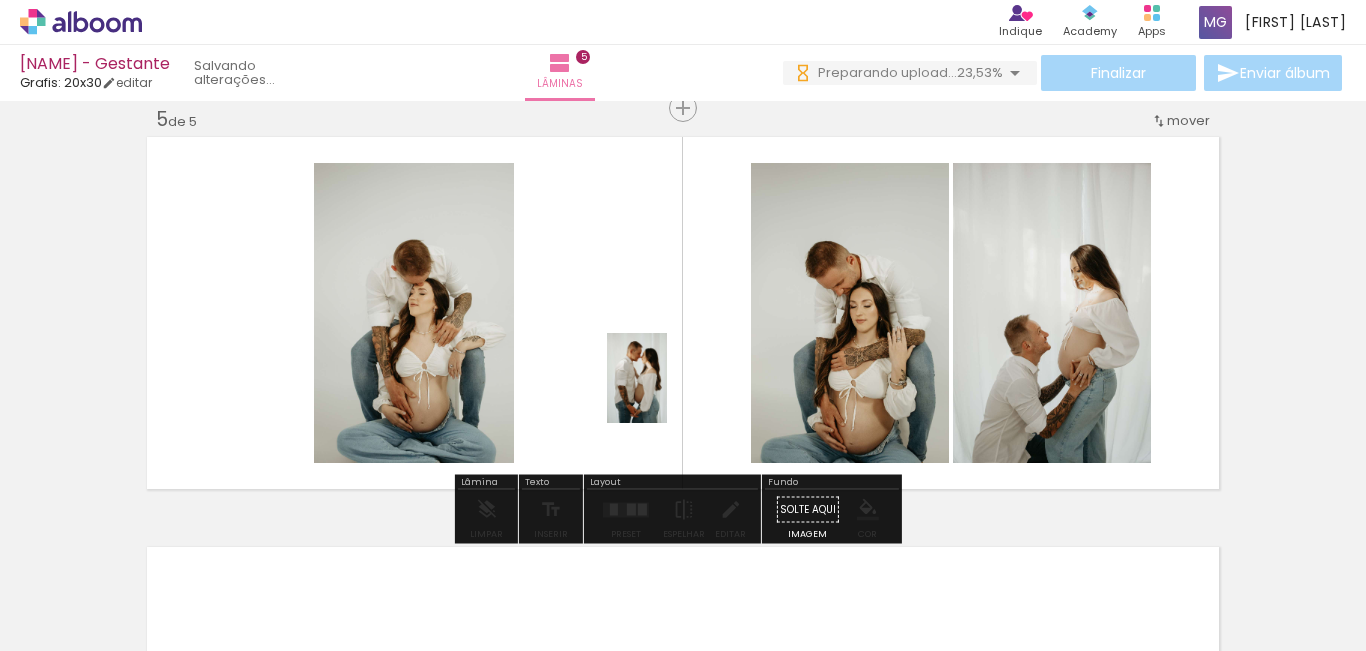 click at bounding box center [683, 325] 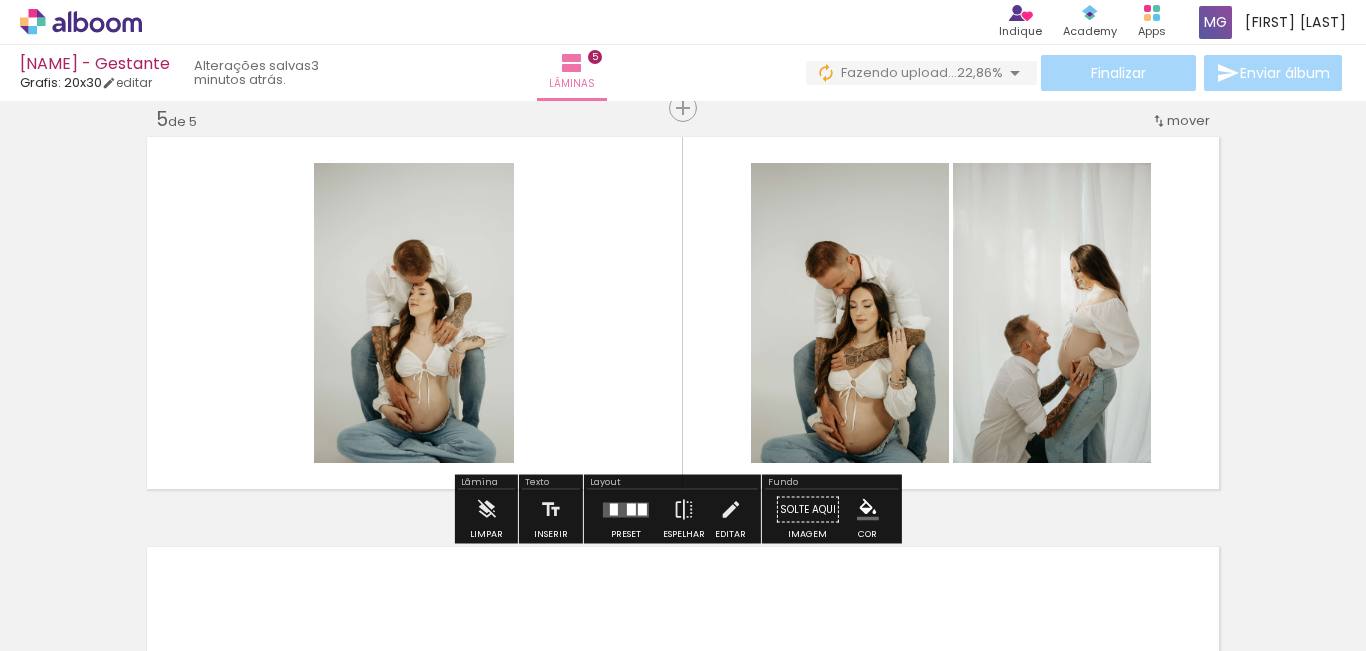 scroll, scrollTop: 0, scrollLeft: 0, axis: both 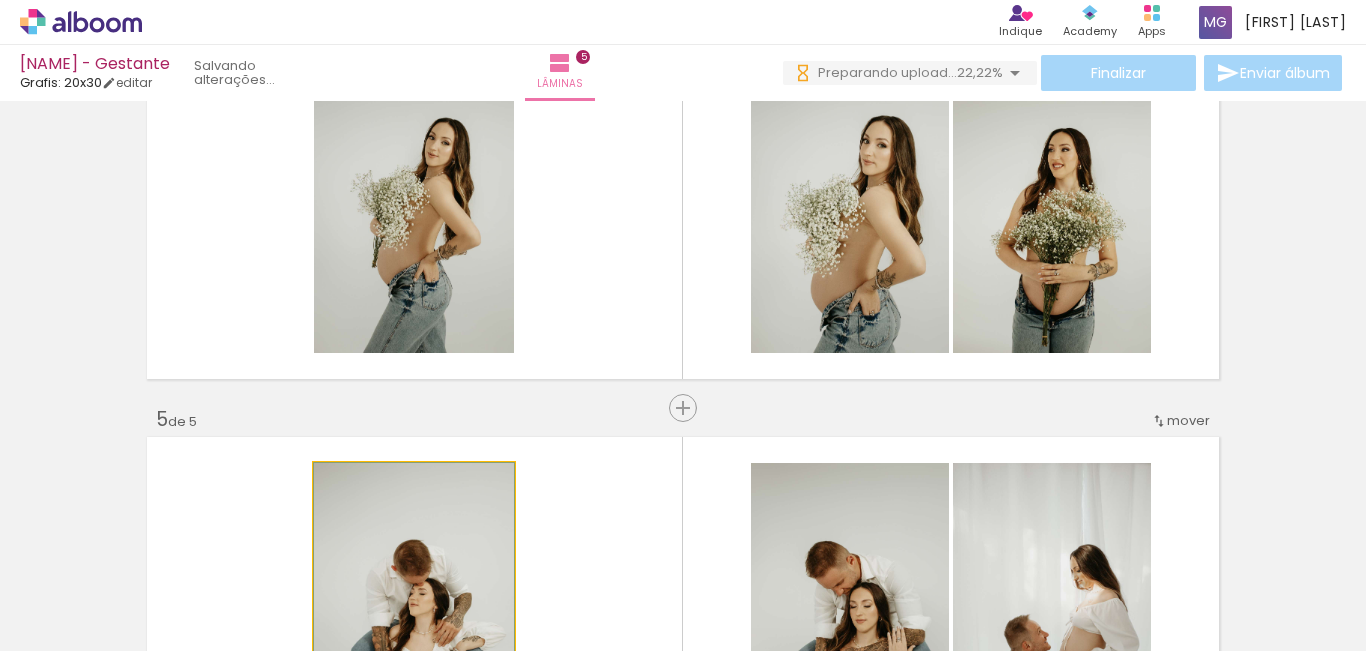 drag, startPoint x: 446, startPoint y: 509, endPoint x: 603, endPoint y: 250, distance: 302.8696 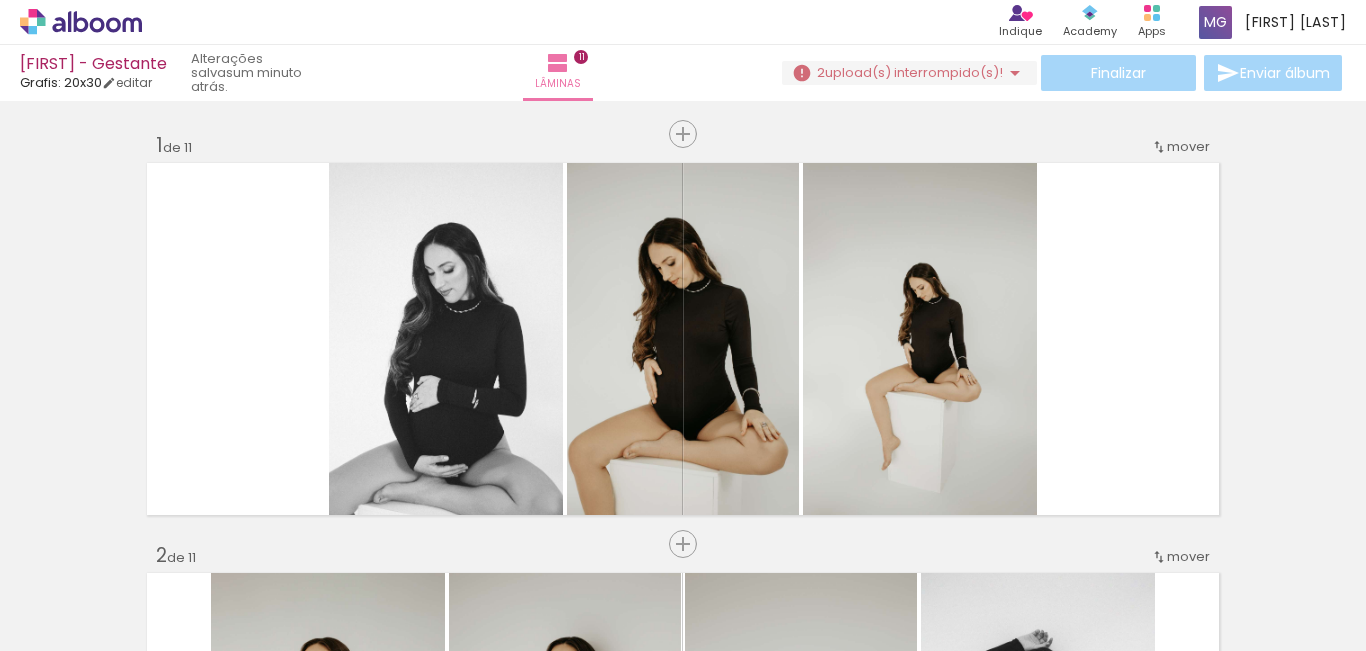 scroll, scrollTop: 0, scrollLeft: 0, axis: both 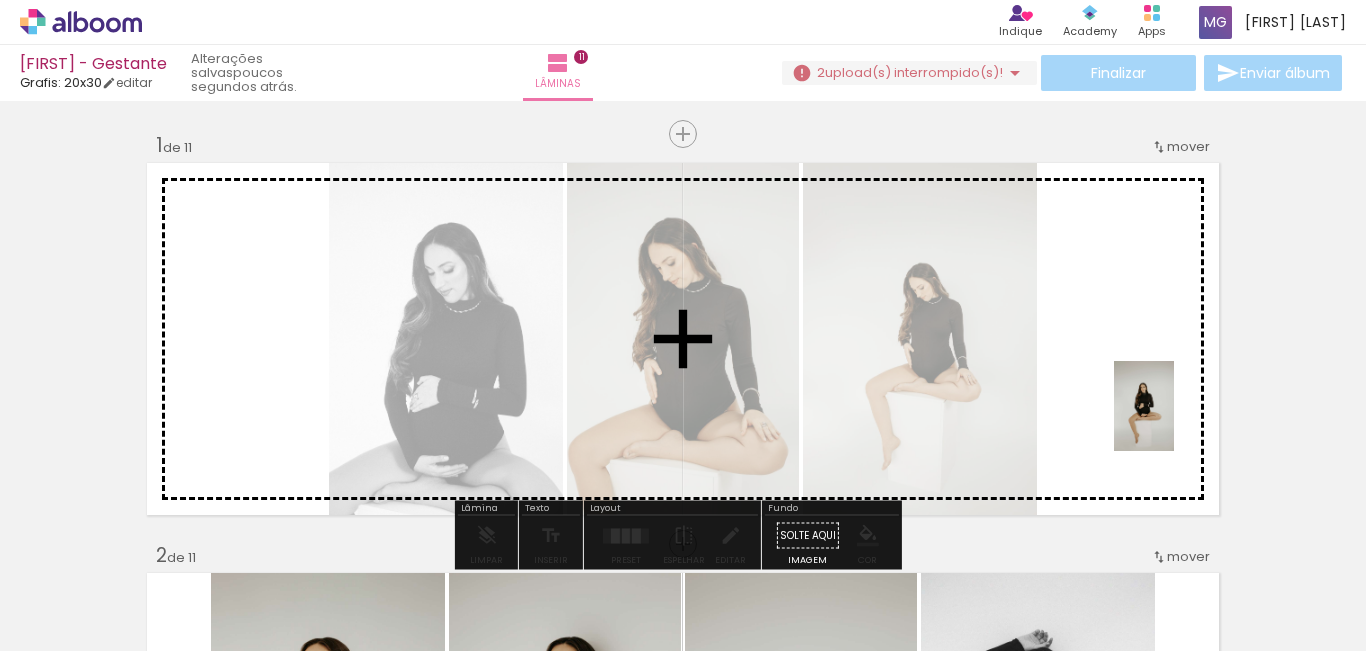 drag, startPoint x: 1302, startPoint y: 601, endPoint x: 1174, endPoint y: 421, distance: 220.871 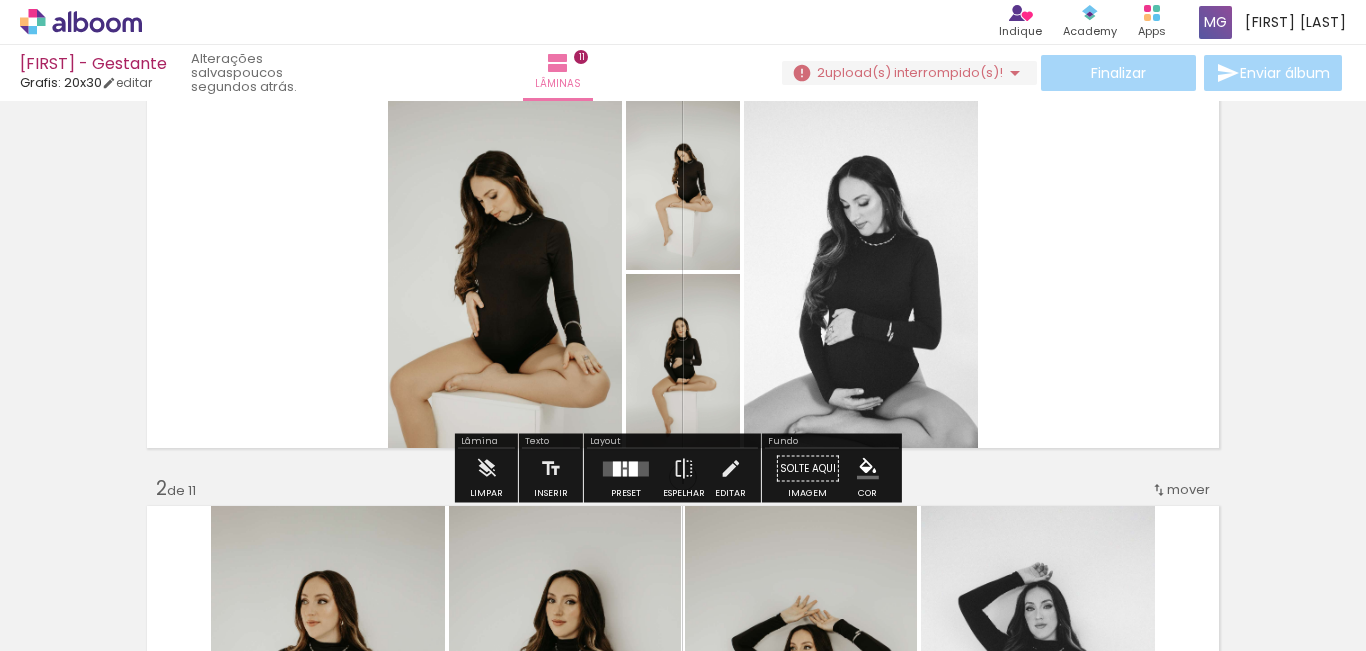 scroll, scrollTop: 100, scrollLeft: 0, axis: vertical 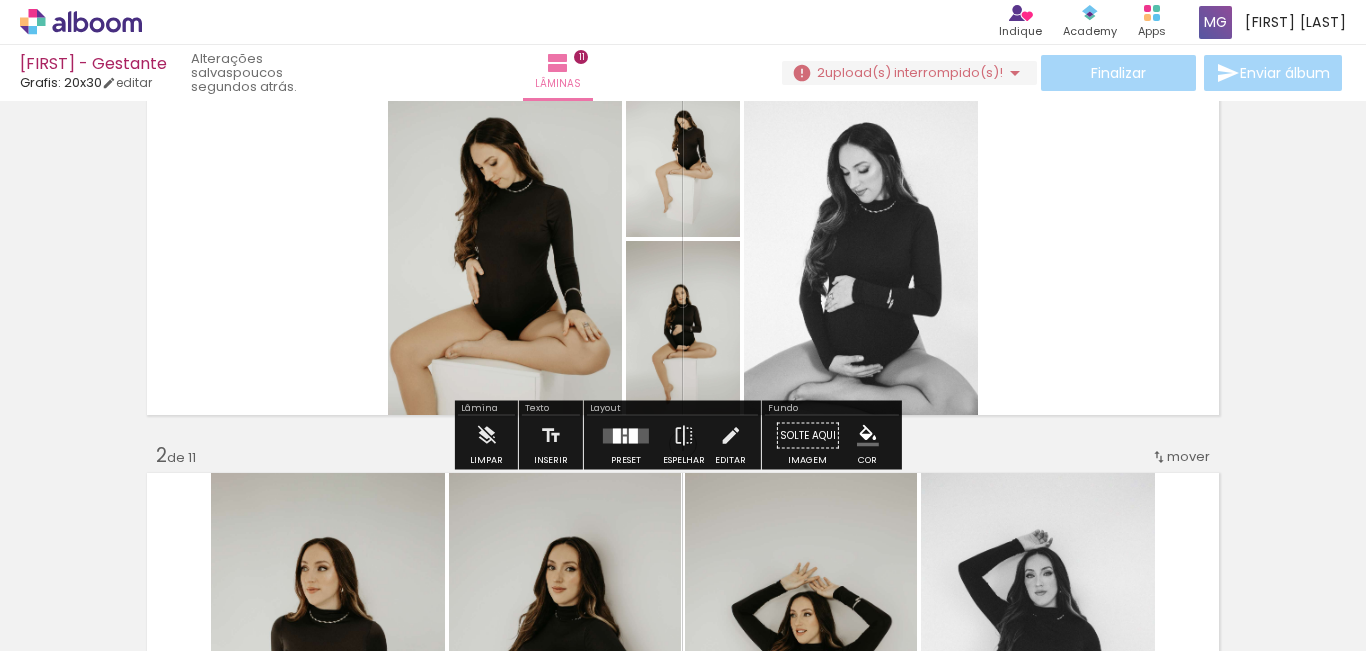 click at bounding box center (626, 436) 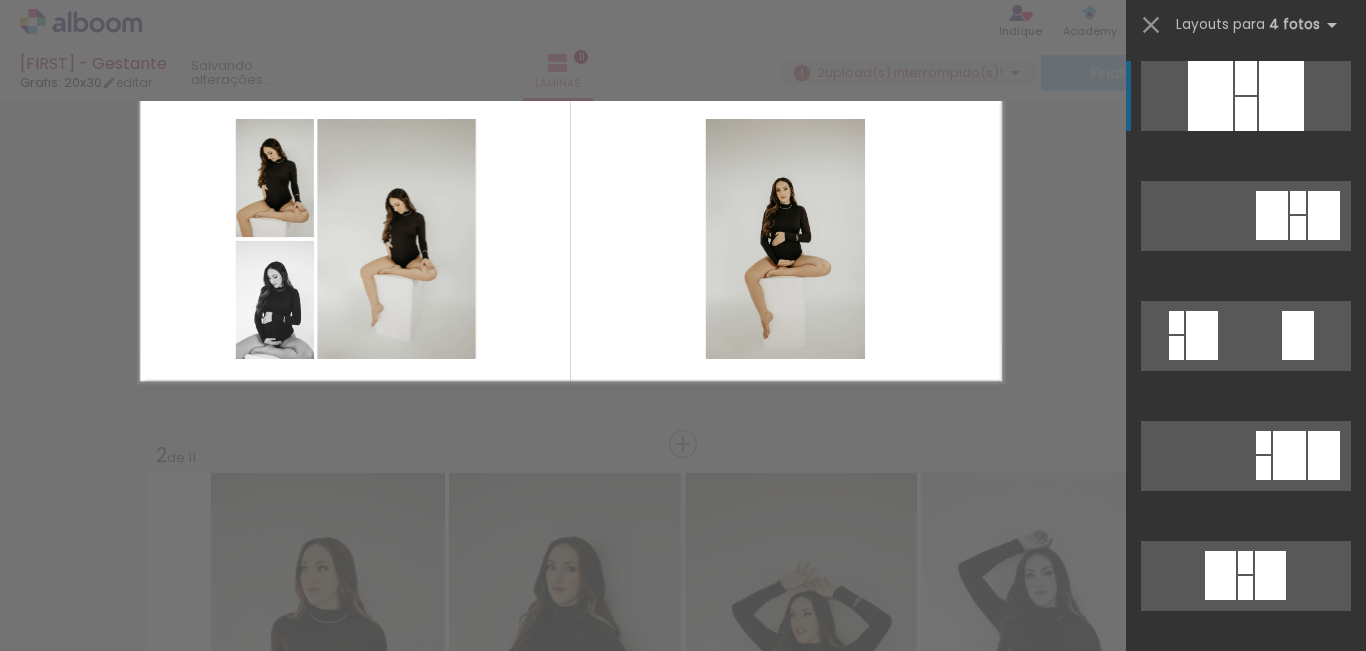 scroll, scrollTop: 25, scrollLeft: 0, axis: vertical 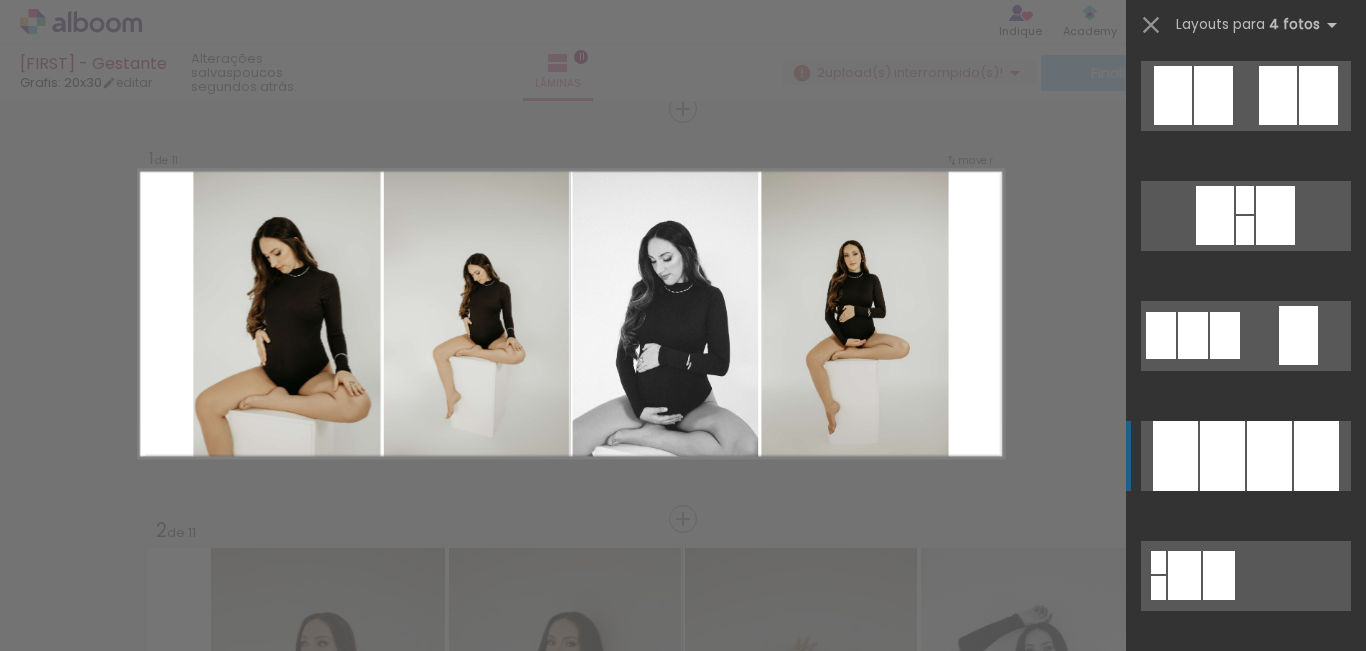 click at bounding box center [1184, 575] 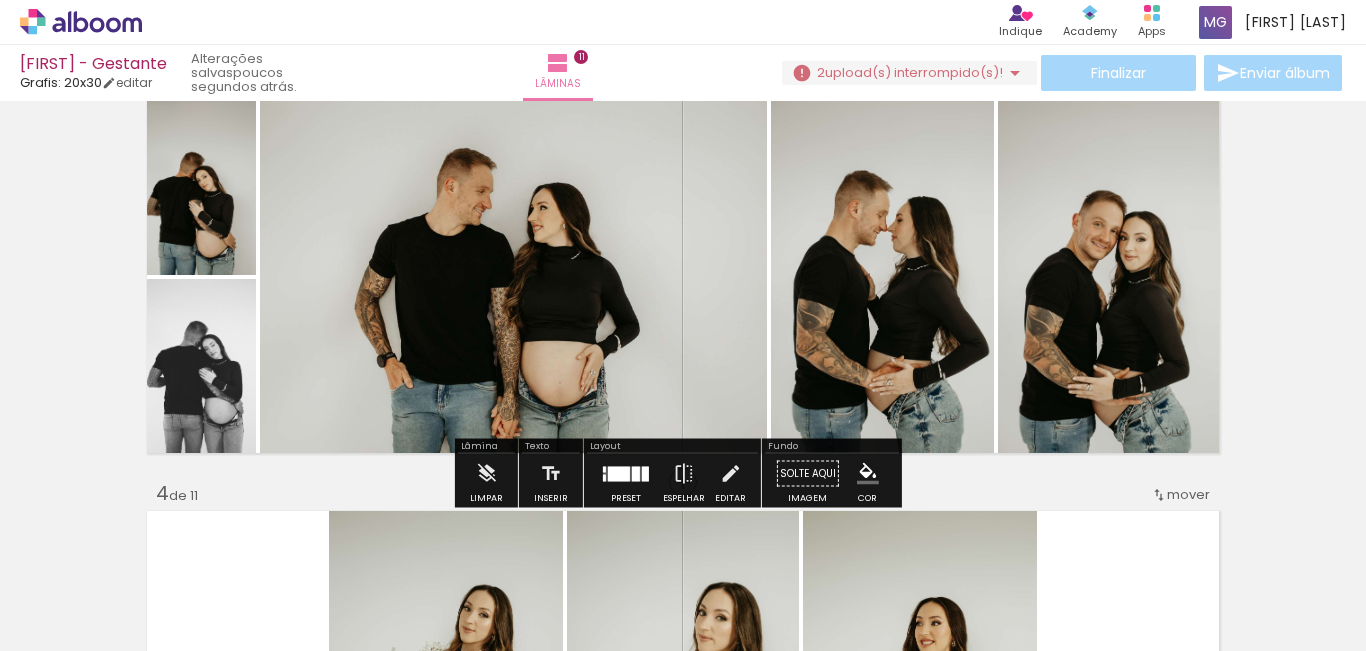 scroll, scrollTop: 925, scrollLeft: 0, axis: vertical 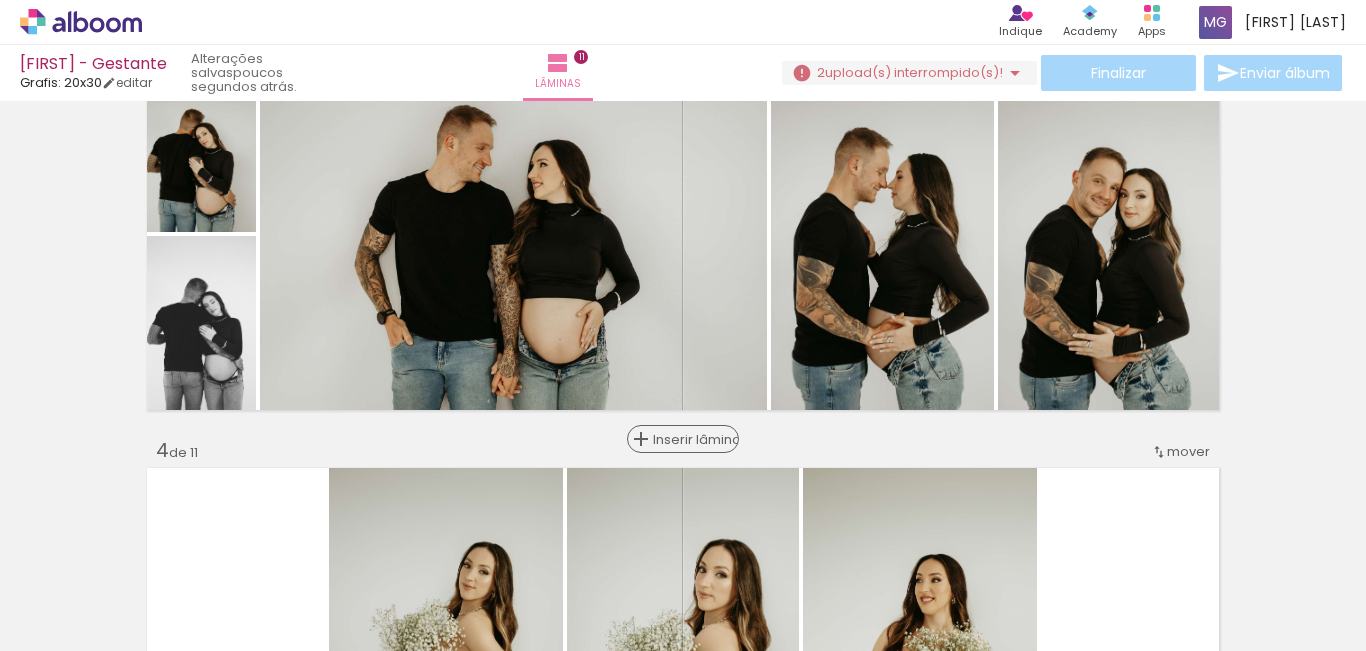 click on "Inserir lâmina" at bounding box center (692, 439) 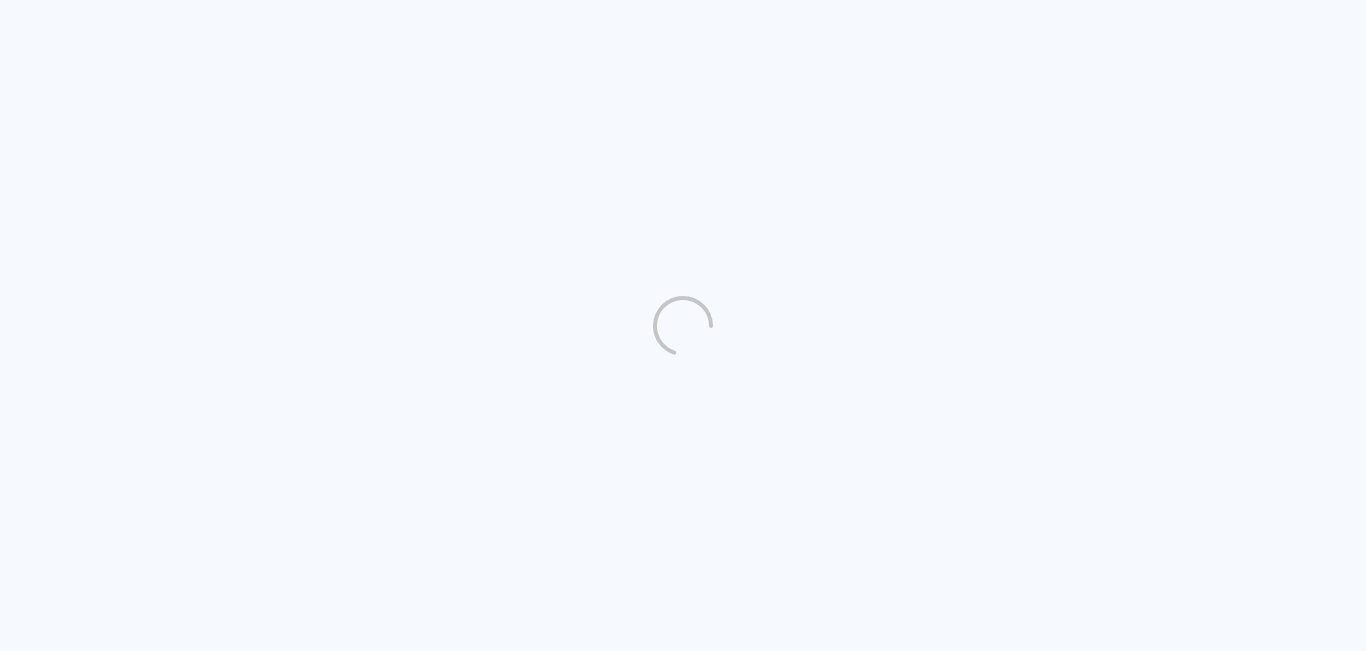 scroll, scrollTop: 0, scrollLeft: 0, axis: both 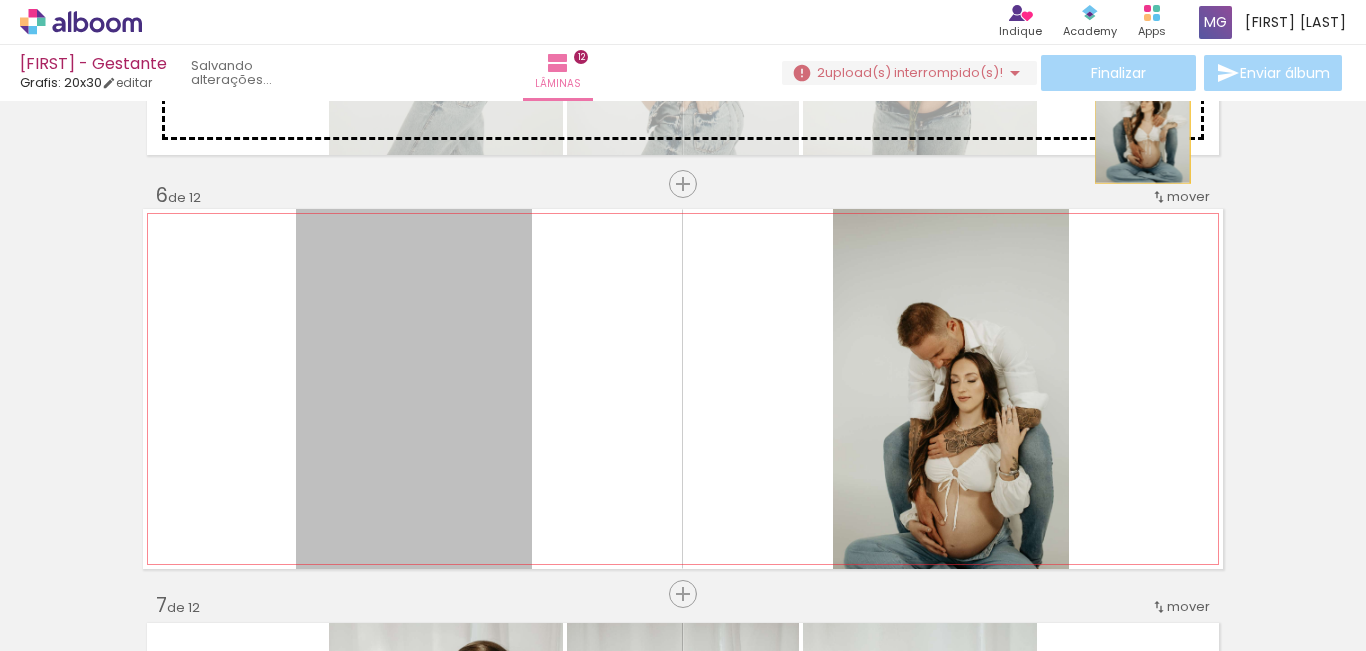 drag, startPoint x: 457, startPoint y: 380, endPoint x: 1135, endPoint y: 111, distance: 729.4141 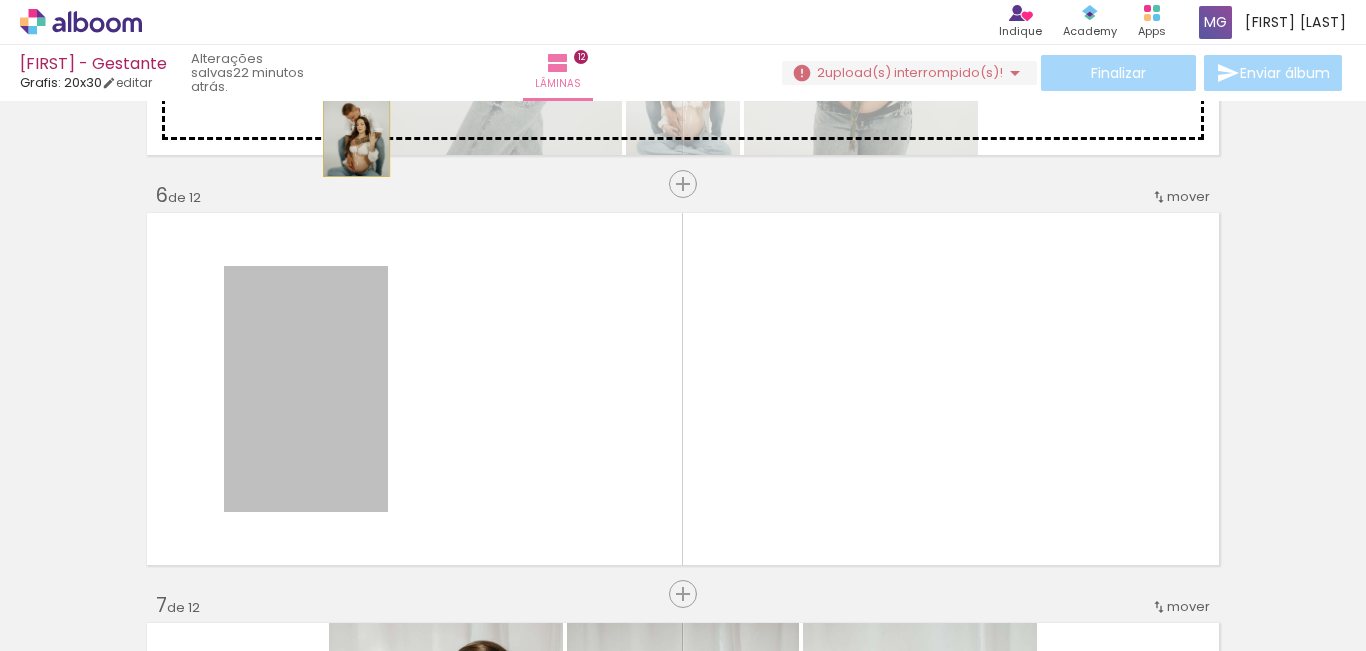 drag, startPoint x: 331, startPoint y: 392, endPoint x: 349, endPoint y: 127, distance: 265.61063 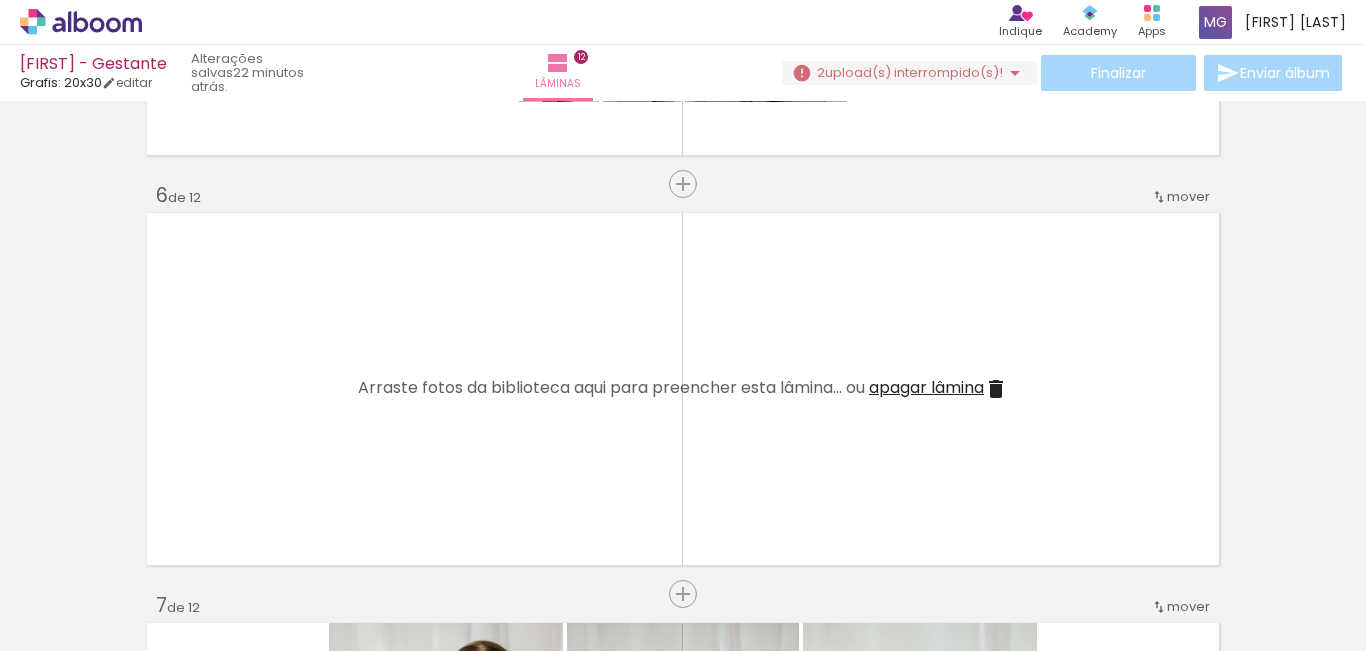 click on "apagar lâmina" at bounding box center (926, 387) 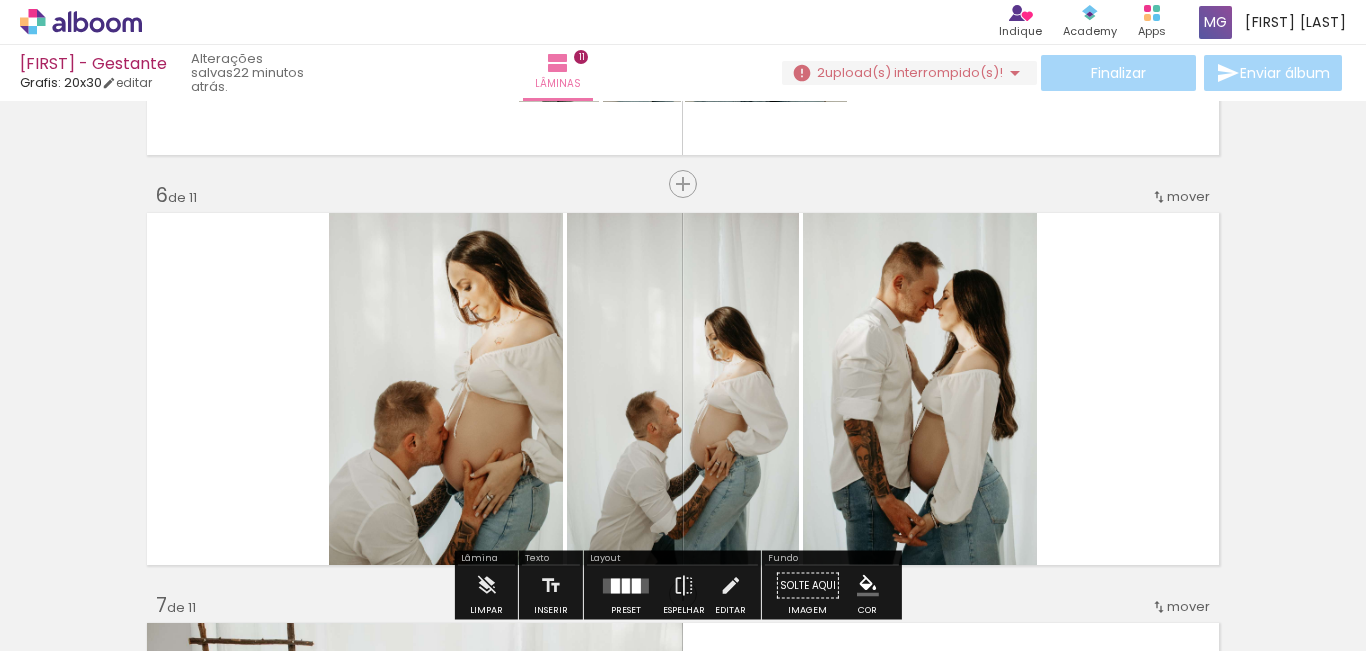scroll, scrollTop: 1700, scrollLeft: 0, axis: vertical 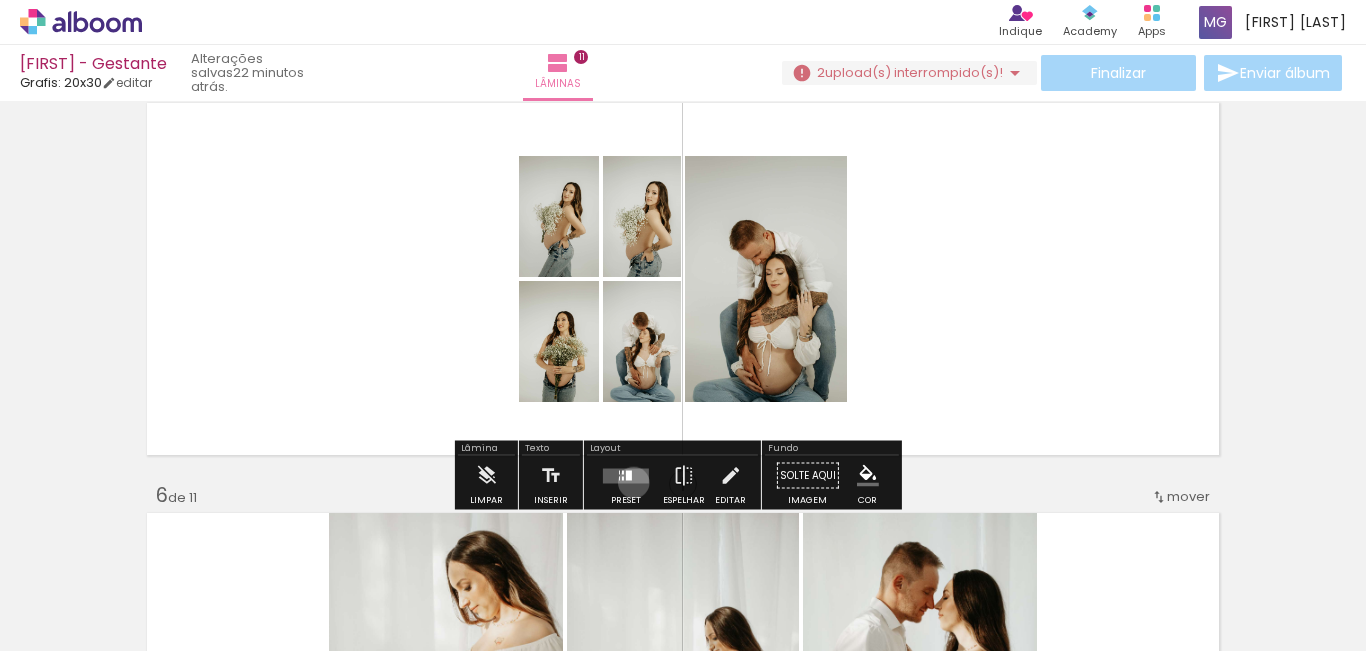 click at bounding box center [626, 475] 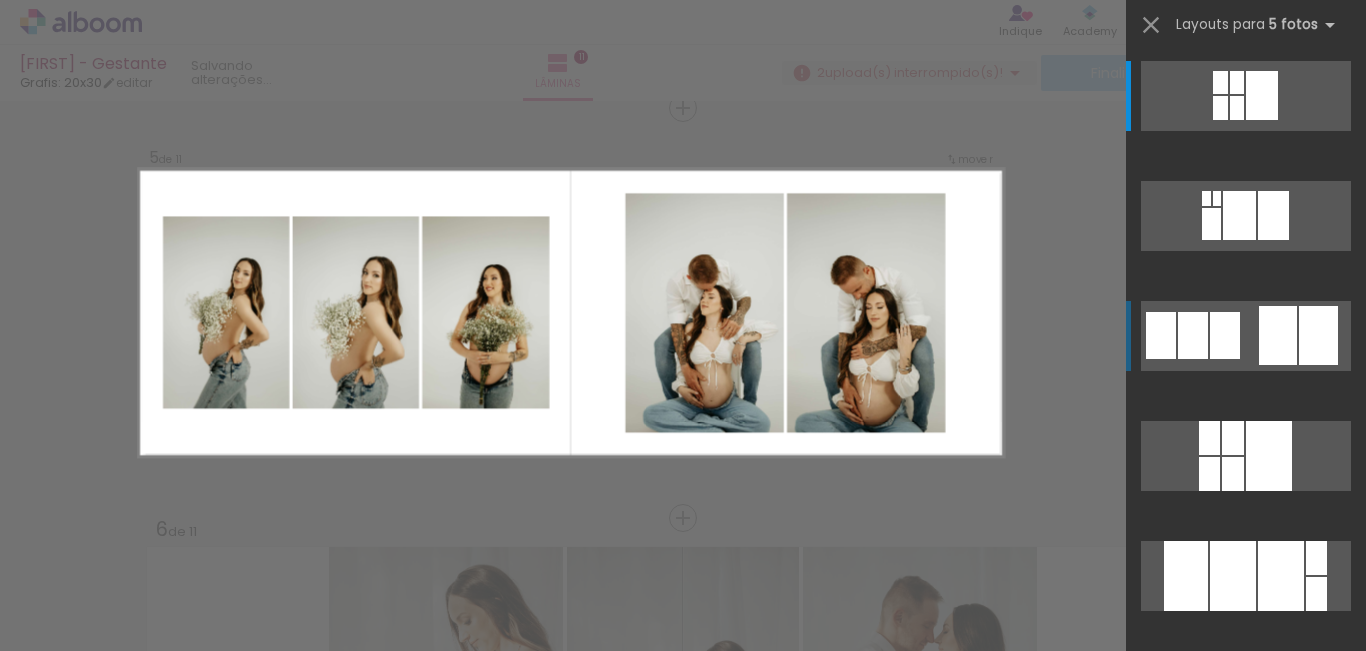 click at bounding box center [1237, 82] 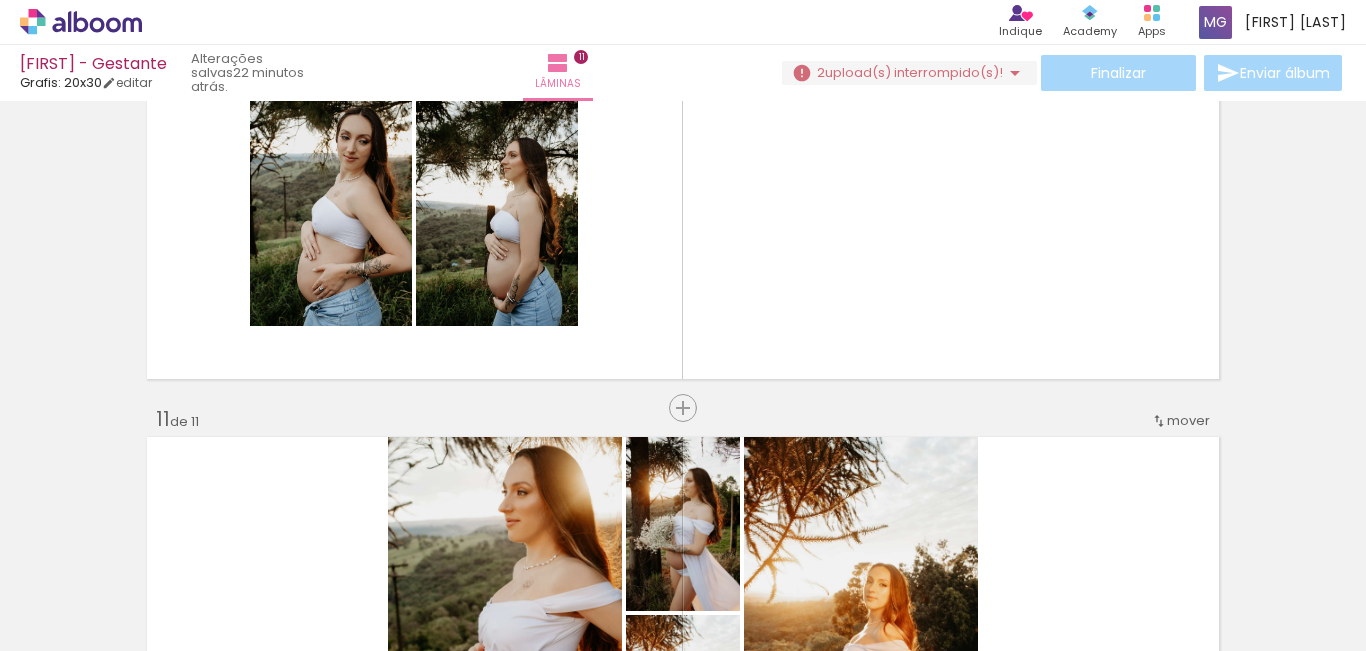 scroll, scrollTop: 3866, scrollLeft: 0, axis: vertical 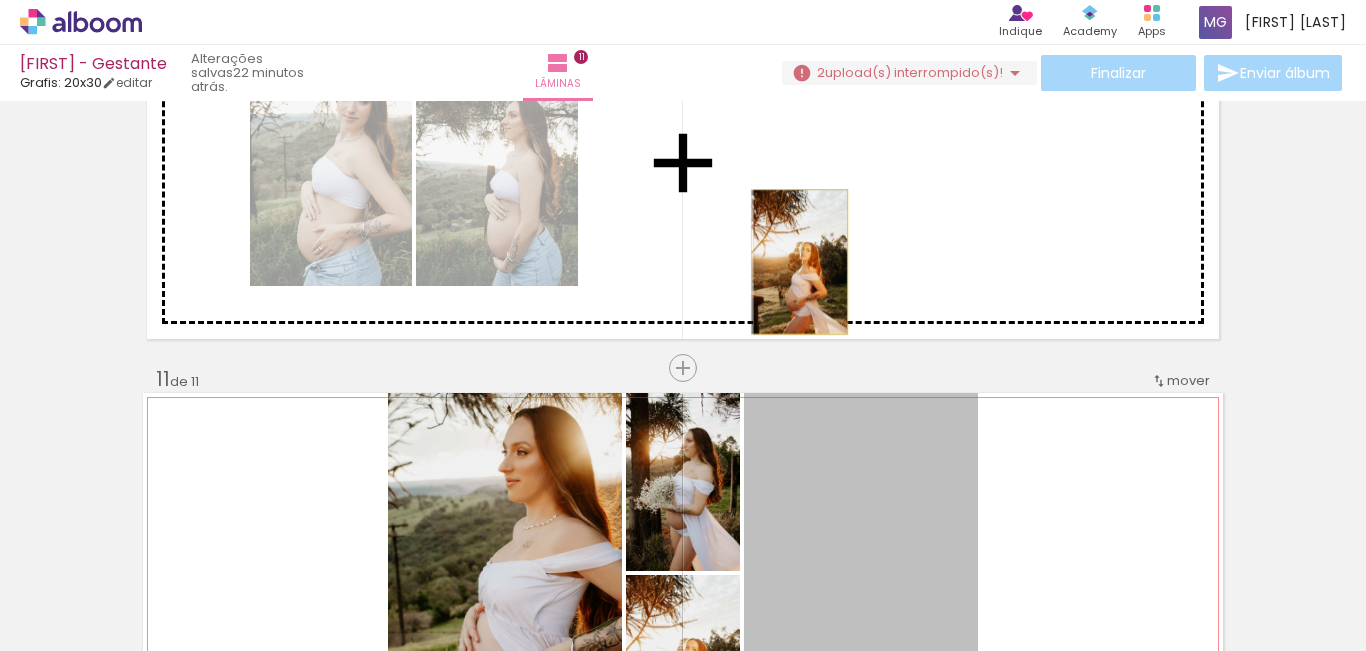 drag, startPoint x: 848, startPoint y: 461, endPoint x: 793, endPoint y: 262, distance: 206.46065 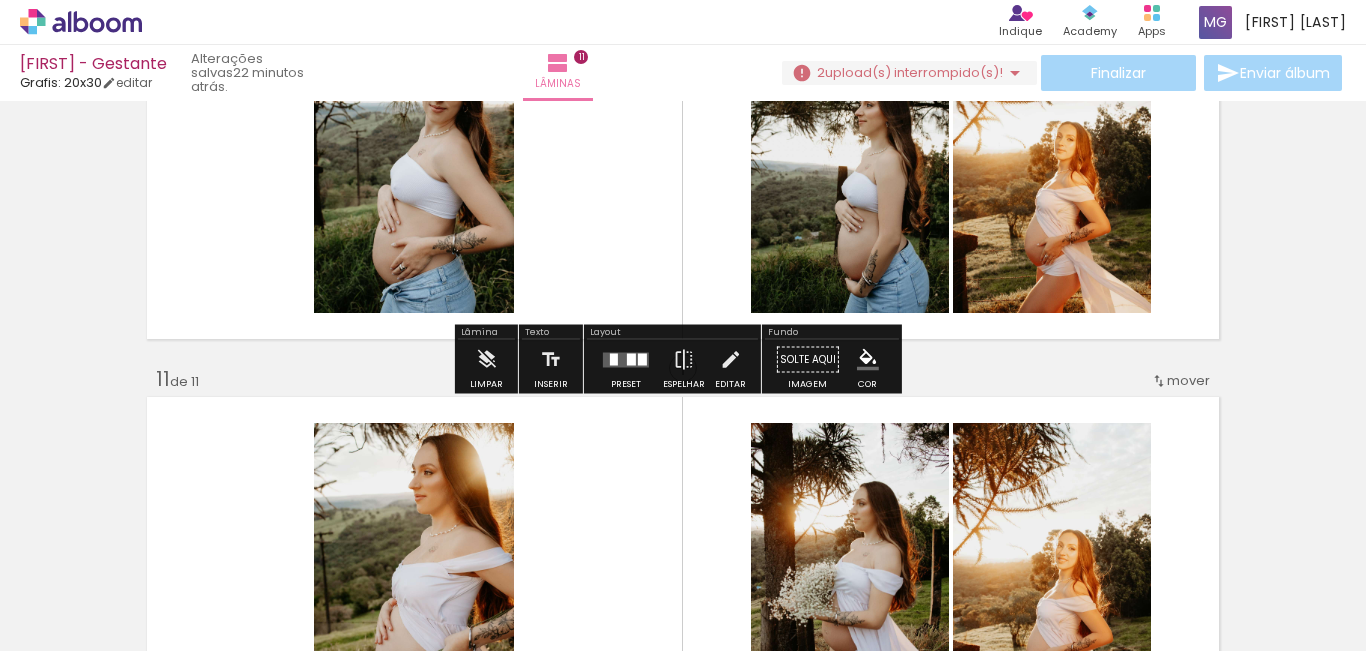 drag, startPoint x: 517, startPoint y: 487, endPoint x: 645, endPoint y: 240, distance: 278.19598 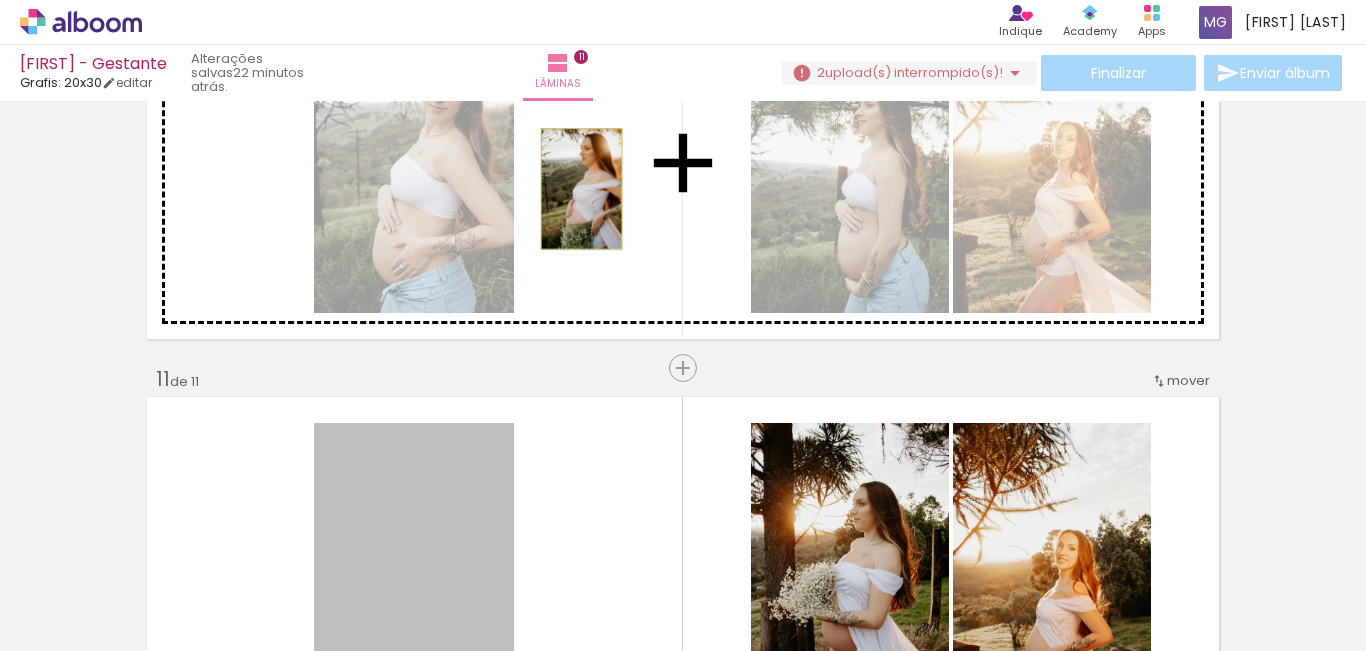 drag, startPoint x: 477, startPoint y: 508, endPoint x: 574, endPoint y: 189, distance: 333.42166 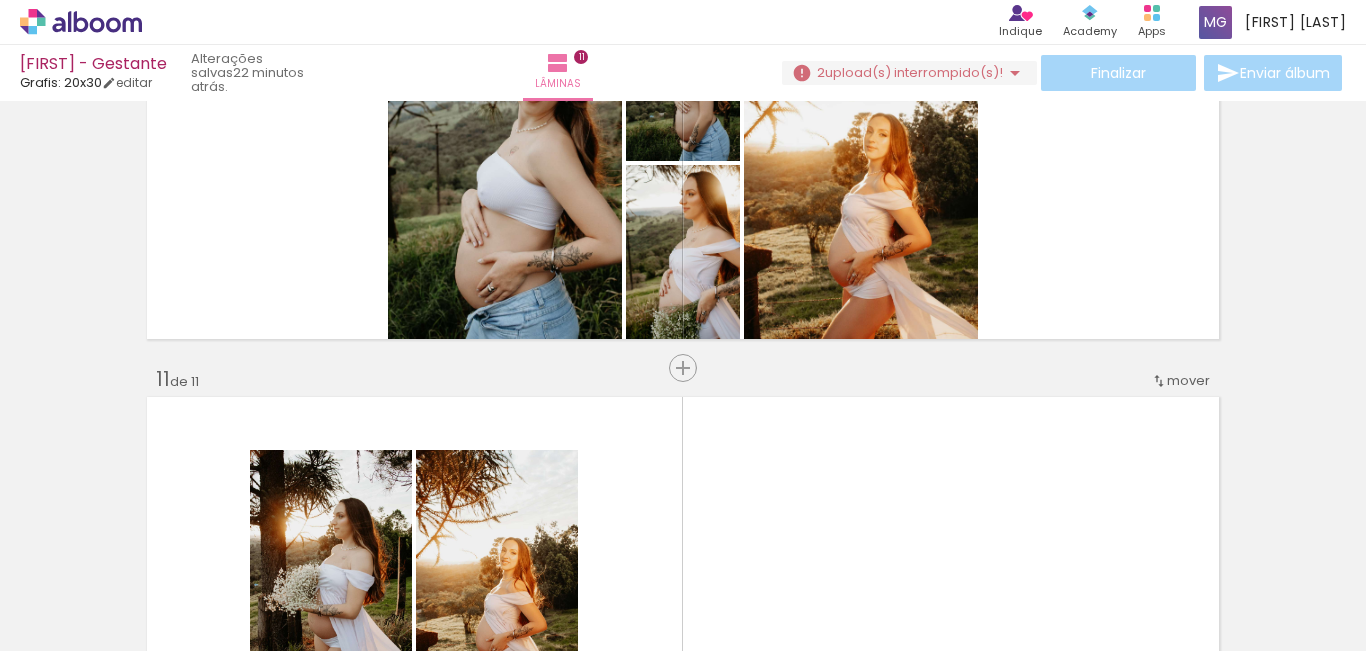 click at bounding box center (314, 502) 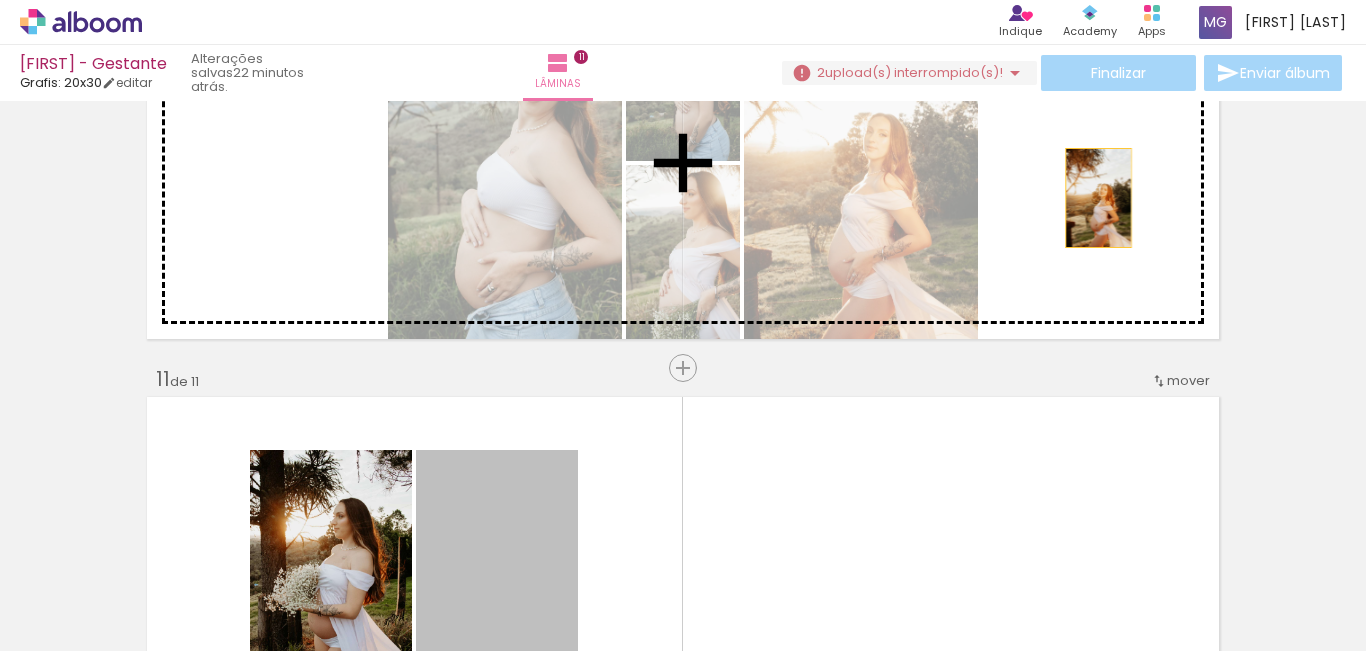 drag, startPoint x: 519, startPoint y: 503, endPoint x: 1091, endPoint y: 198, distance: 648.2353 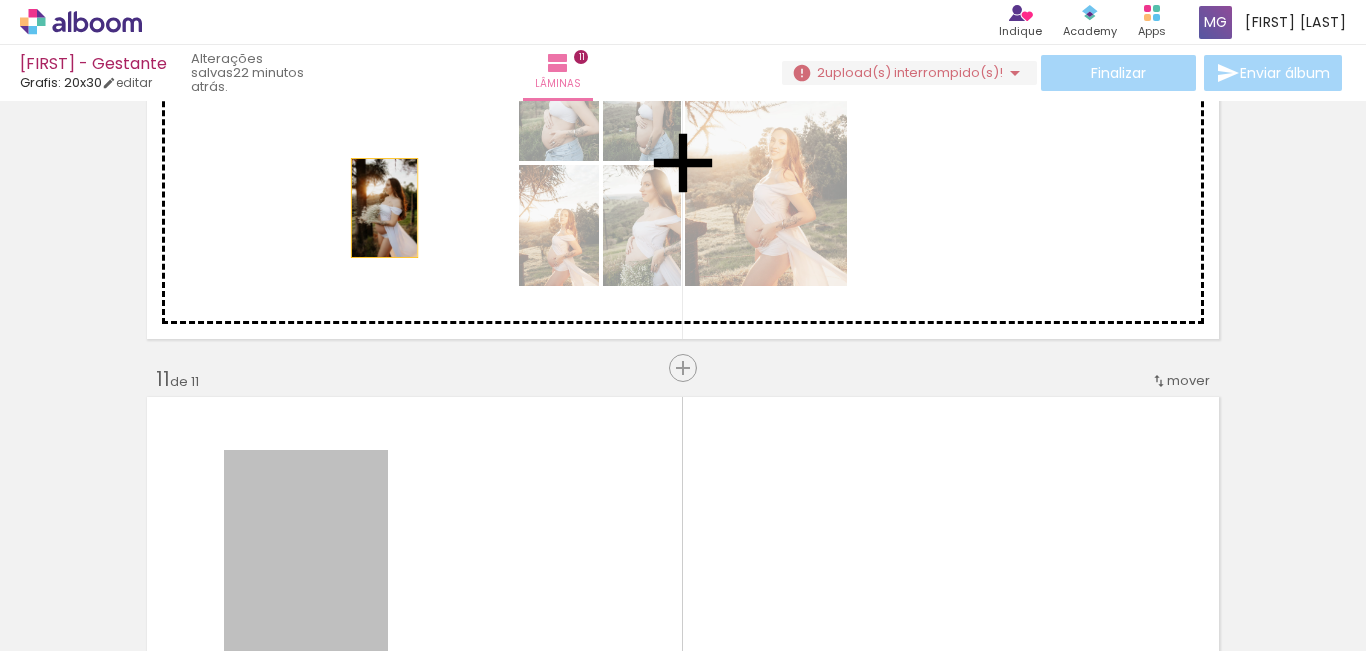 drag, startPoint x: 354, startPoint y: 517, endPoint x: 377, endPoint y: 208, distance: 309.8548 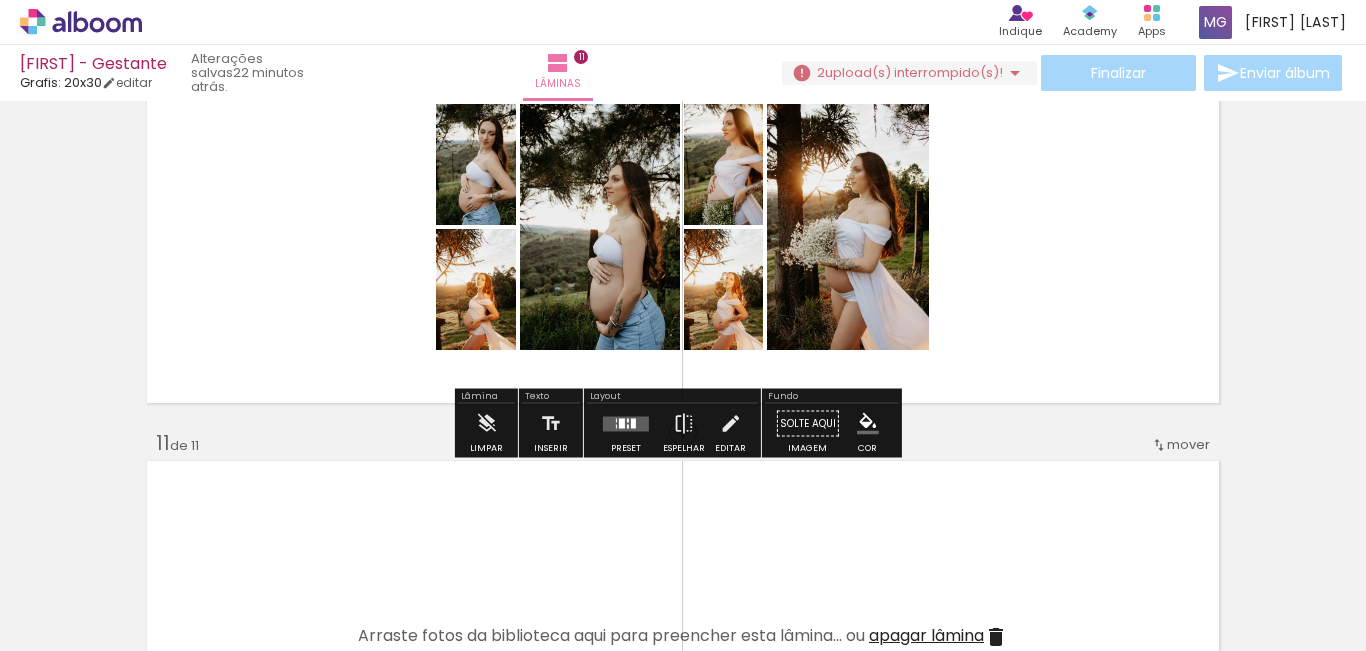 scroll, scrollTop: 3766, scrollLeft: 0, axis: vertical 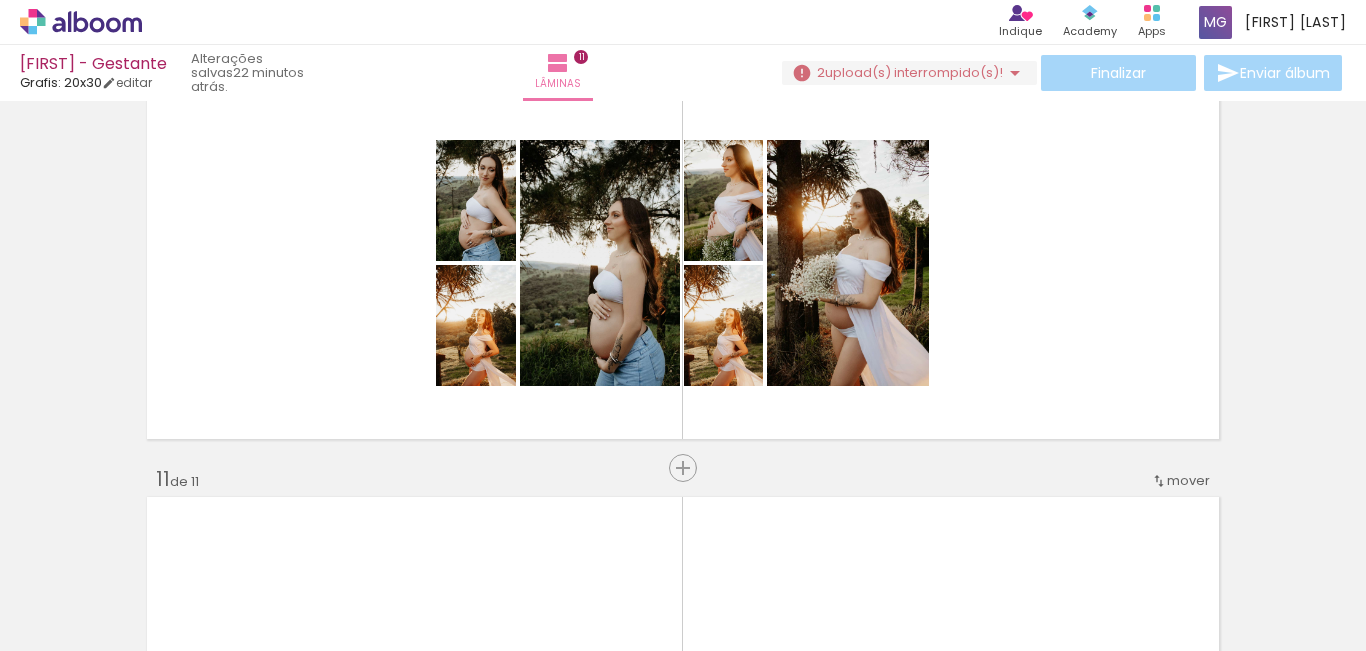 click on "Inserir lâmina 1  de 11  Inserir lâmina 2  de 11  Inserir lâmina 3  de 11  Inserir lâmina 4  de 11  Inserir lâmina 5  de 11  Inserir lâmina 6  de 11  Inserir lâmina 7  de 11  Inserir lâmina 8  de 11  Inserir lâmina 9  de 11  Inserir lâmina 10  de 11  Inserir lâmina 11  de 11" at bounding box center [683, -1198] 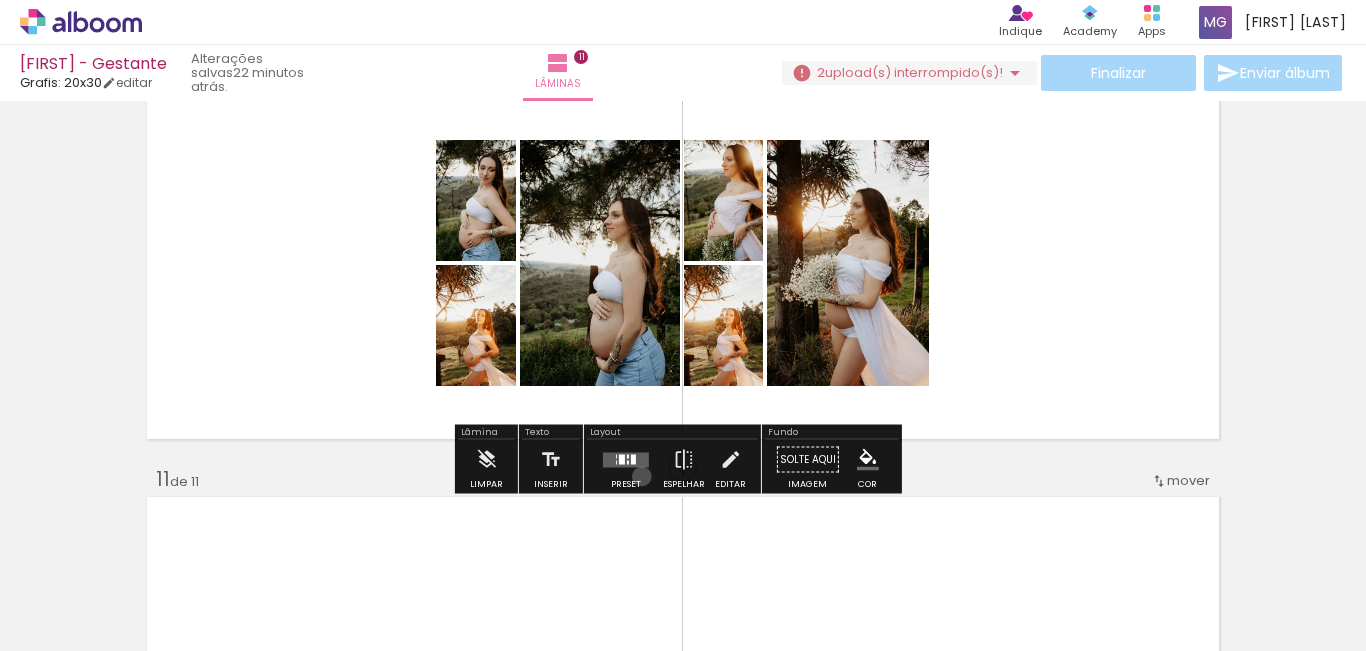 click at bounding box center (626, 460) 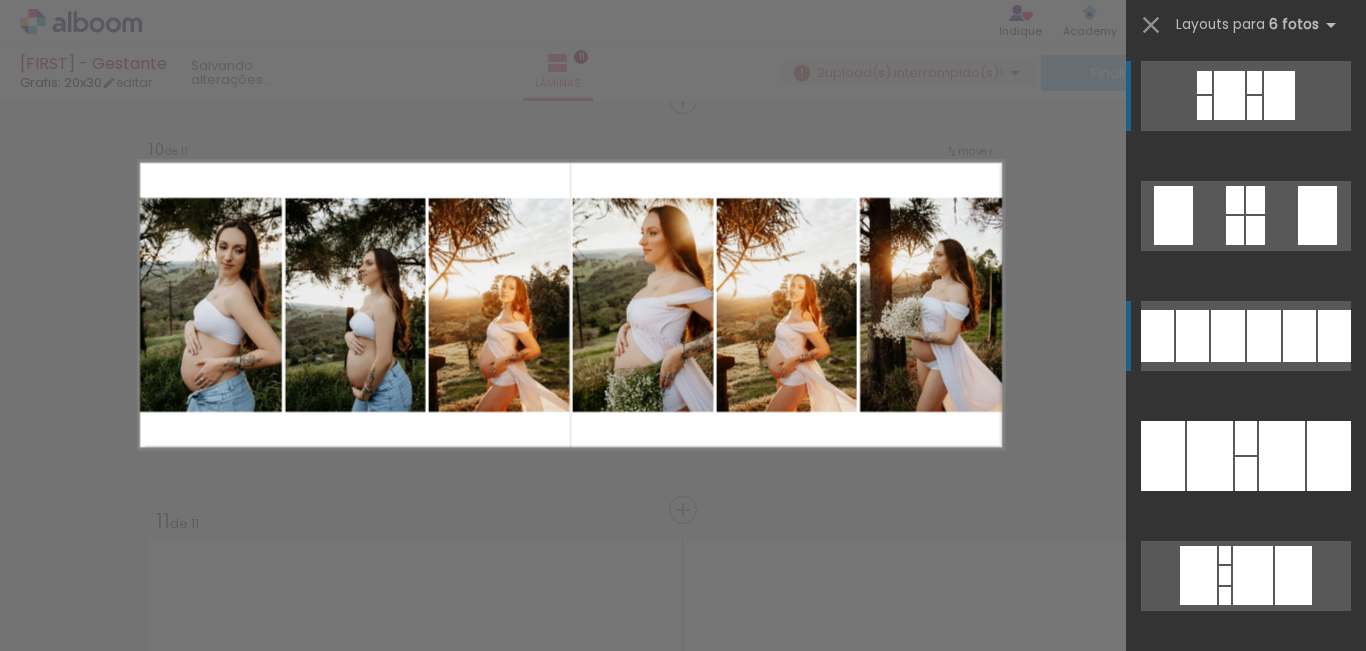 scroll, scrollTop: 3716, scrollLeft: 0, axis: vertical 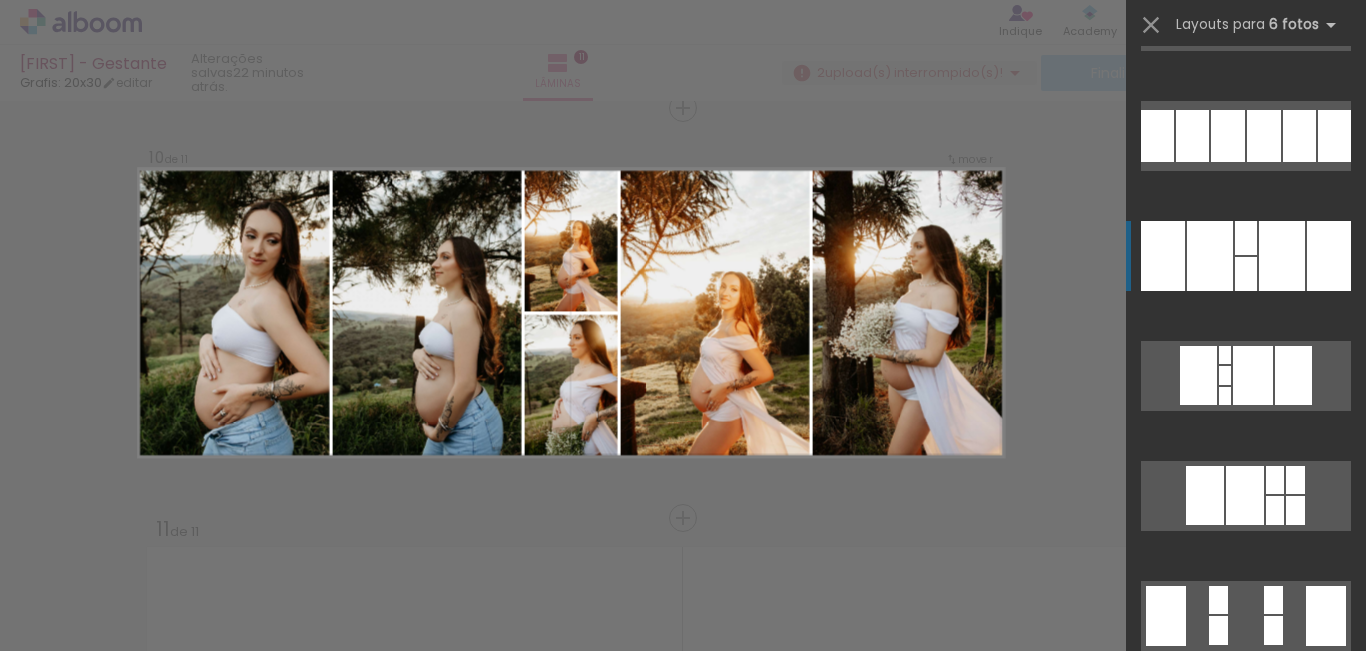 click at bounding box center (1254, -92) 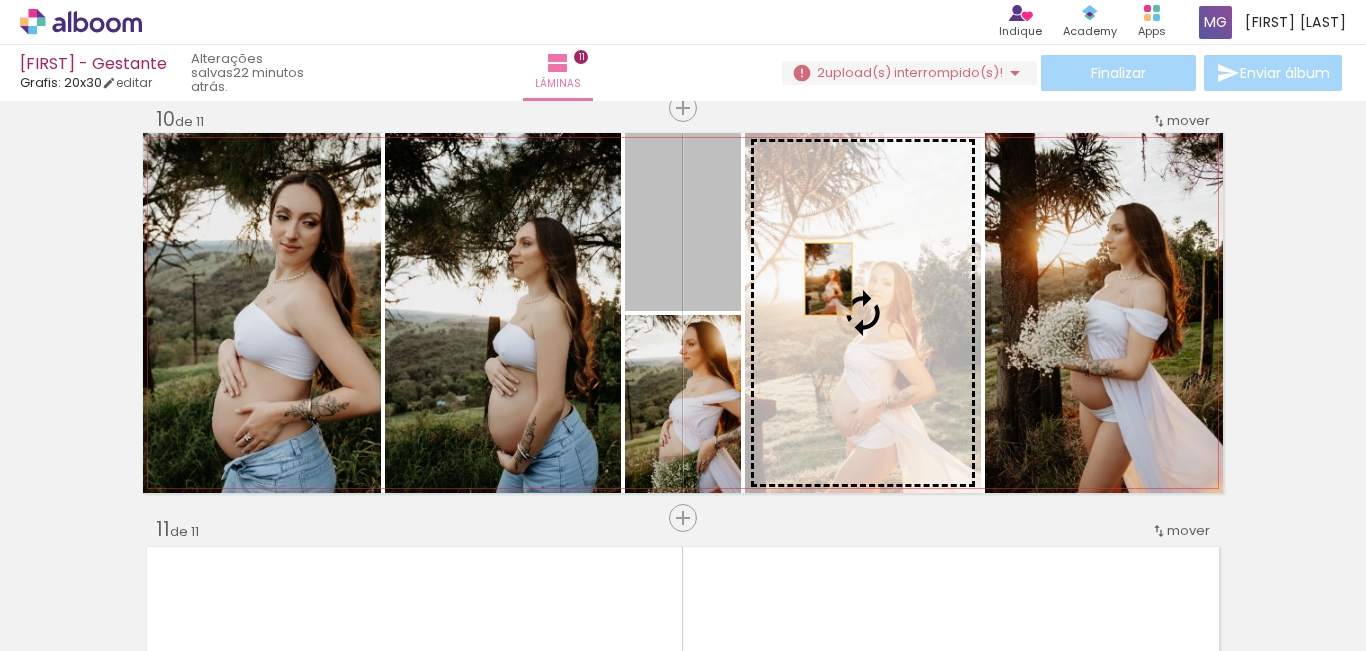 drag, startPoint x: 702, startPoint y: 248, endPoint x: 862, endPoint y: 295, distance: 166.7603 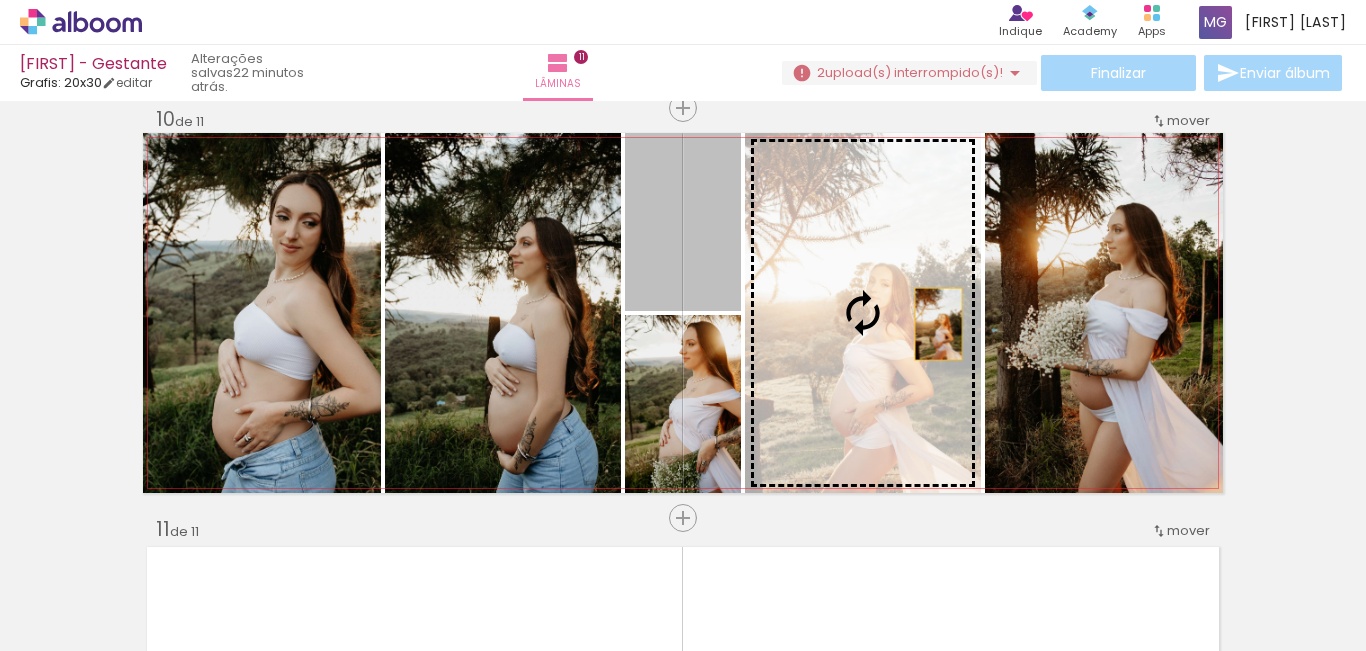 drag, startPoint x: 702, startPoint y: 279, endPoint x: 1079, endPoint y: 336, distance: 381.28467 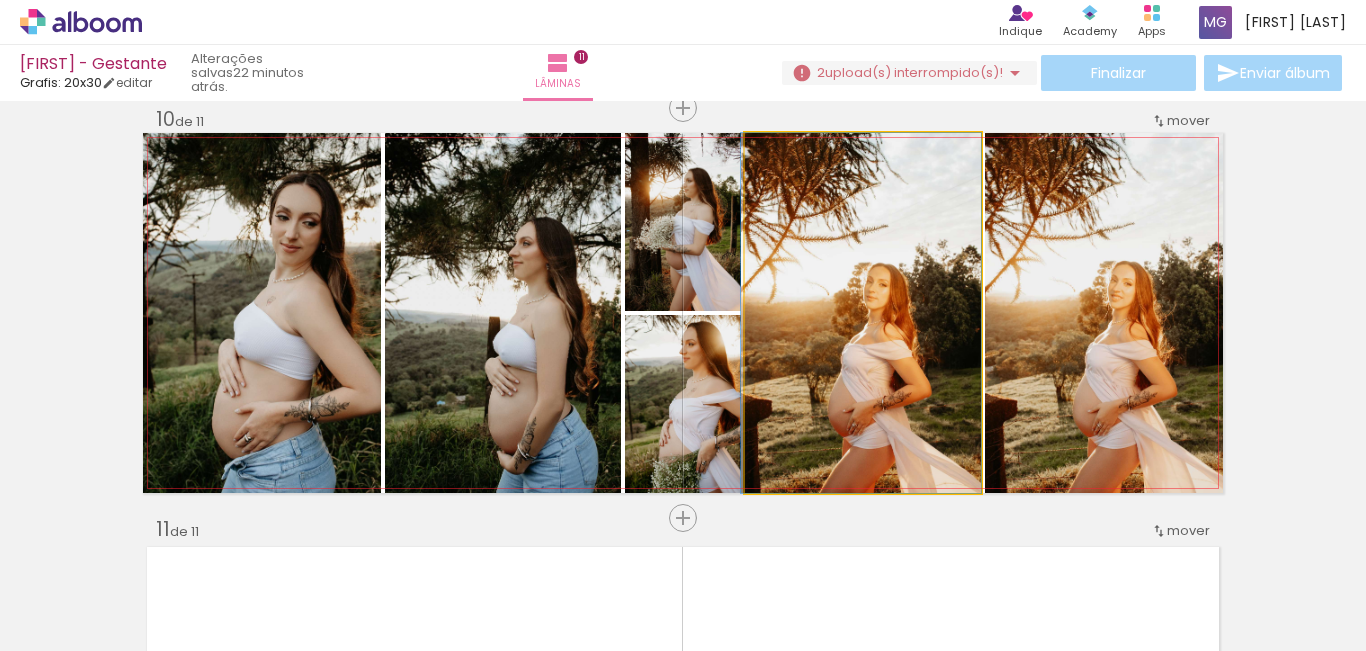 drag, startPoint x: 874, startPoint y: 347, endPoint x: 851, endPoint y: 325, distance: 31.827662 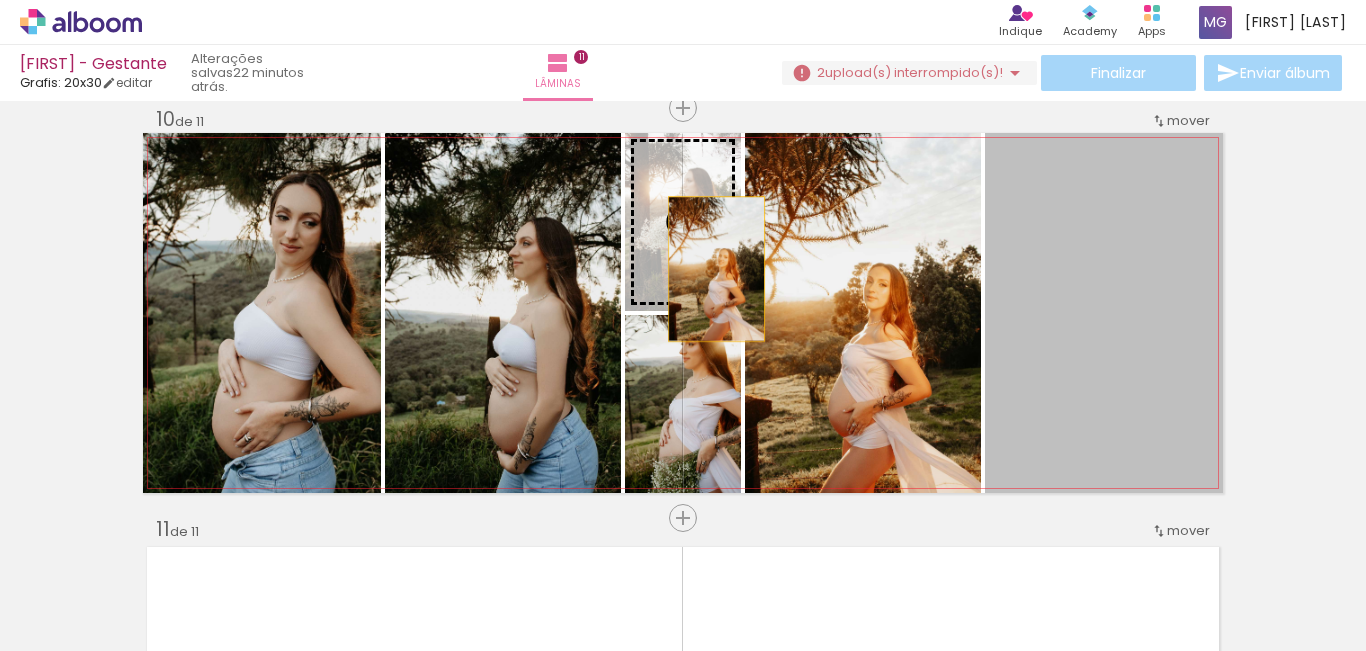 drag, startPoint x: 1098, startPoint y: 327, endPoint x: 713, endPoint y: 269, distance: 389.34433 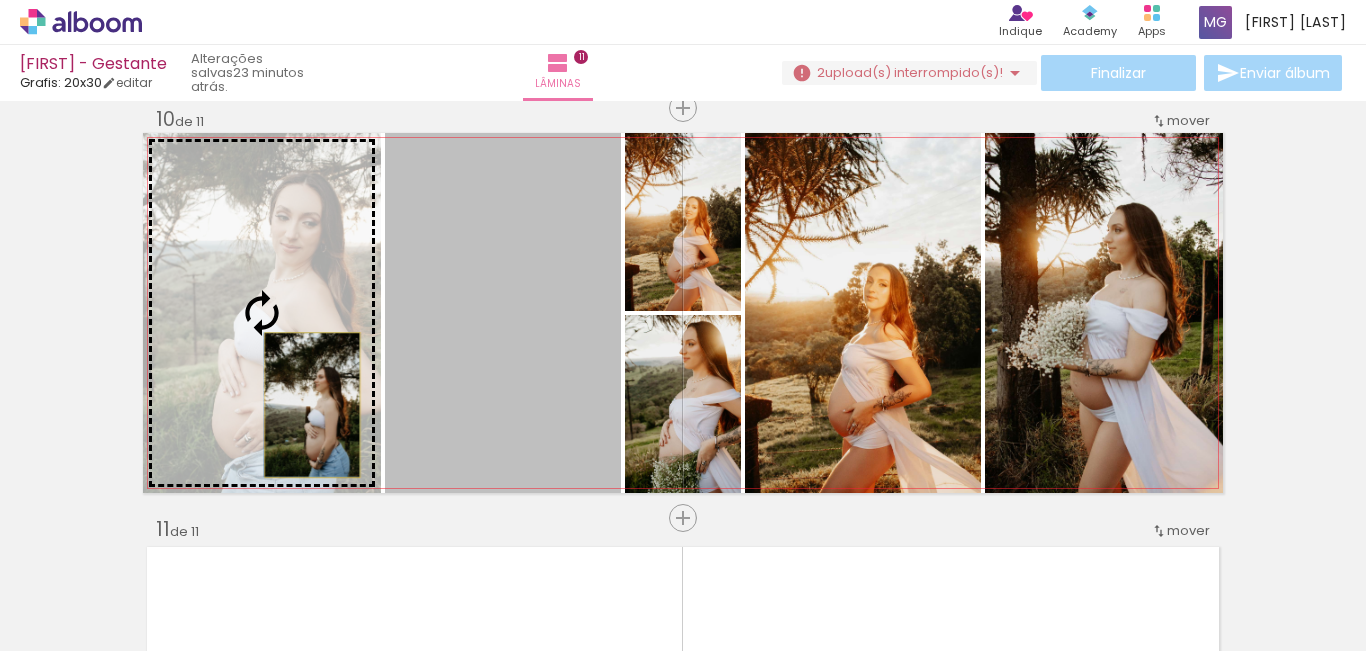 drag, startPoint x: 519, startPoint y: 405, endPoint x: 305, endPoint y: 405, distance: 214 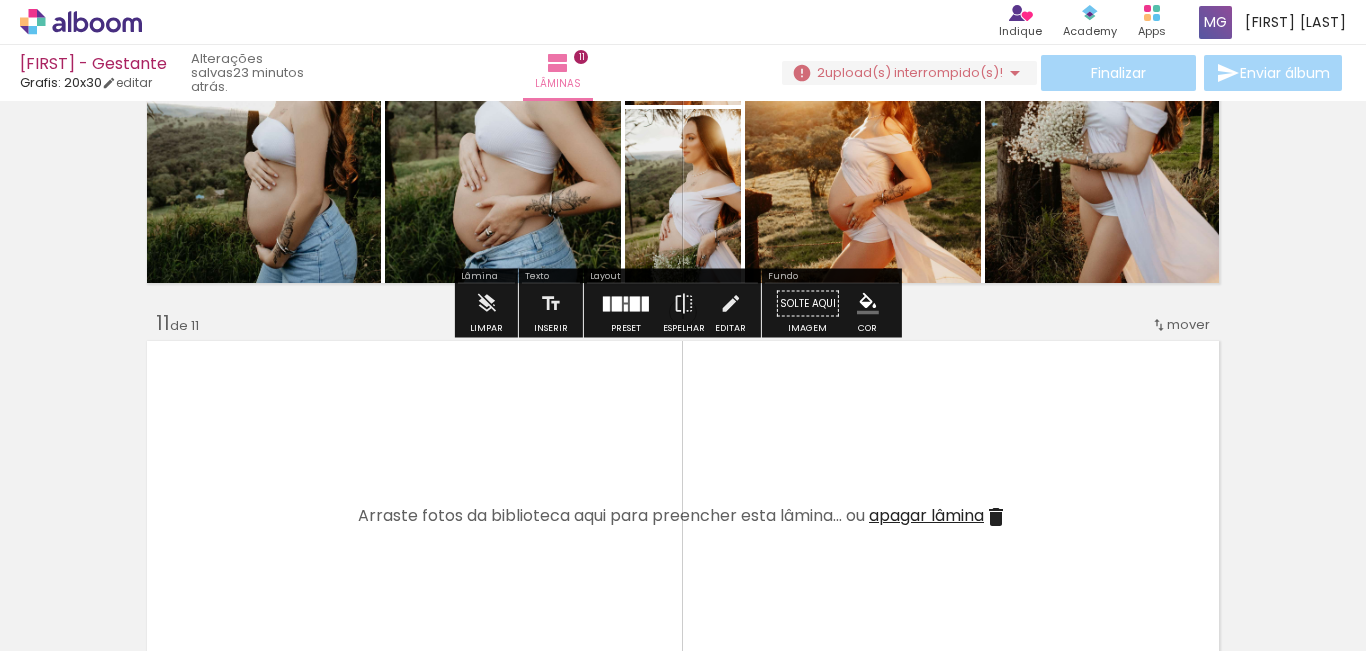 scroll, scrollTop: 4016, scrollLeft: 0, axis: vertical 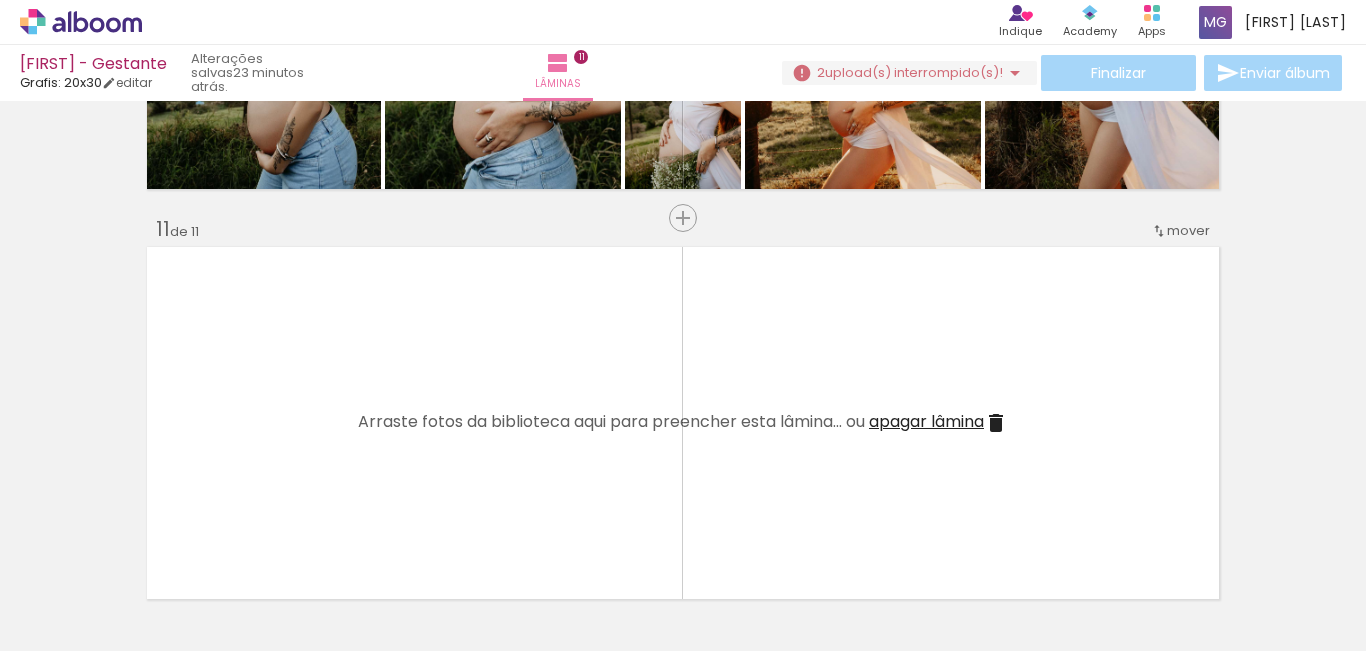 click on "apagar lâmina" at bounding box center (926, 421) 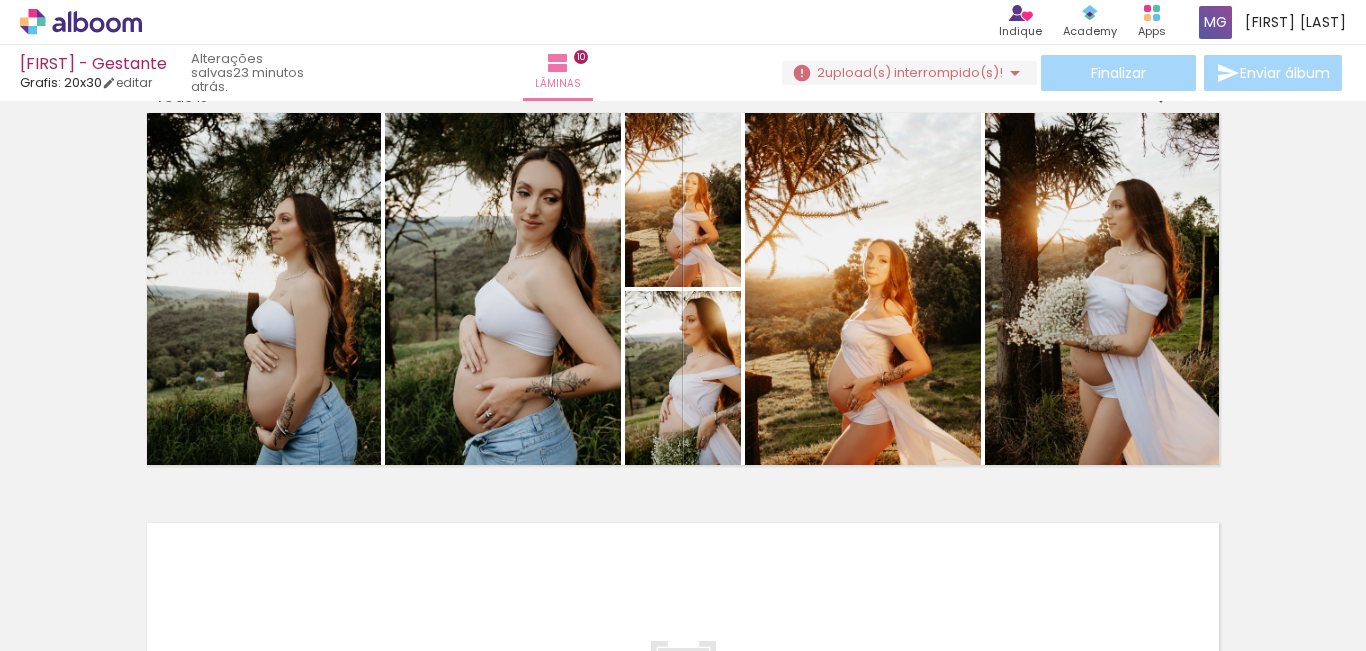 scroll, scrollTop: 3716, scrollLeft: 0, axis: vertical 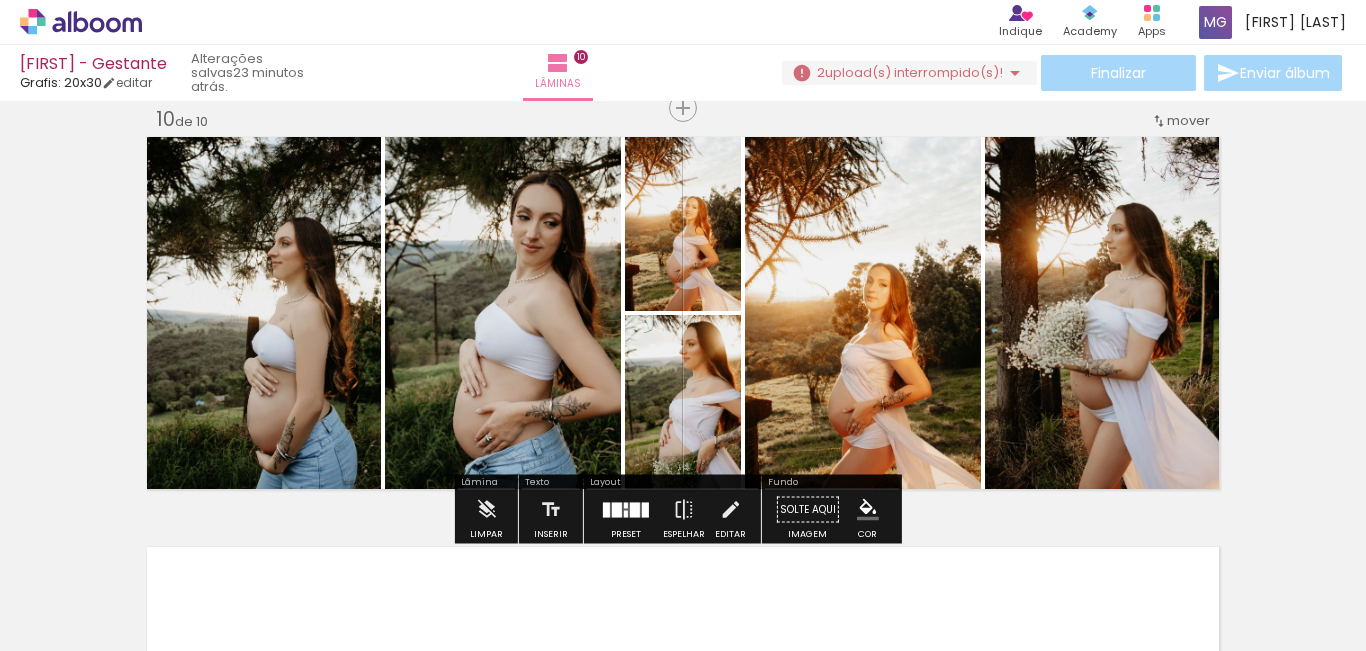 click on "upload(s) interrompido(s)!" at bounding box center (914, 72) 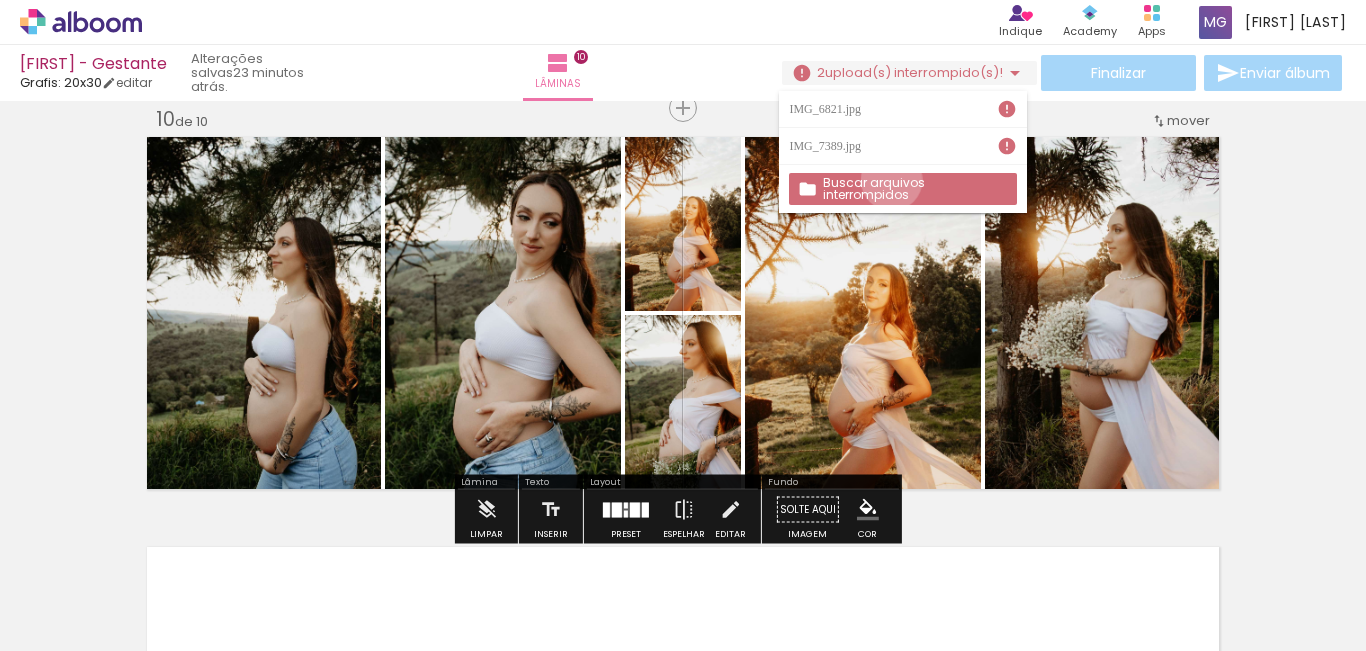 click on "Buscar arquivos interrompidos" at bounding box center (0, 0) 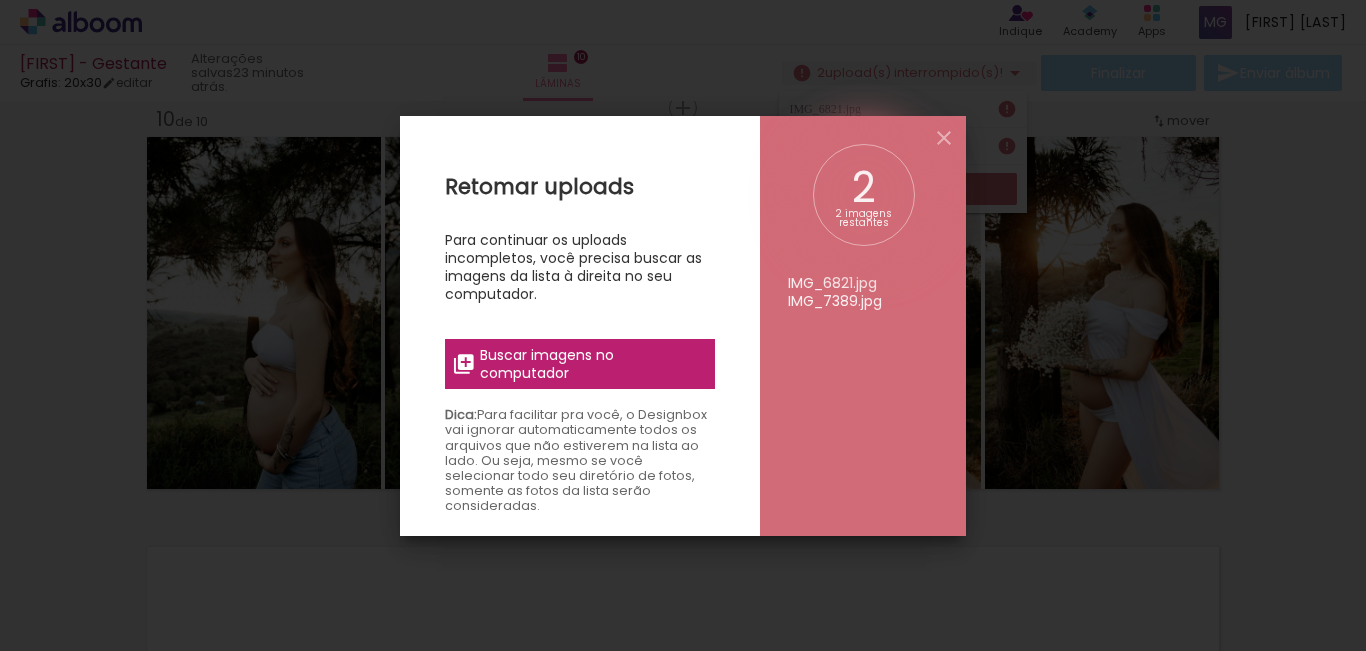 click on "Buscar imagens no computador" at bounding box center [580, 364] 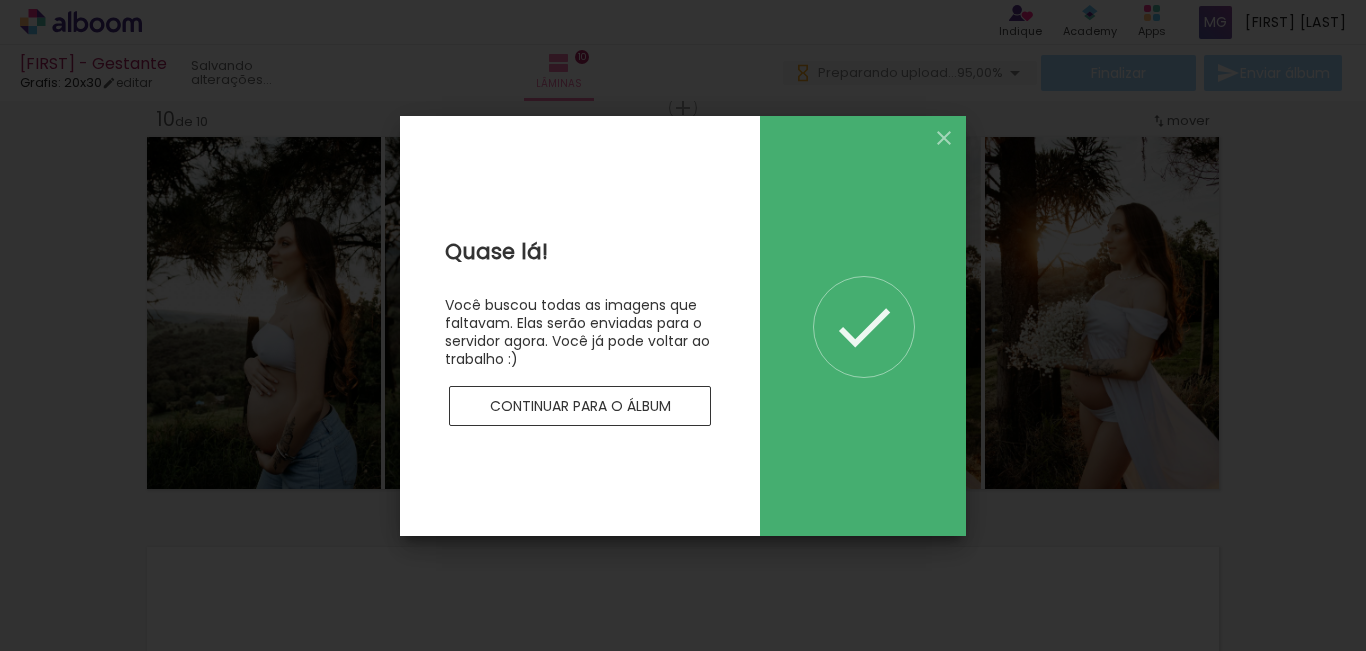 click on "Continuar para o álbum" at bounding box center (0, 0) 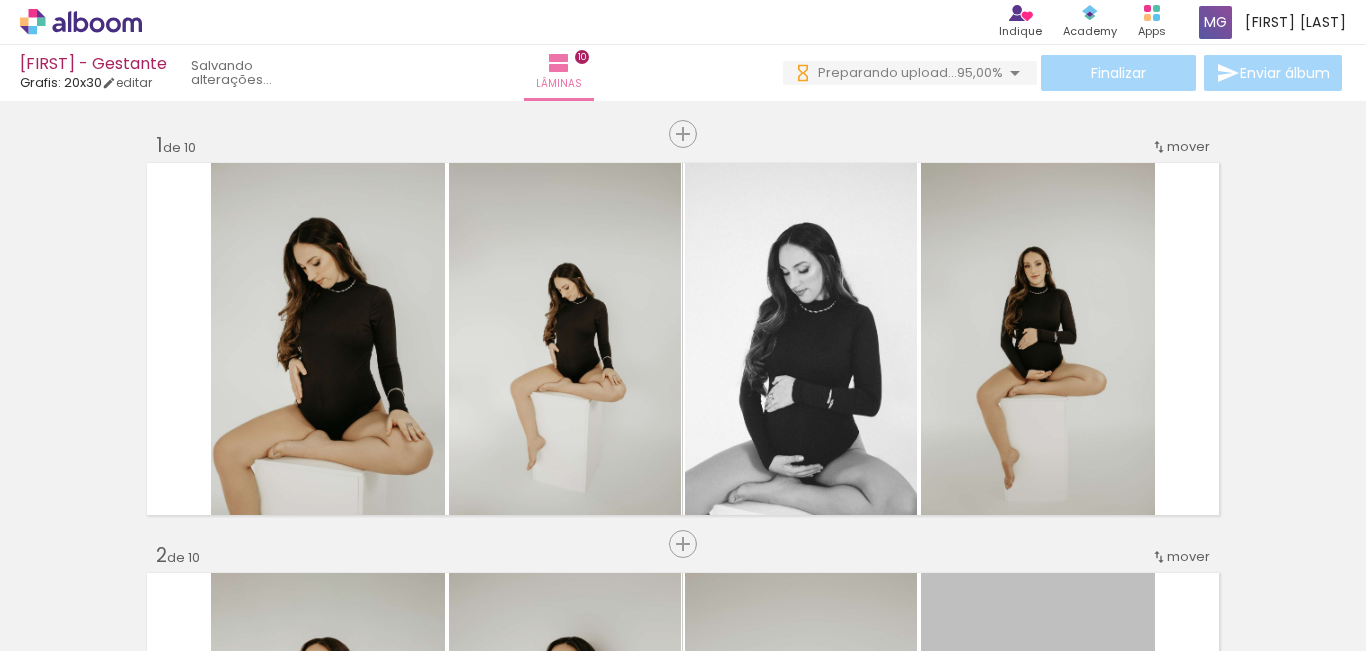 scroll, scrollTop: 0, scrollLeft: 0, axis: both 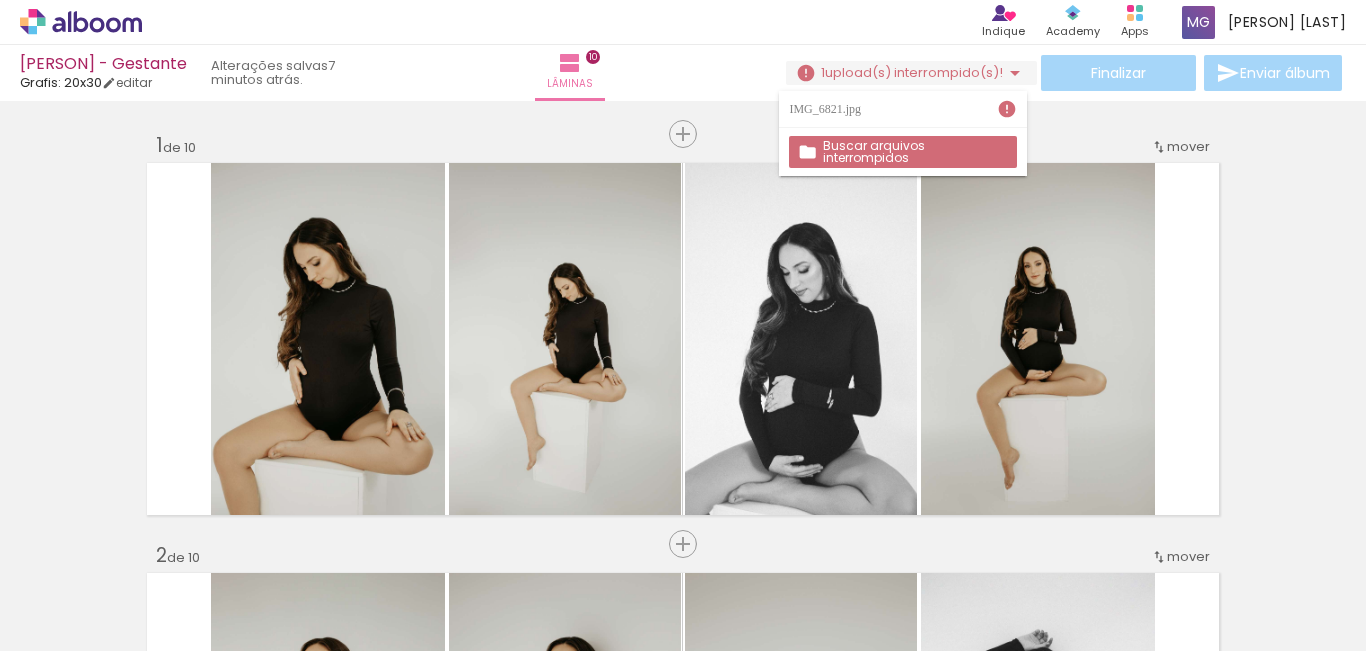 click on "Buscar arquivos interrompidos" at bounding box center [0, 0] 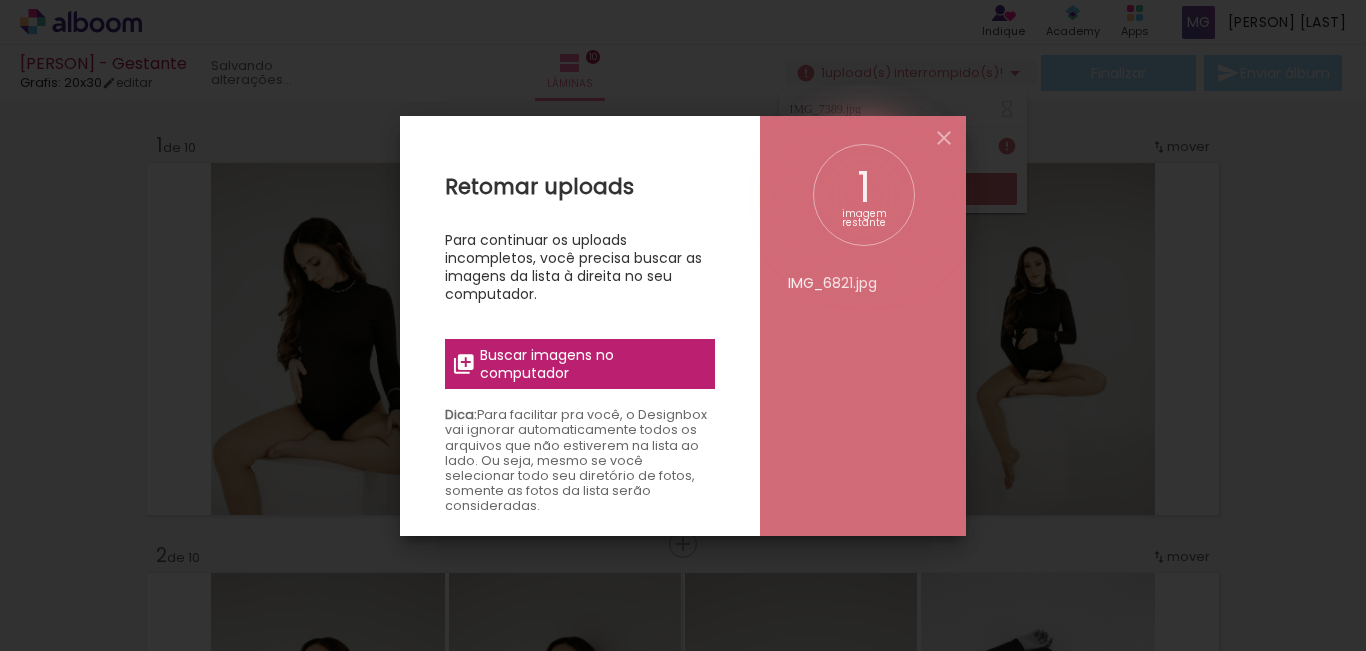 scroll, scrollTop: 3716, scrollLeft: 0, axis: vertical 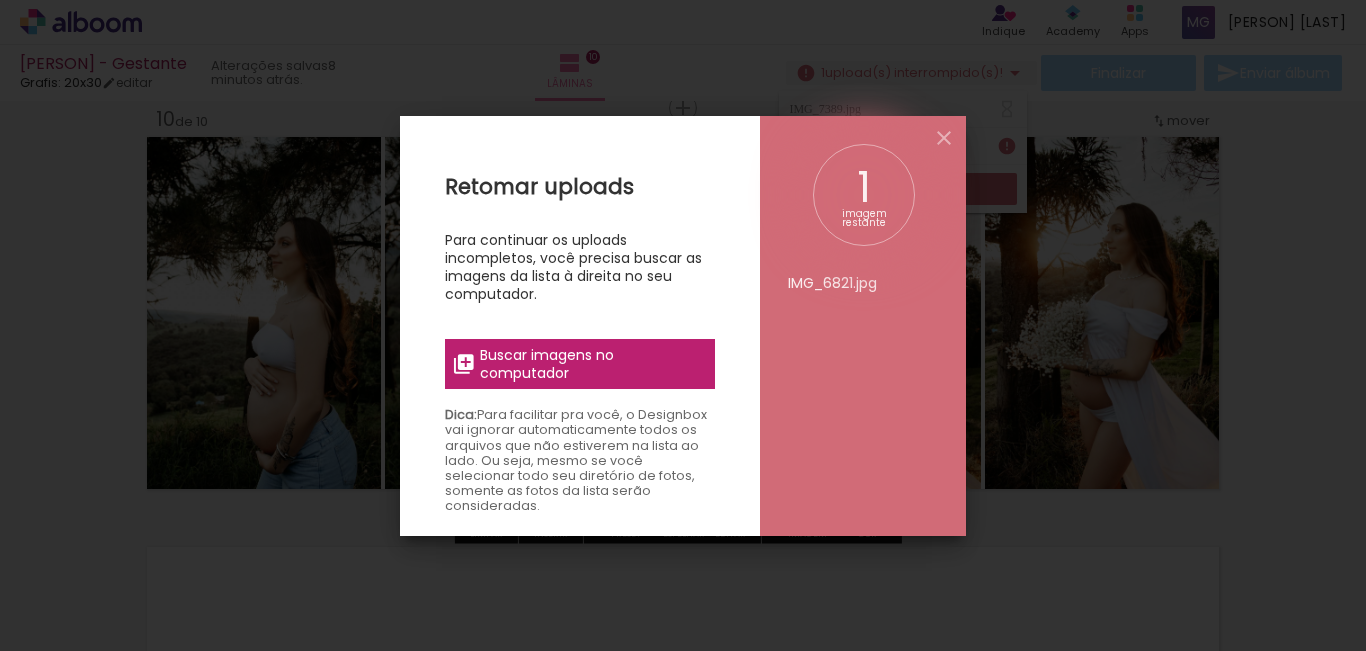 click on "Buscar imagens no computador" at bounding box center [591, 364] 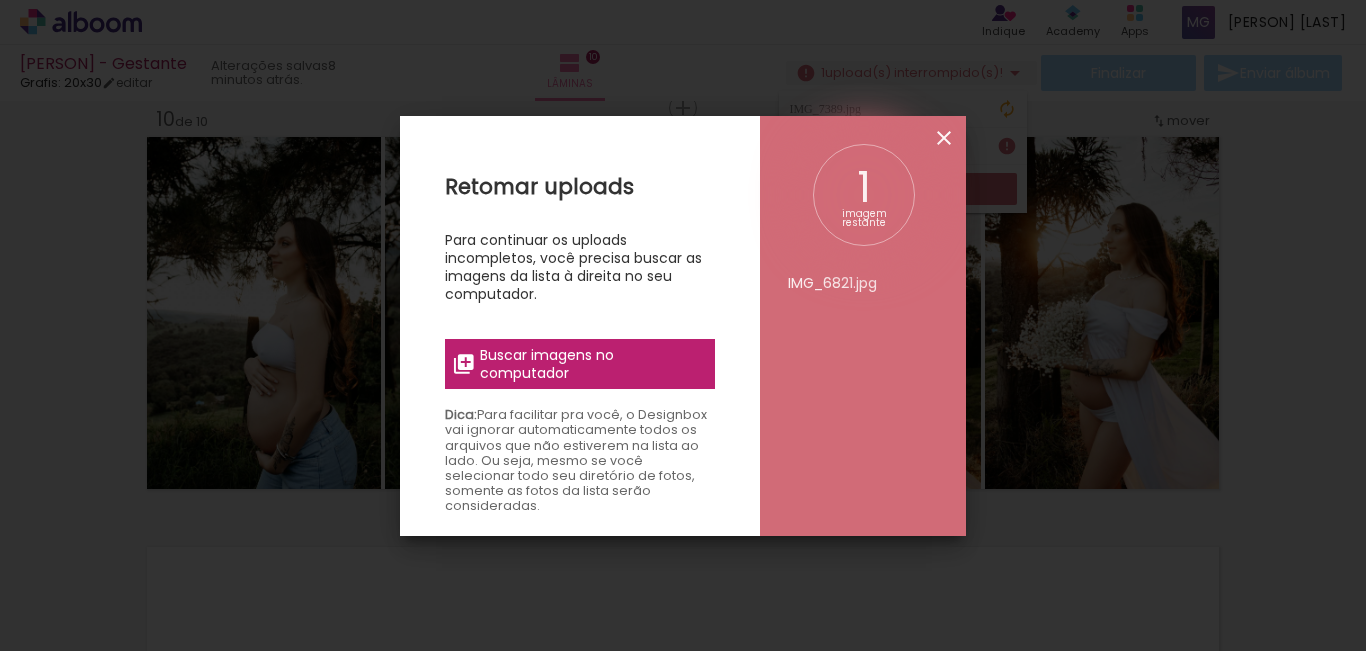 click at bounding box center [944, 138] 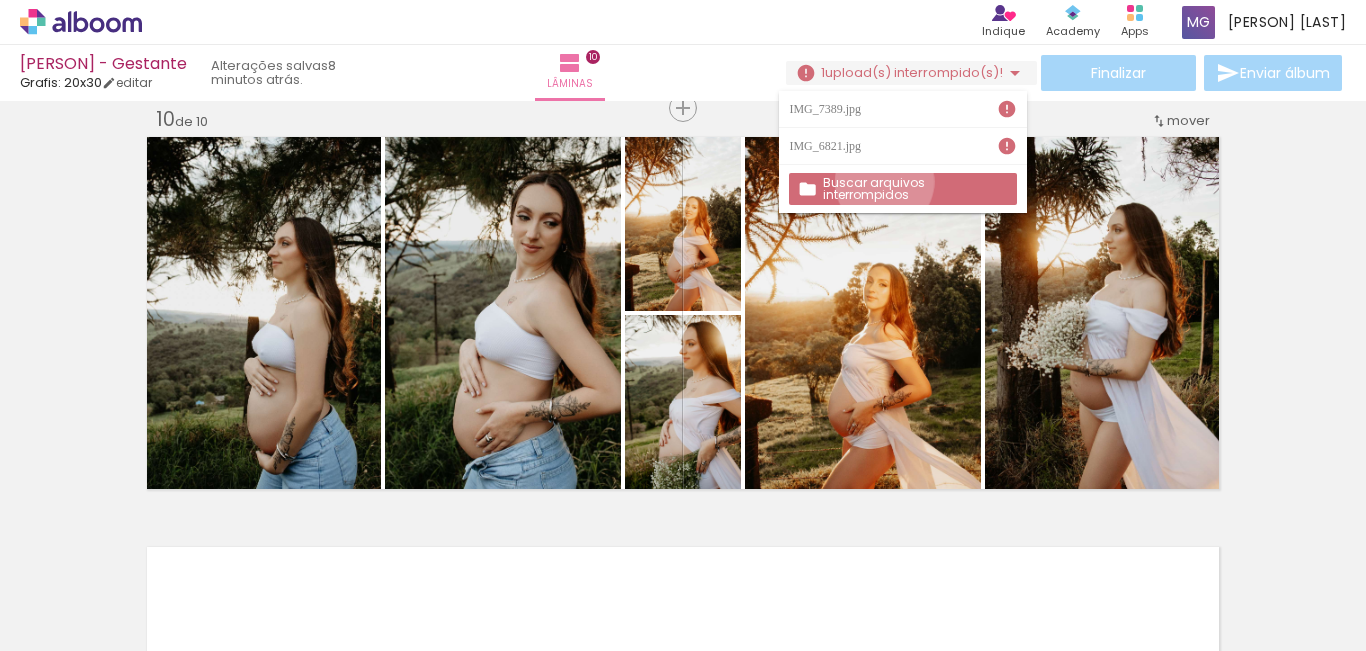 click on "Buscar arquivos interrompidos" at bounding box center [0, 0] 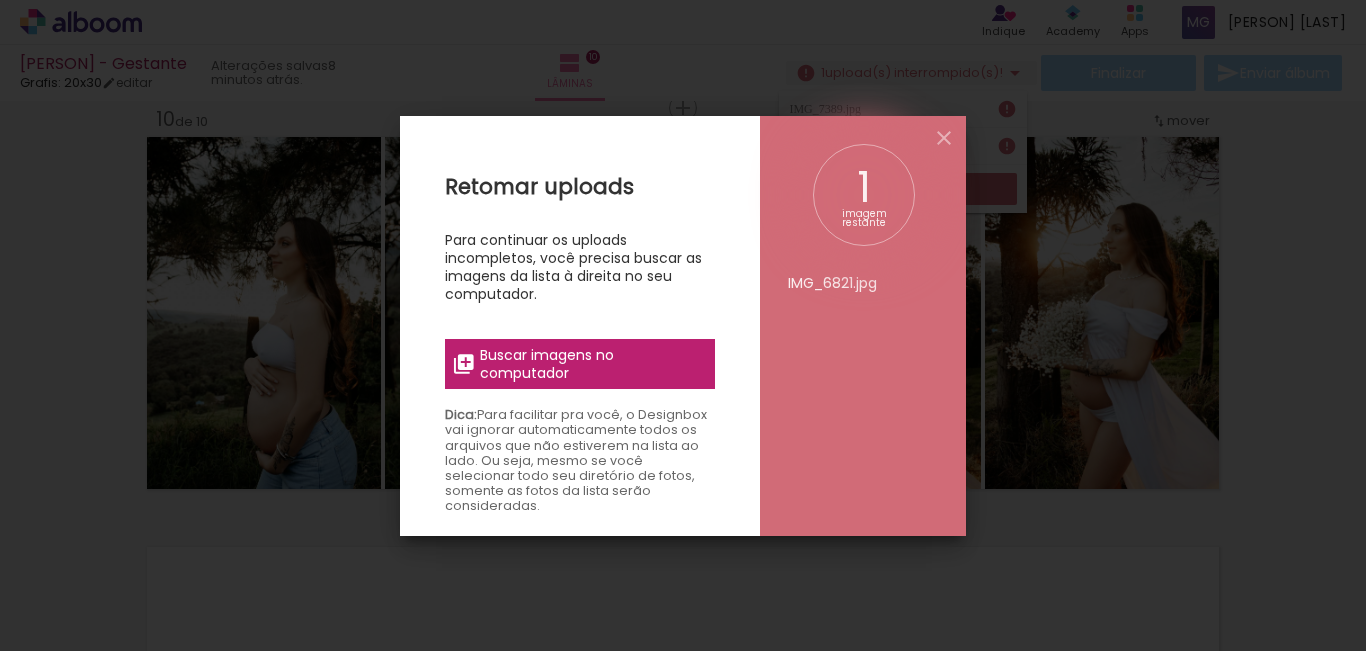 click on "Buscar imagens no computador" at bounding box center [591, 364] 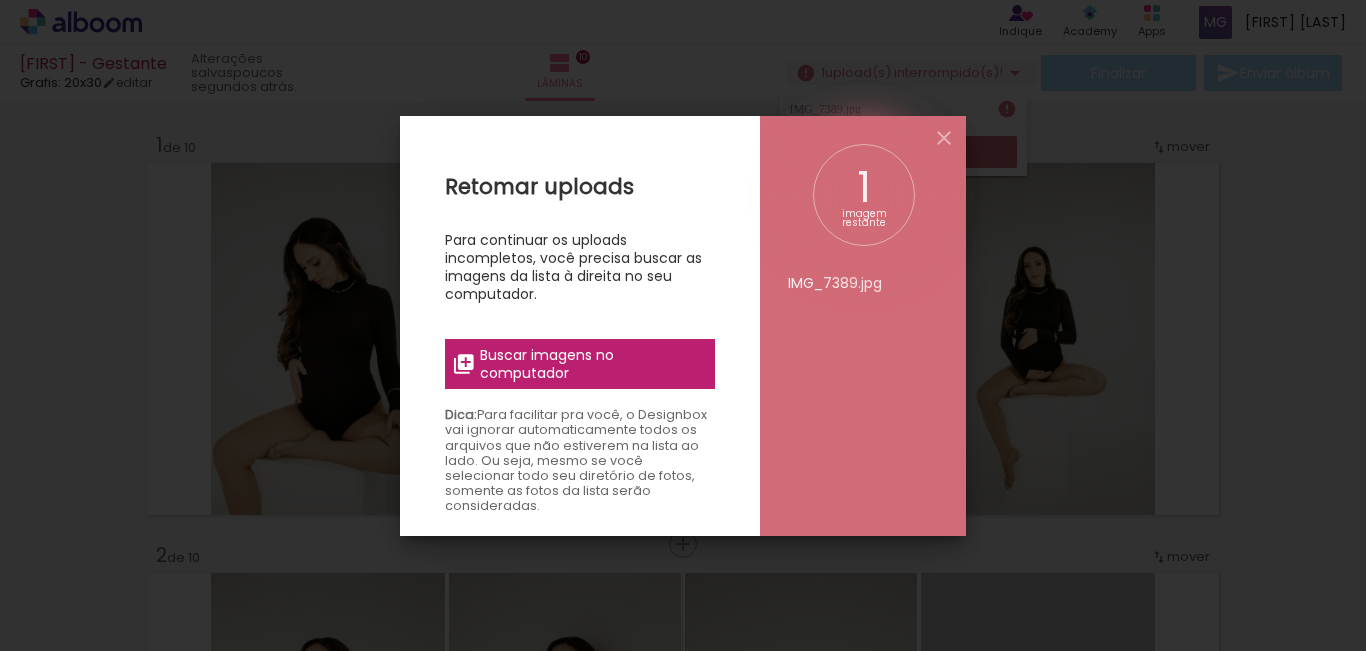 click on "Você buscou todas as imagens que faltavam. Elas serão enviadas para o servidor agora. Você já pode voltar ao trabalho :)" at bounding box center [580, 332] 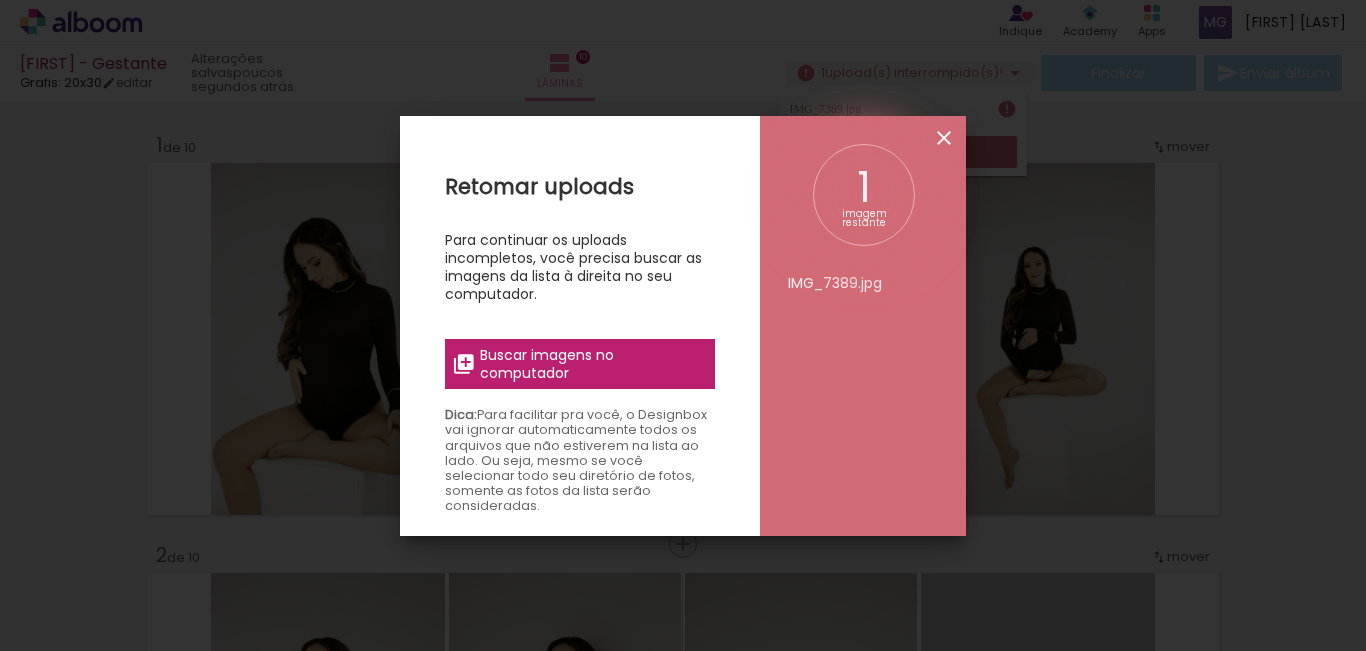 scroll, scrollTop: 0, scrollLeft: 0, axis: both 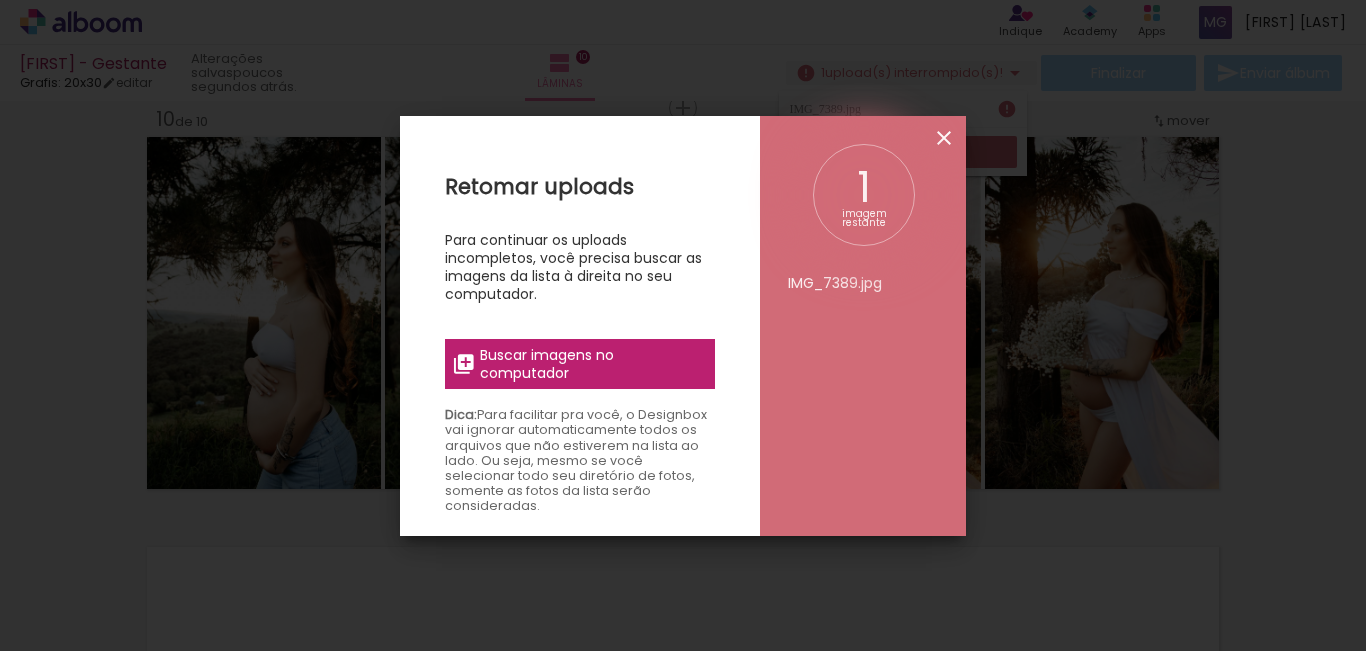 click at bounding box center (944, 138) 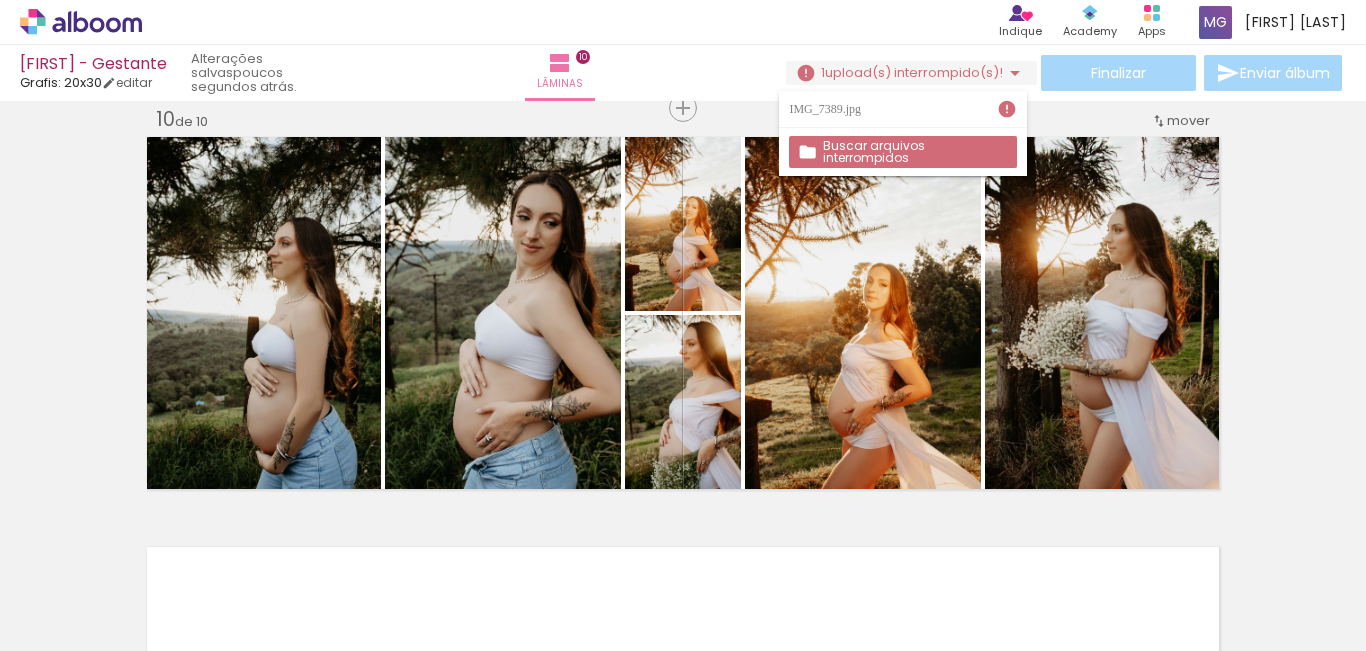 scroll, scrollTop: 200, scrollLeft: 0, axis: vertical 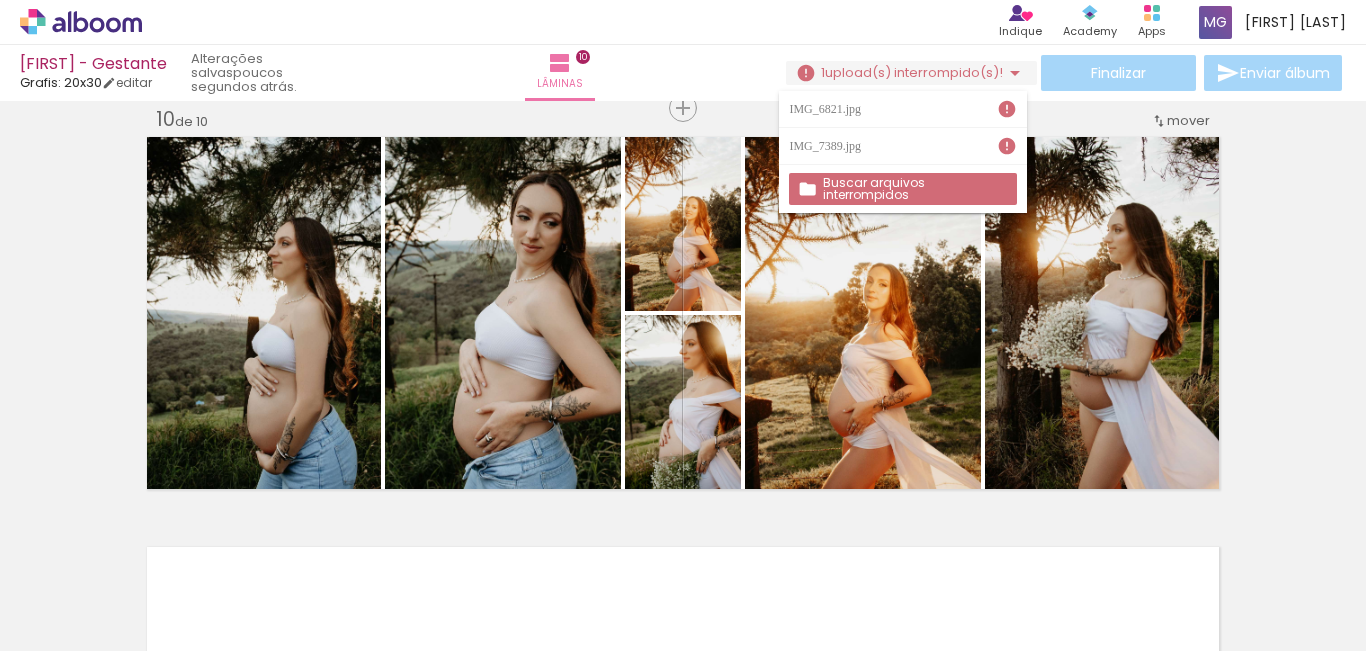click on "Buscar arquivos interrompidos" at bounding box center [0, 0] 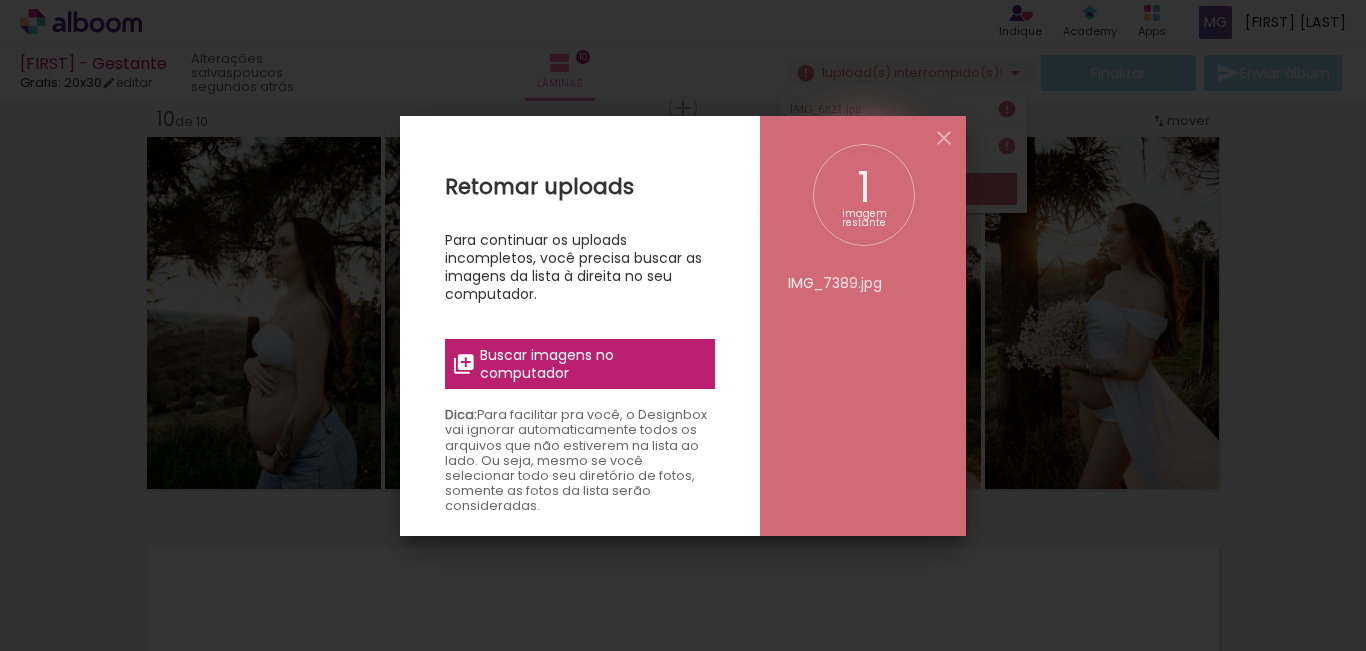 click on "Buscar imagens no computador" at bounding box center [591, 364] 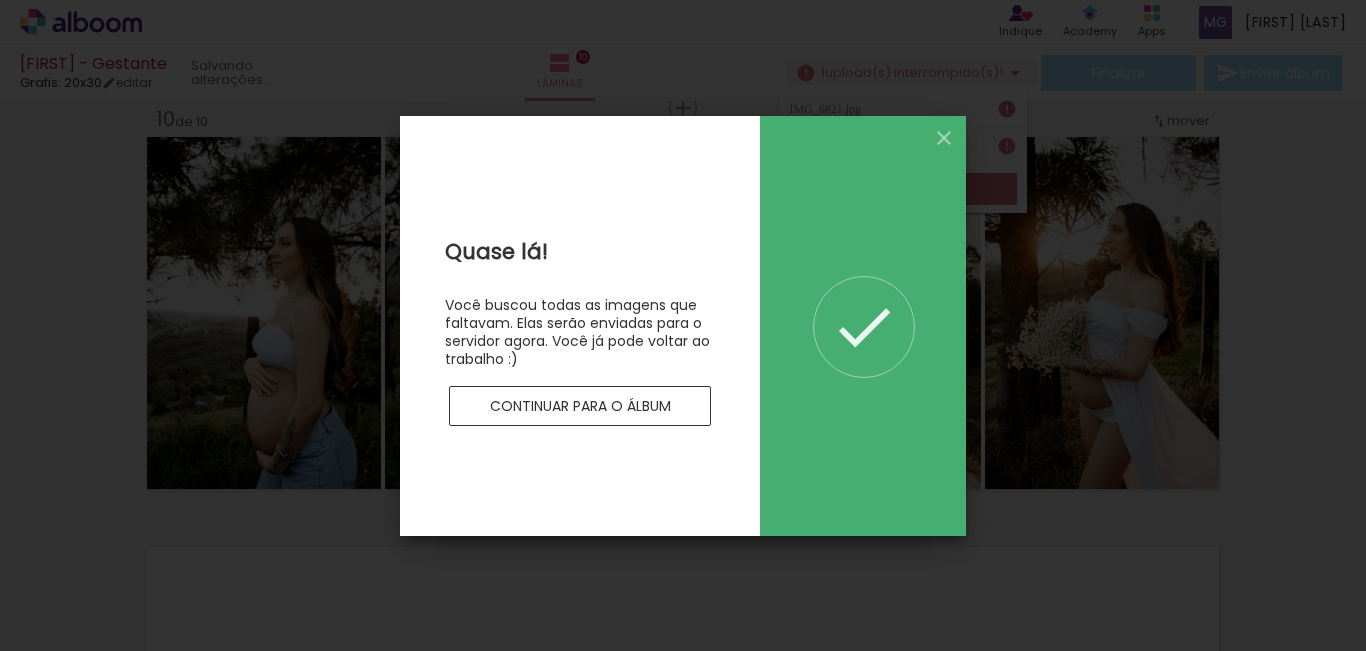 click on "Continuar para o álbum" at bounding box center (0, 0) 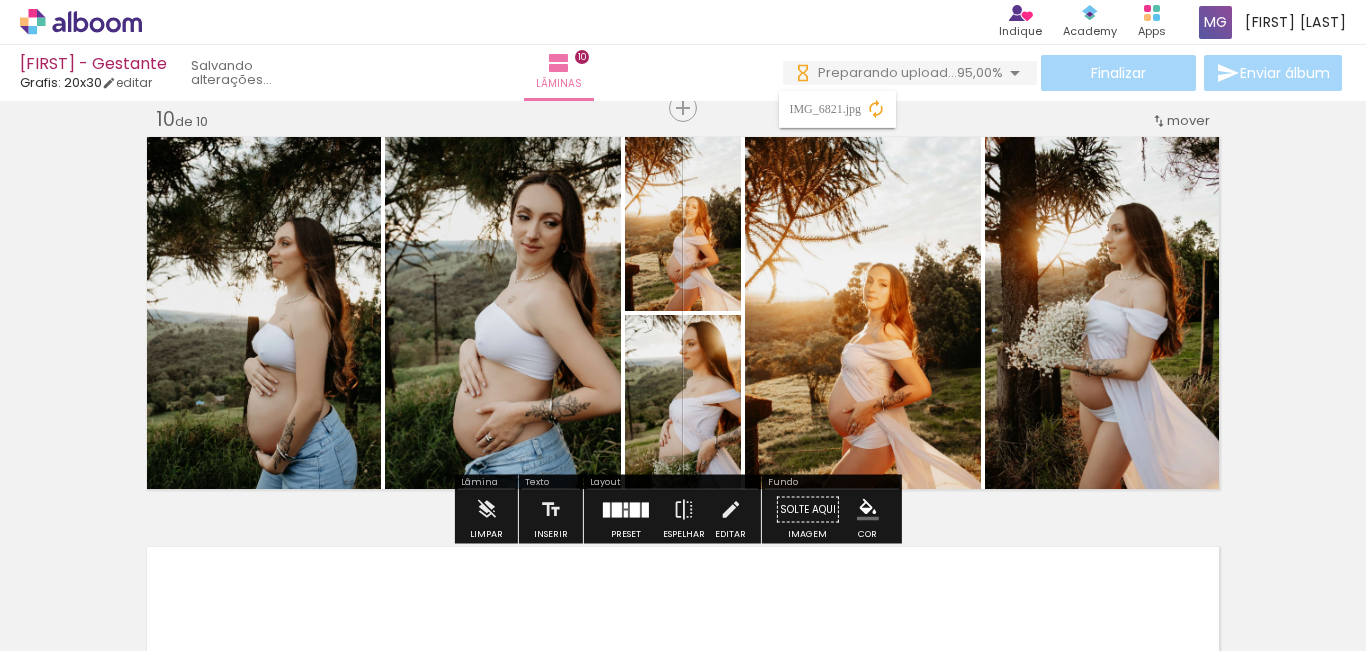 click at bounding box center (1015, 73) 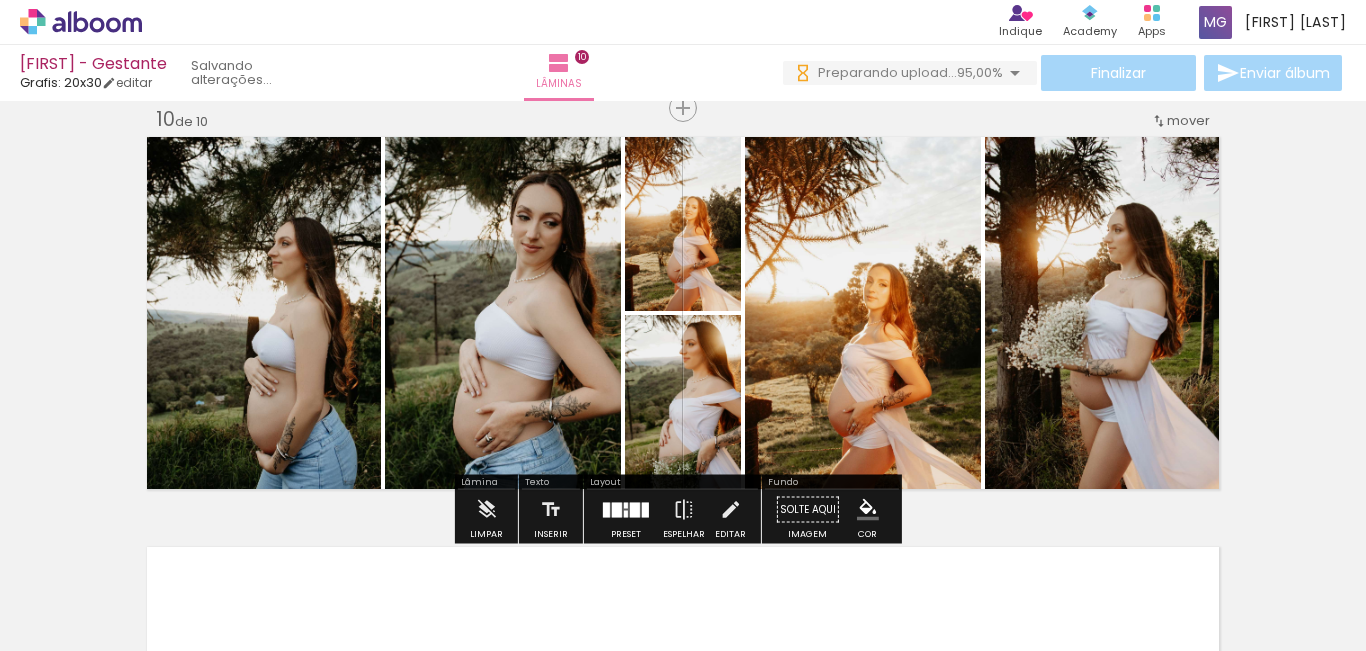 click at bounding box center (1015, 73) 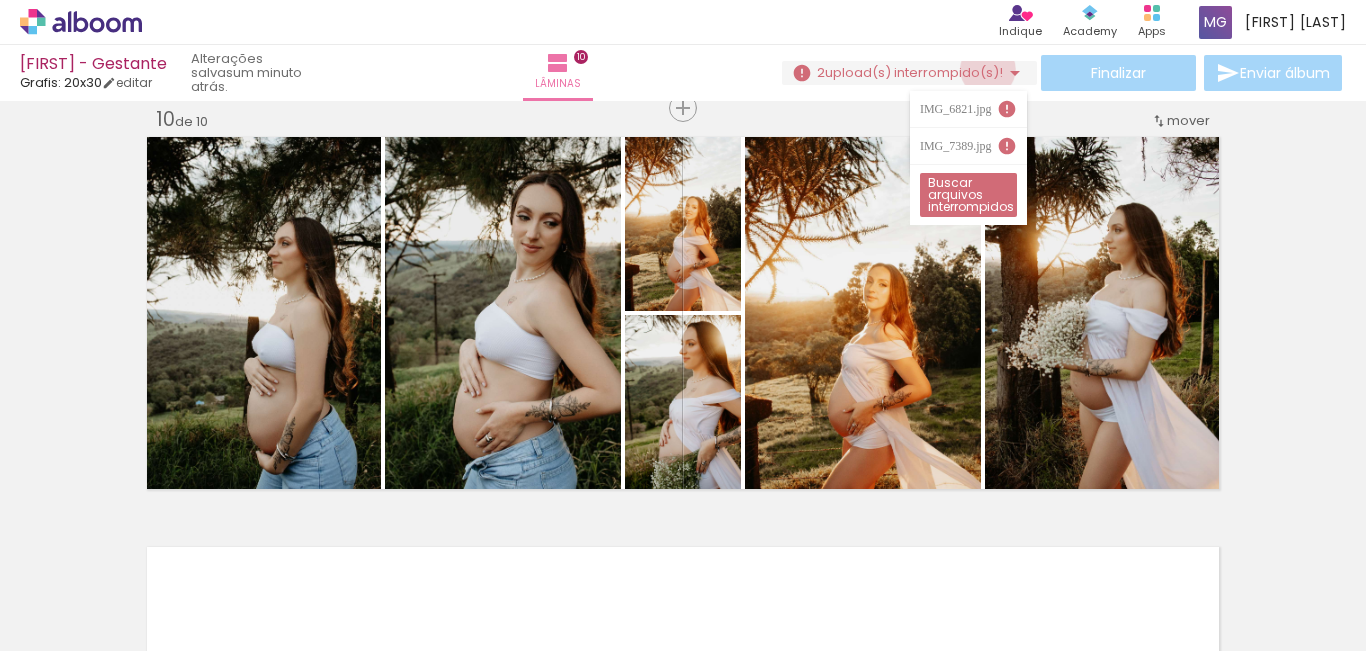 click on "upload(s) interrompido(s)!" at bounding box center (914, 72) 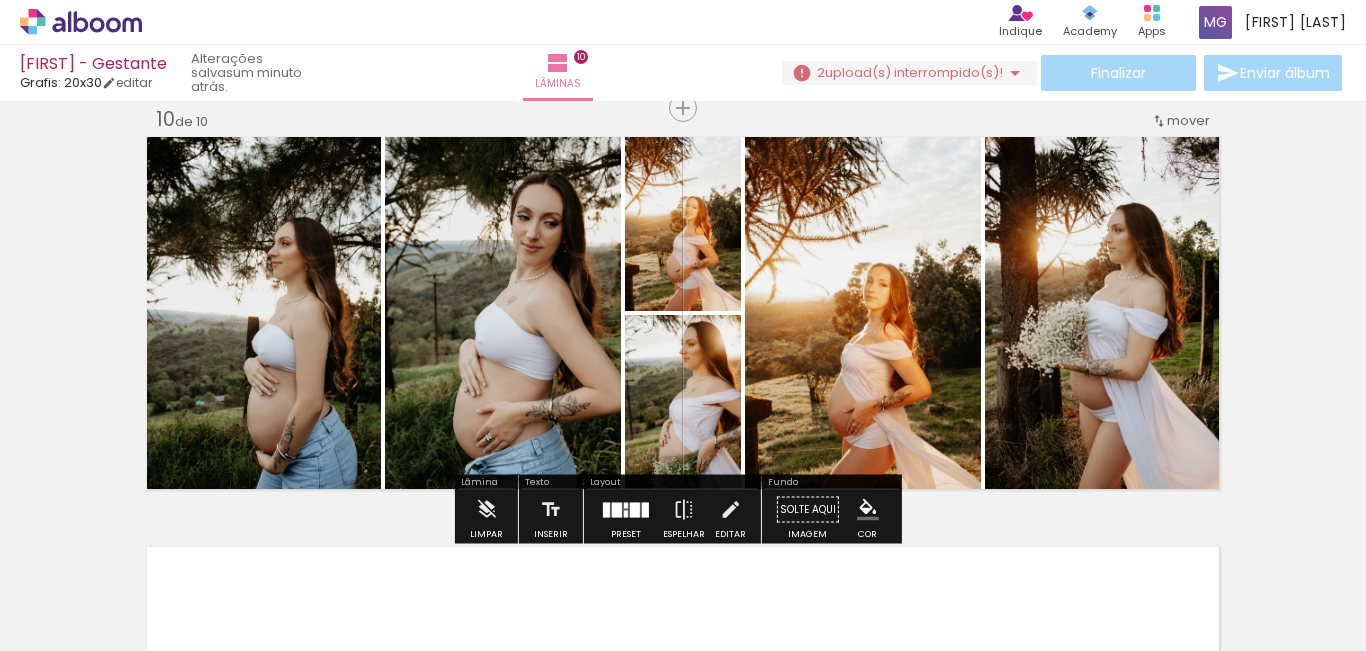 click on "upload(s) interrompido(s)!" at bounding box center [914, 72] 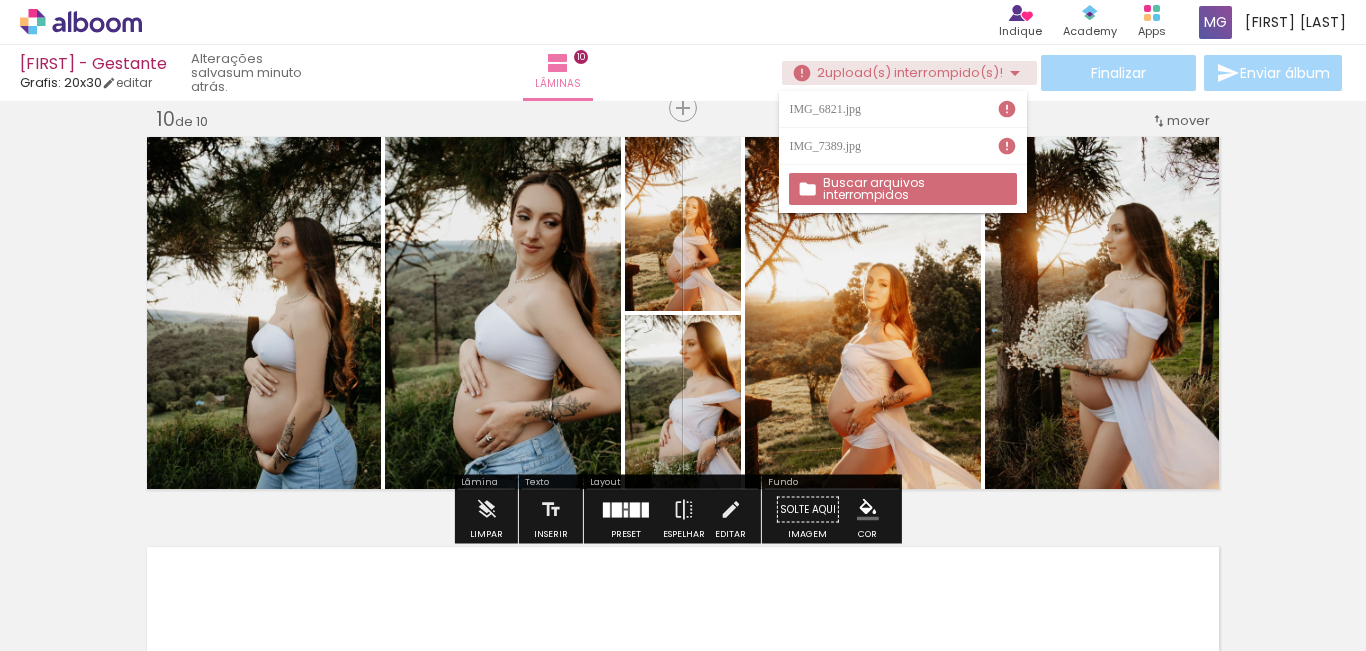 click on "Buscar arquivos interrompidos" at bounding box center (0, 0) 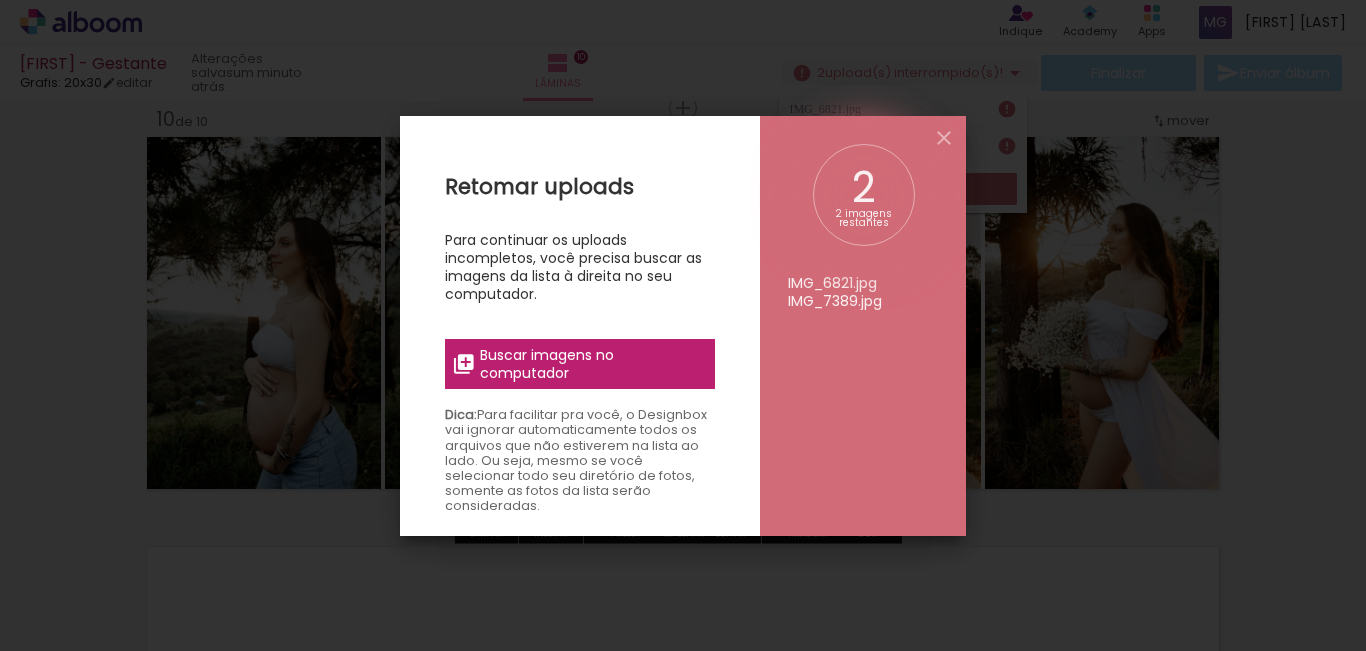 click on "Buscar imagens no computador" at bounding box center [591, 364] 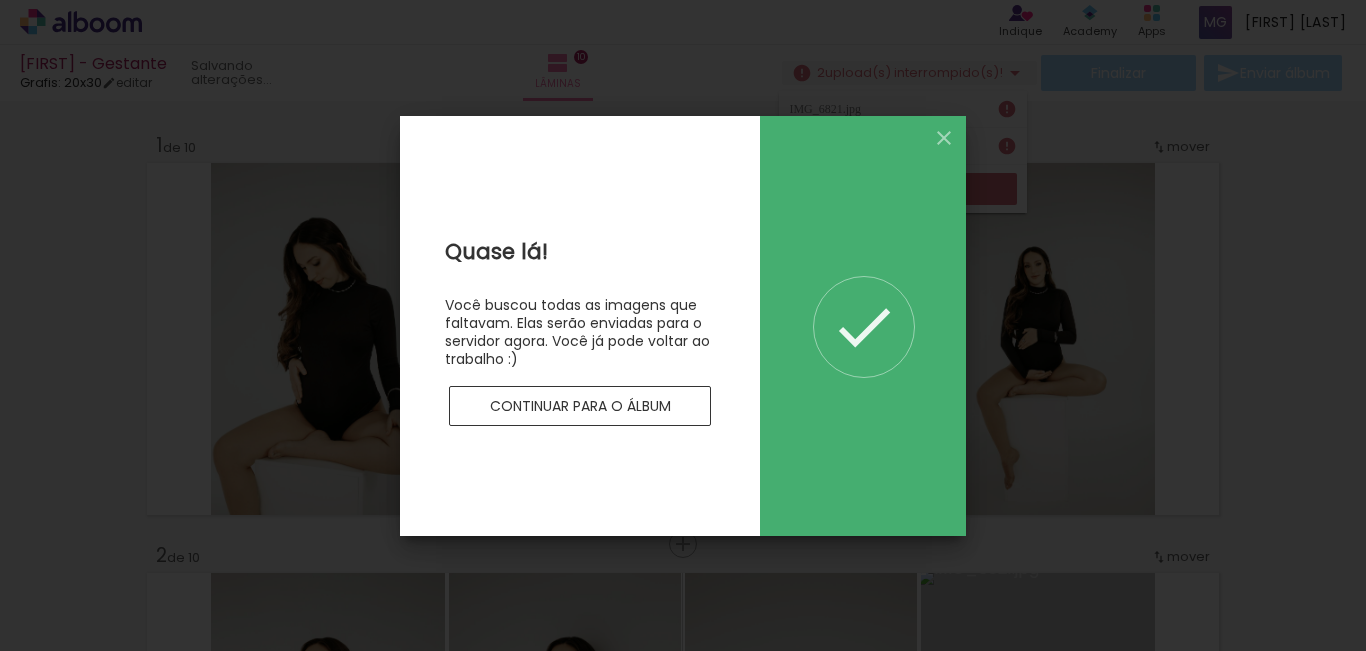 click on "Continuar para o álbum" at bounding box center (0, 0) 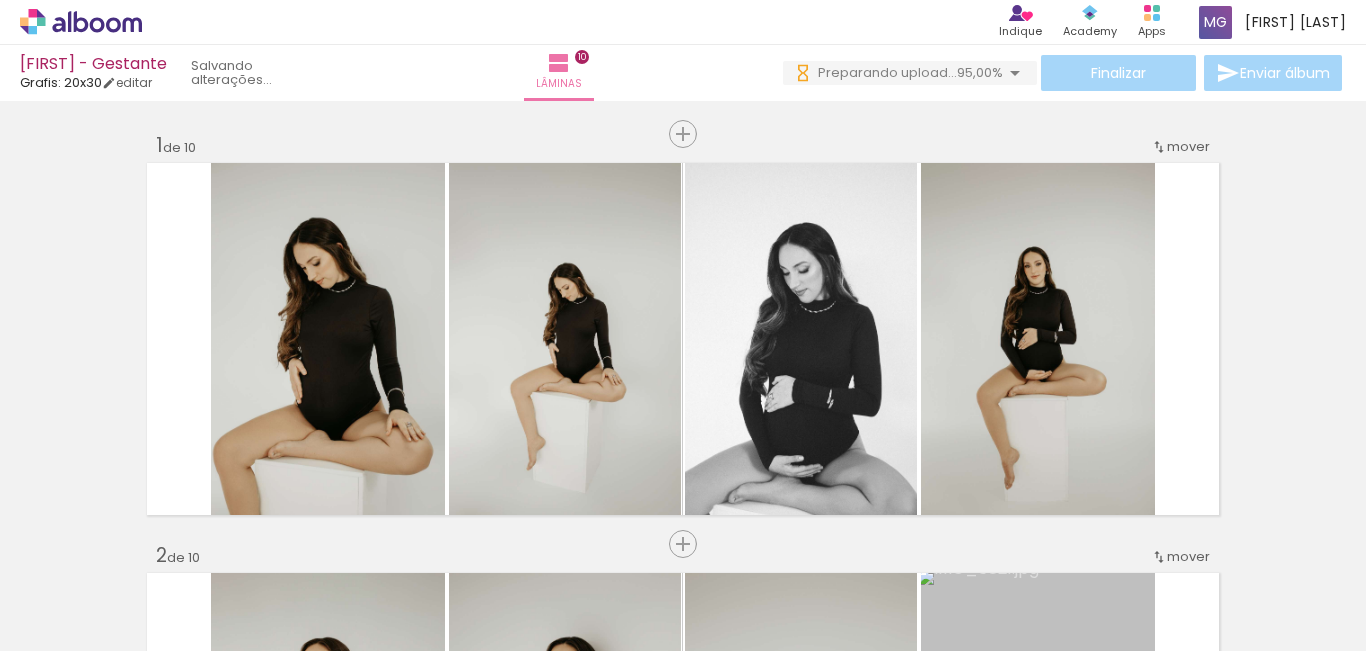 scroll, scrollTop: 0, scrollLeft: 0, axis: both 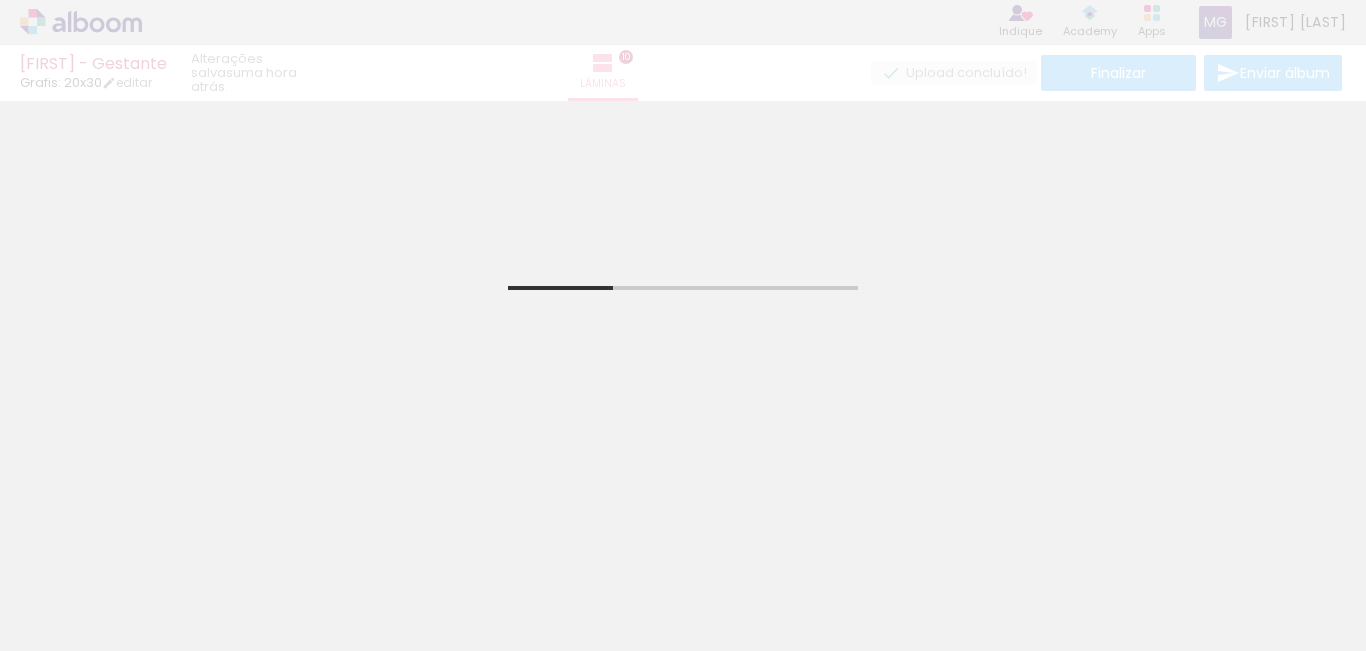 click on "Laura - Gestante Grafis: 20x30    editar uma hora atrás. Lâminas 10 Finalizar  Enviar álbum" at bounding box center (683, 50) 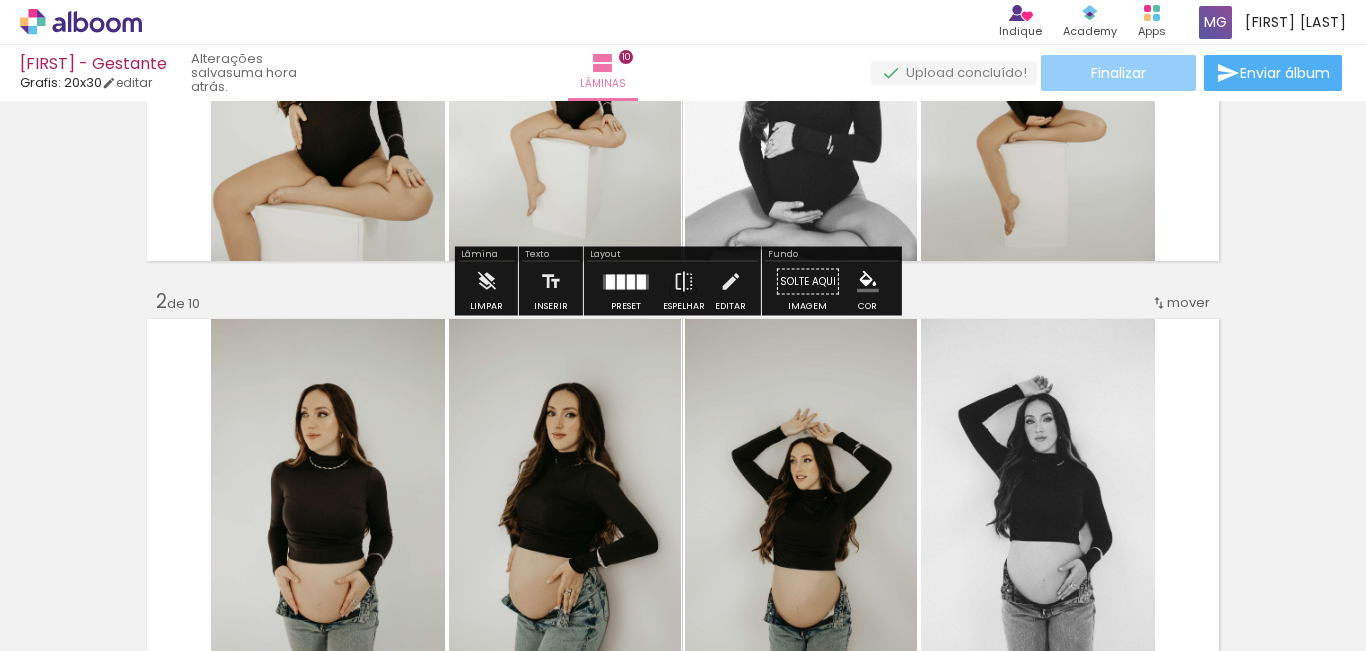 scroll, scrollTop: 100, scrollLeft: 0, axis: vertical 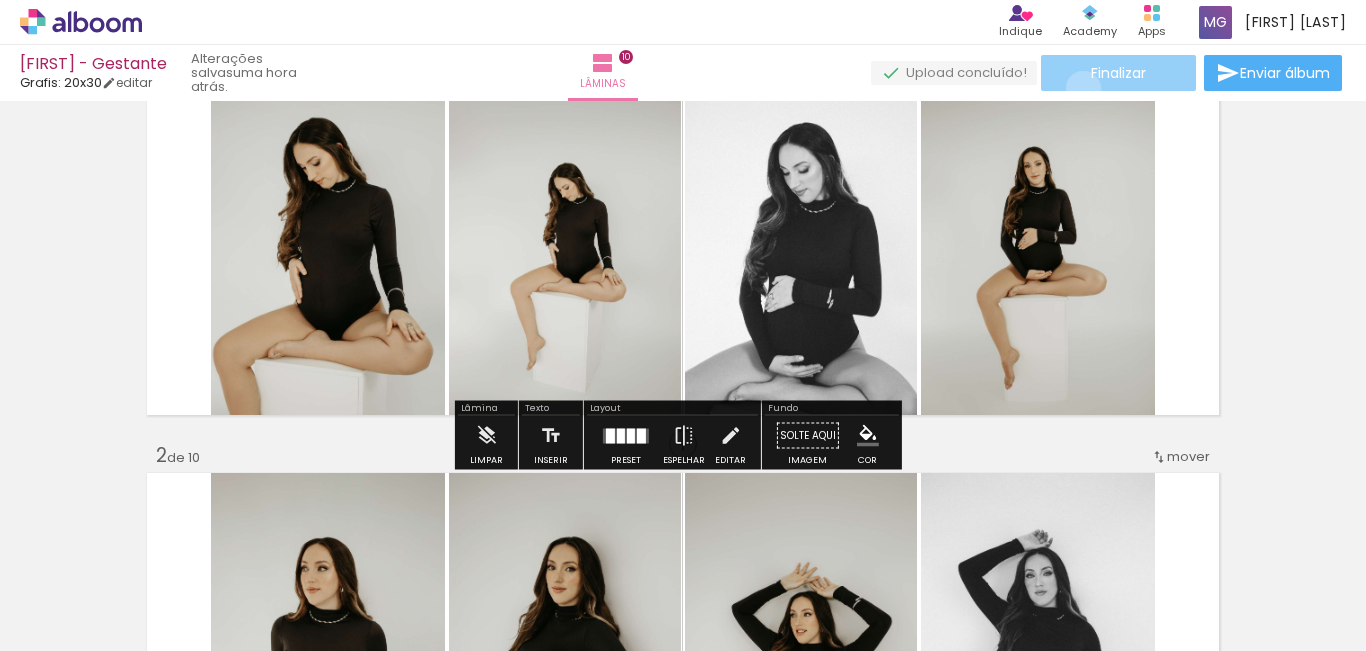 click on "Finalizar" 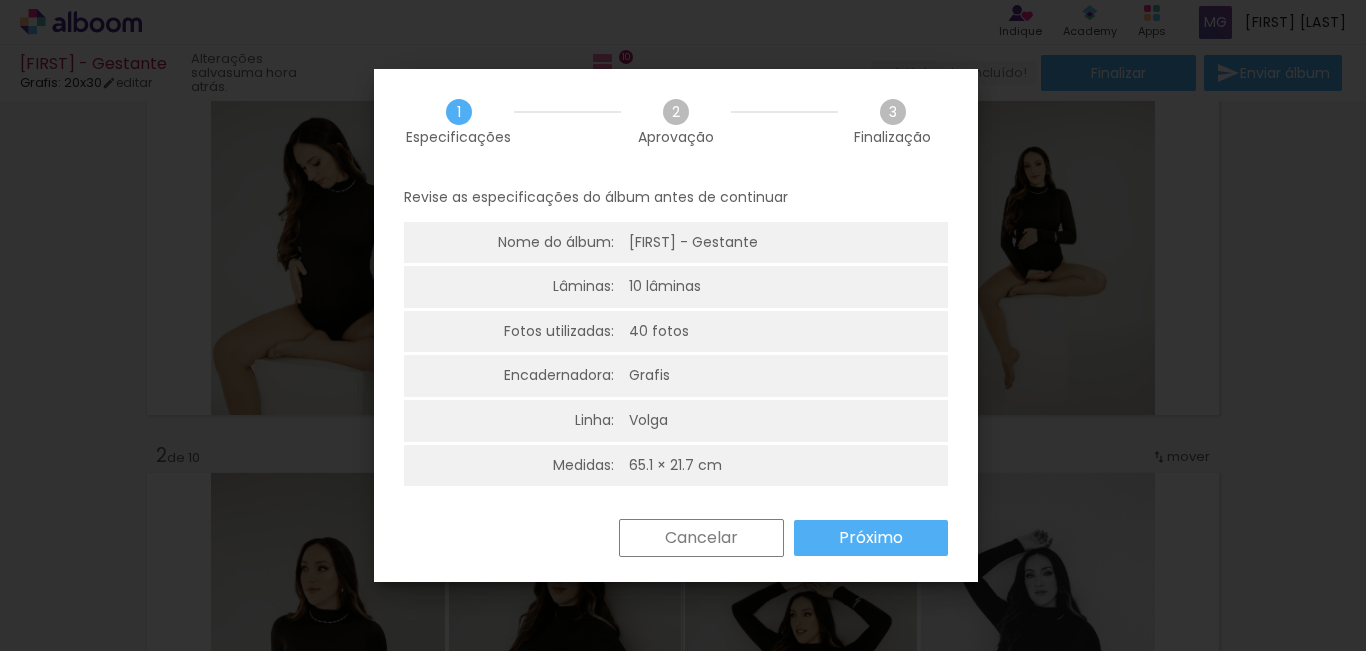click on "Próximo" at bounding box center (0, 0) 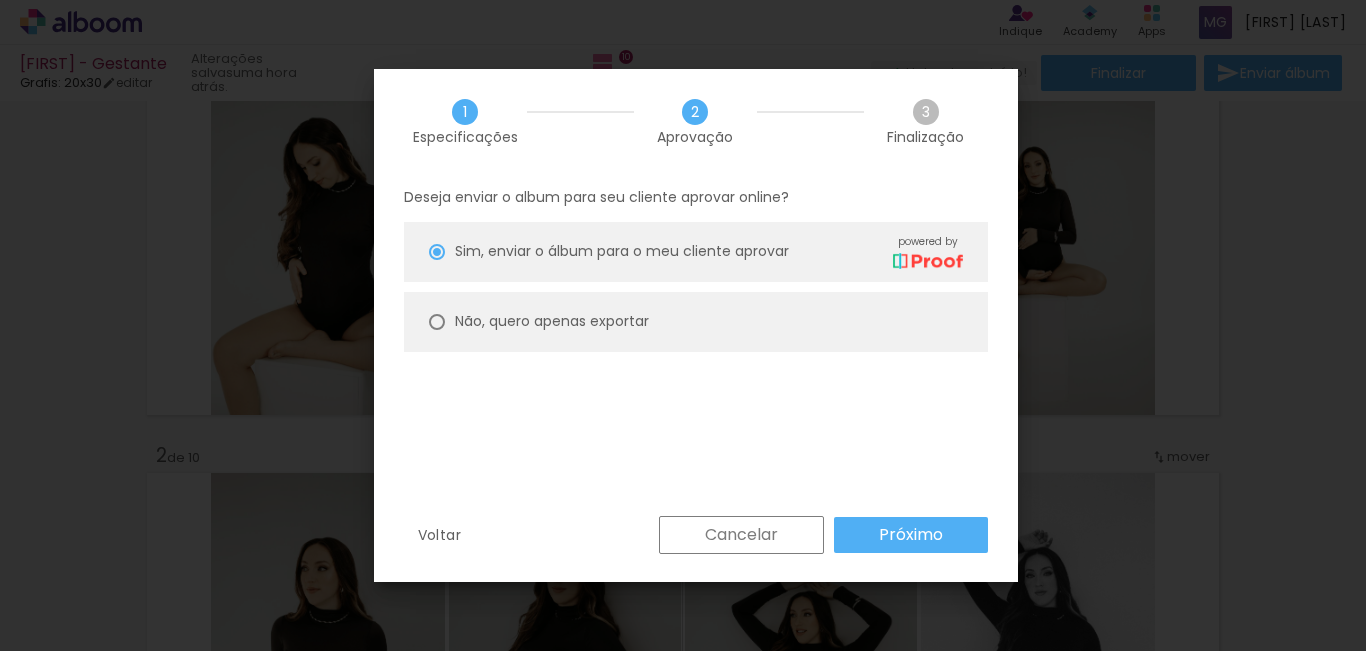 click on "Não, quero apenas exportar" at bounding box center [0, 0] 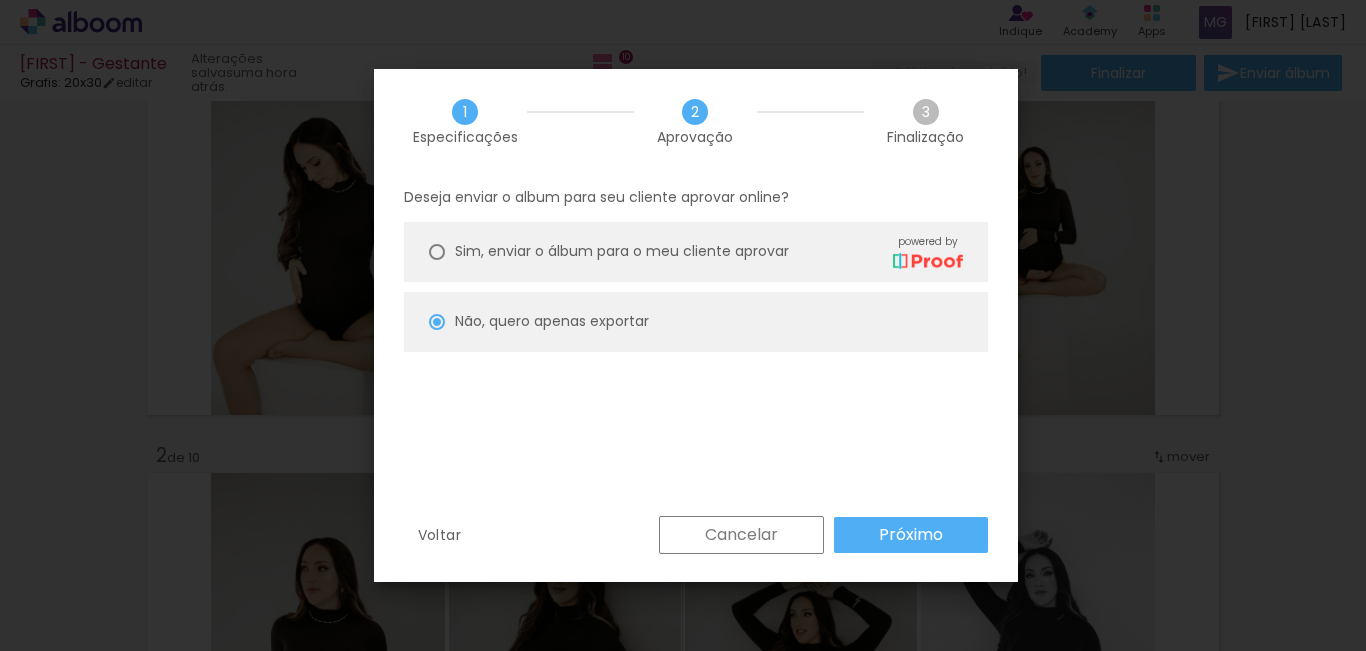 click on "Próximo" at bounding box center [0, 0] 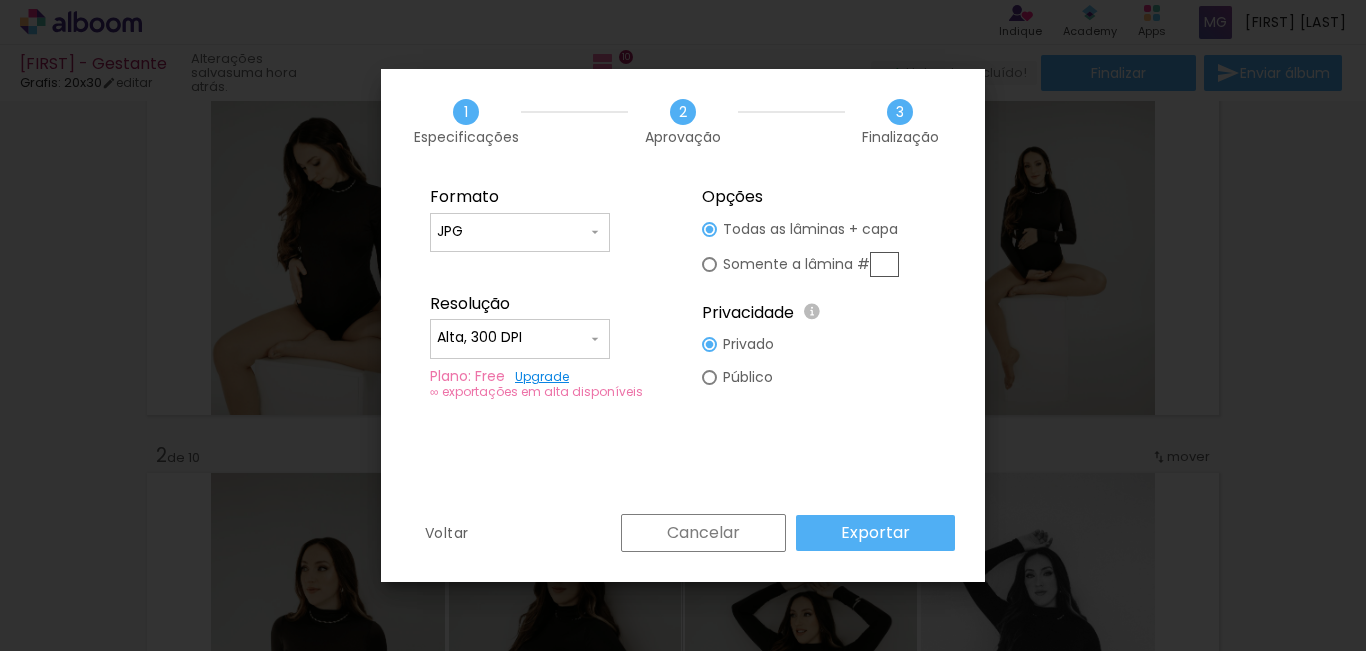click on "Exportar" at bounding box center [0, 0] 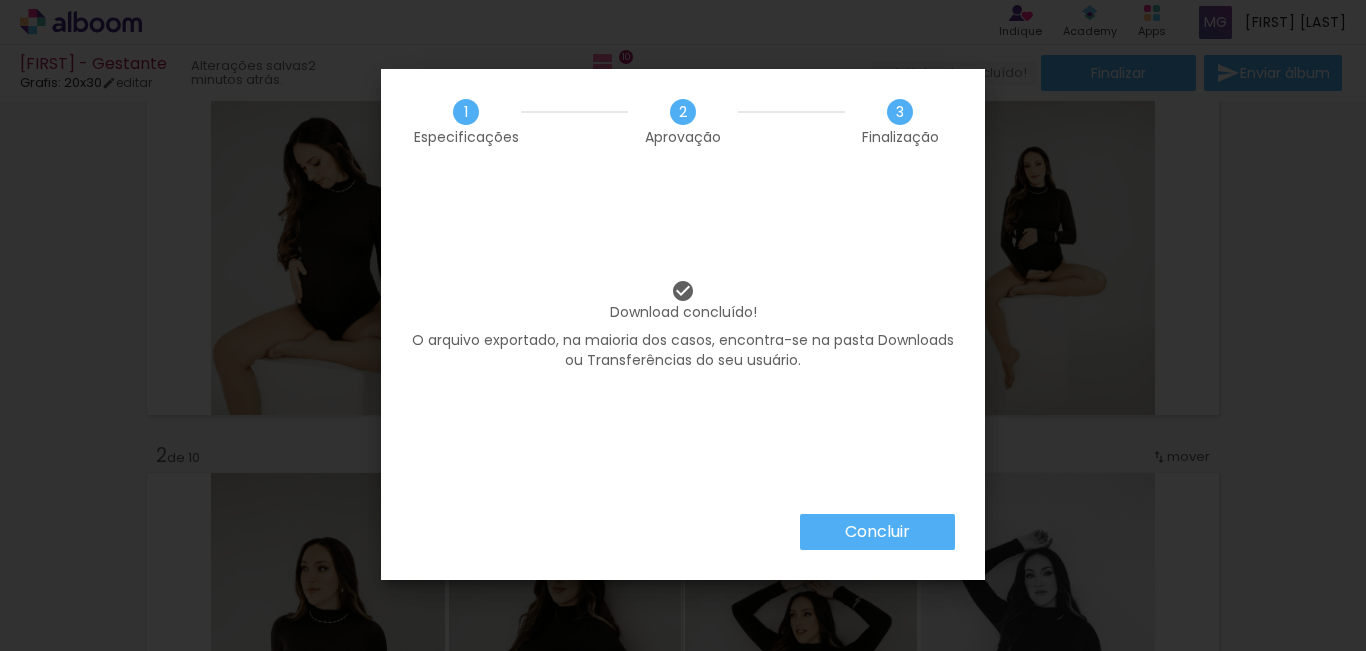 click on "Concluir" at bounding box center (877, 532) 